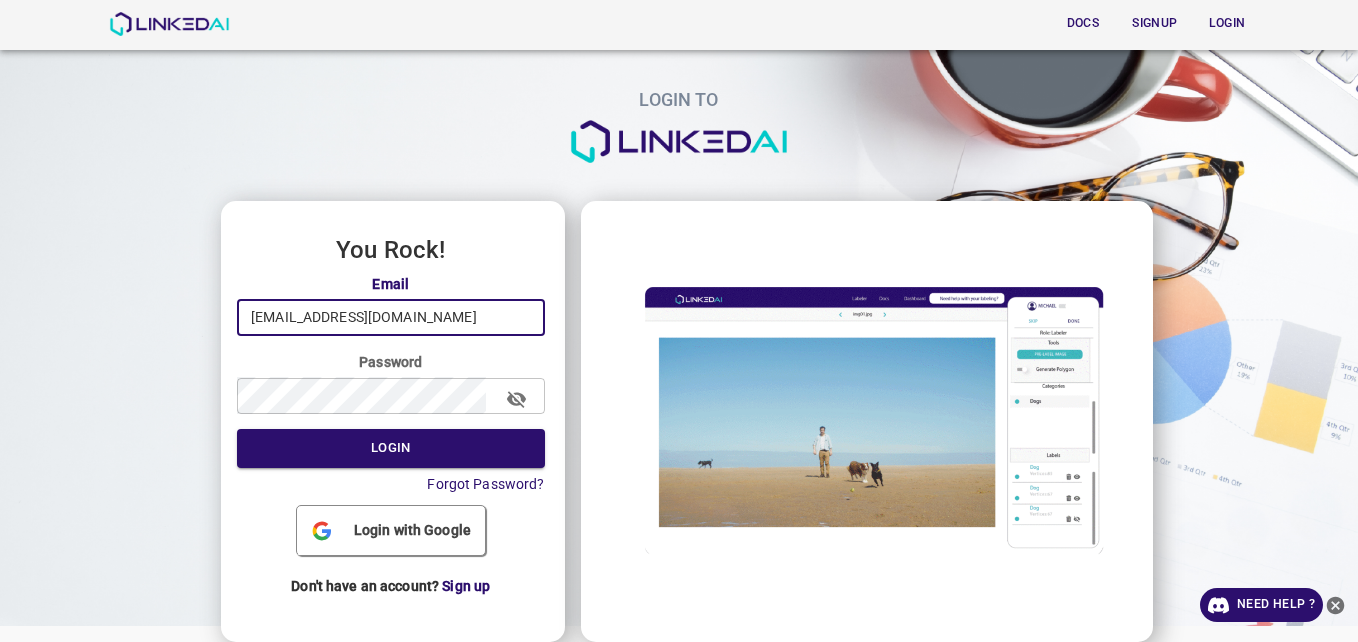 scroll, scrollTop: 0, scrollLeft: 0, axis: both 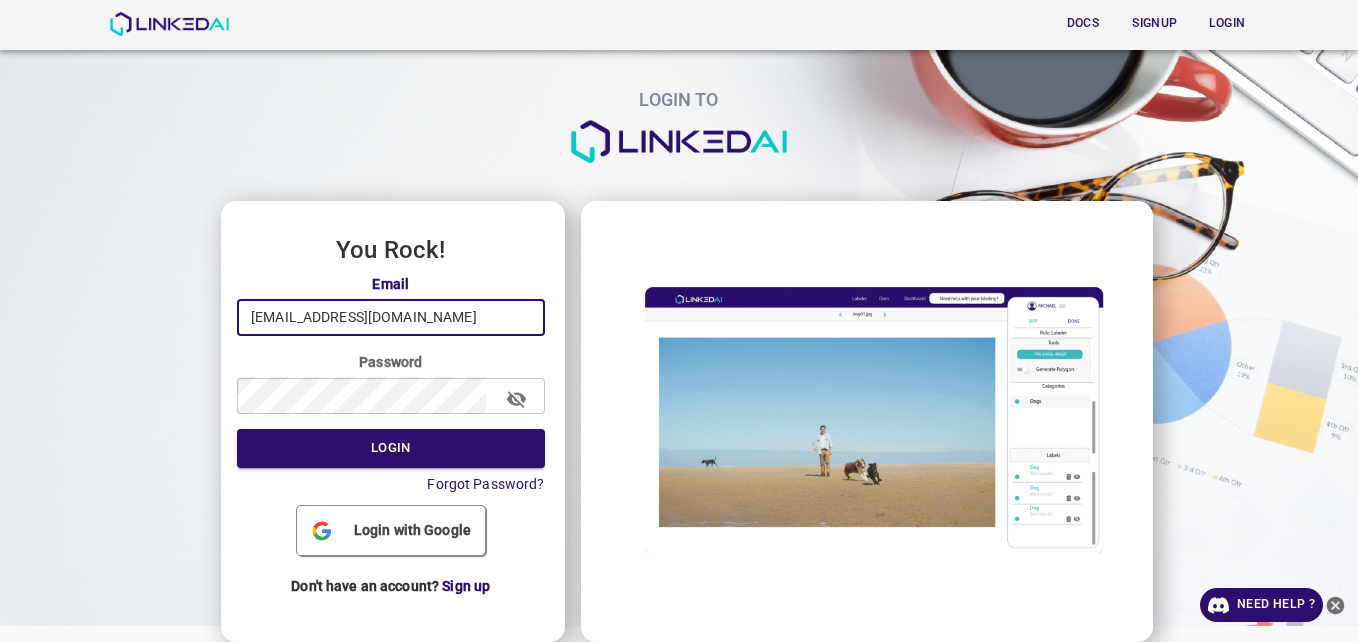 click on "[EMAIL_ADDRESS][DOMAIN_NAME]" at bounding box center (391, 317) 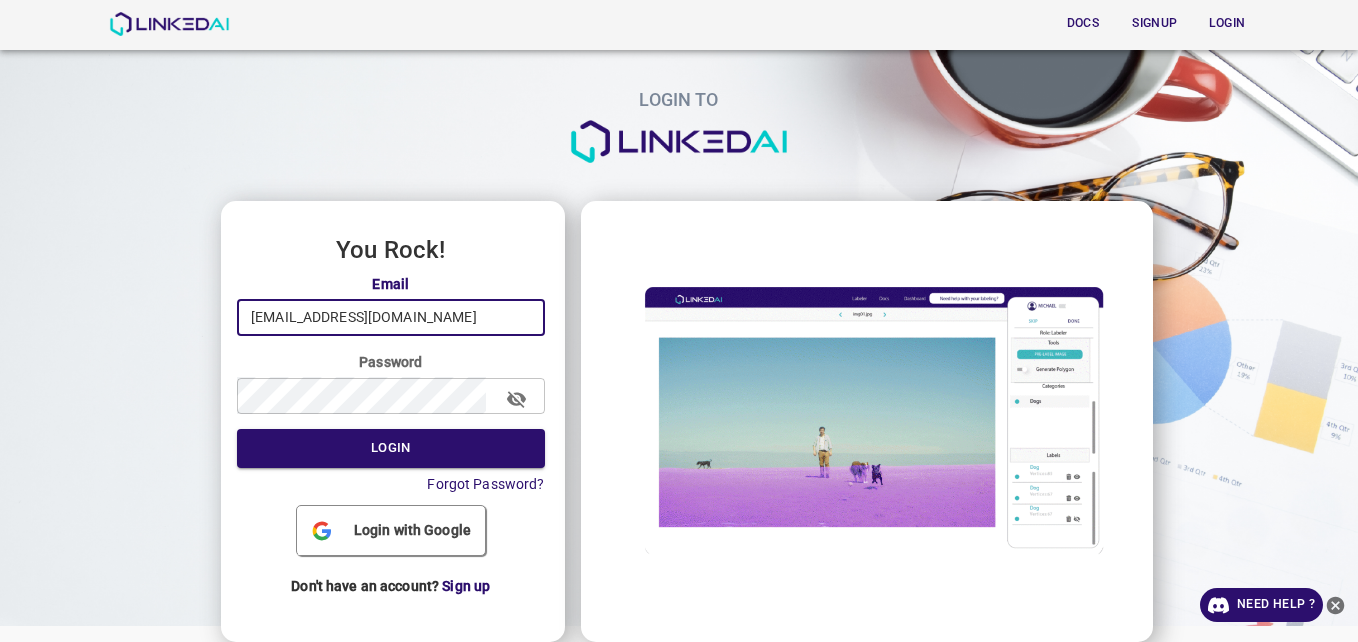 type on "[EMAIL_ADDRESS][DOMAIN_NAME]" 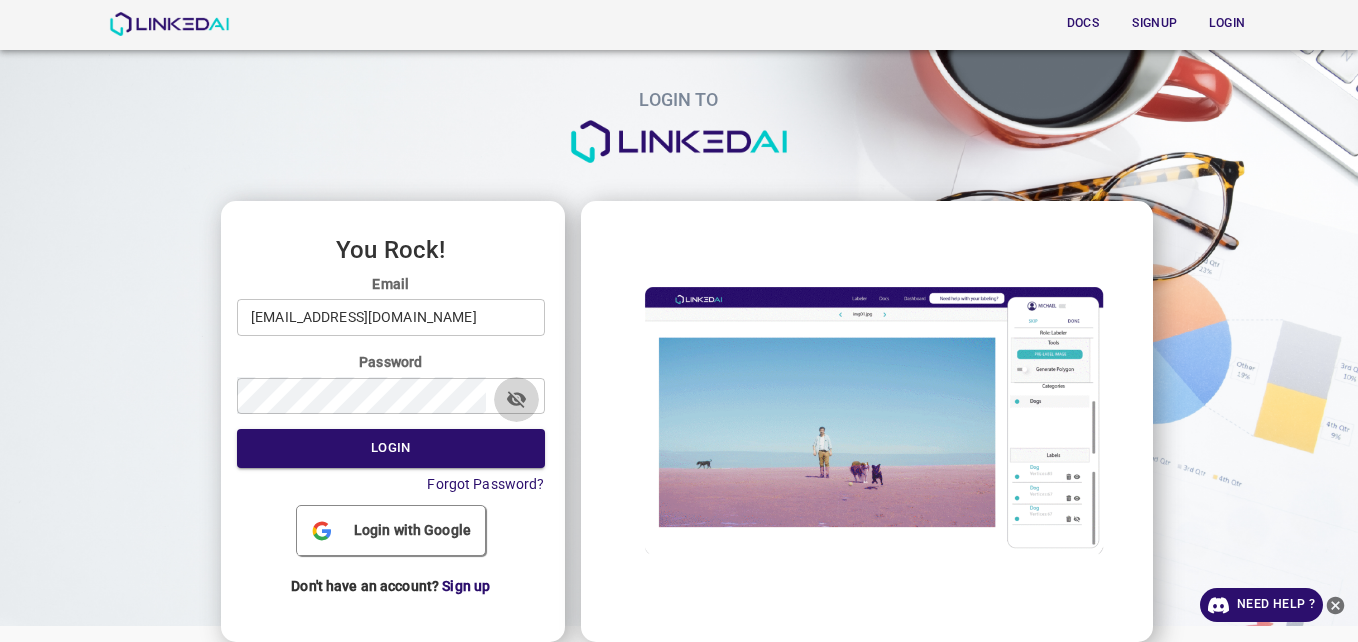 click 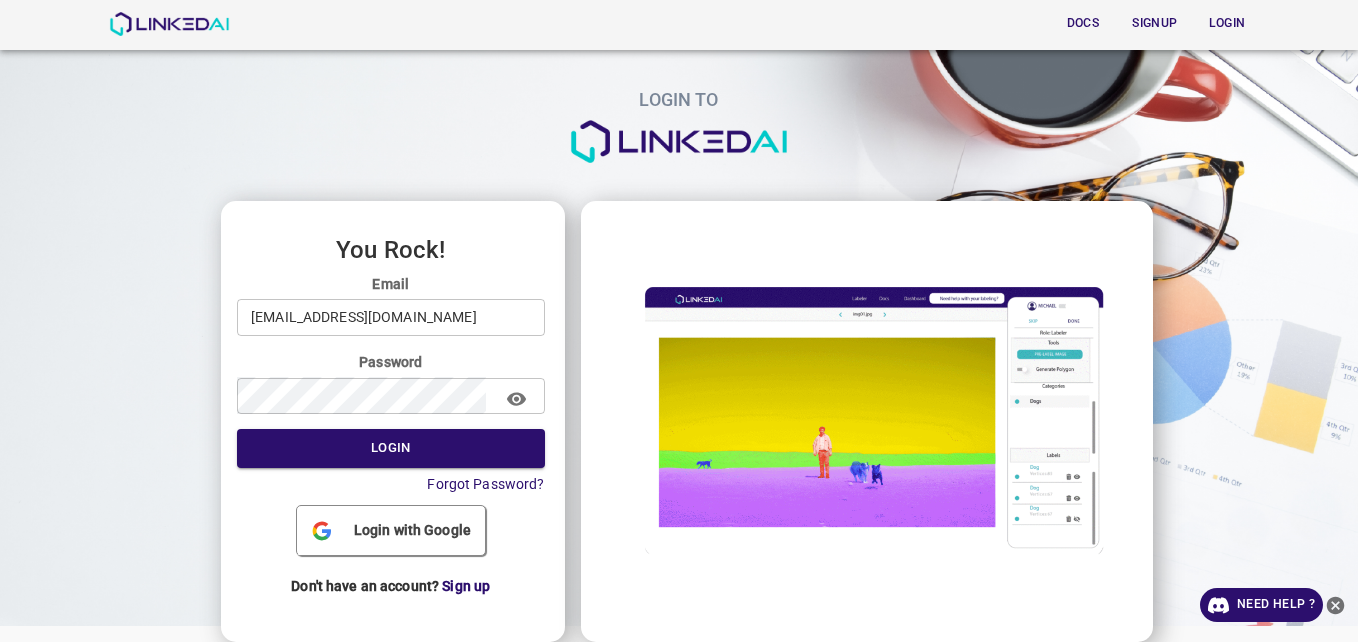 type 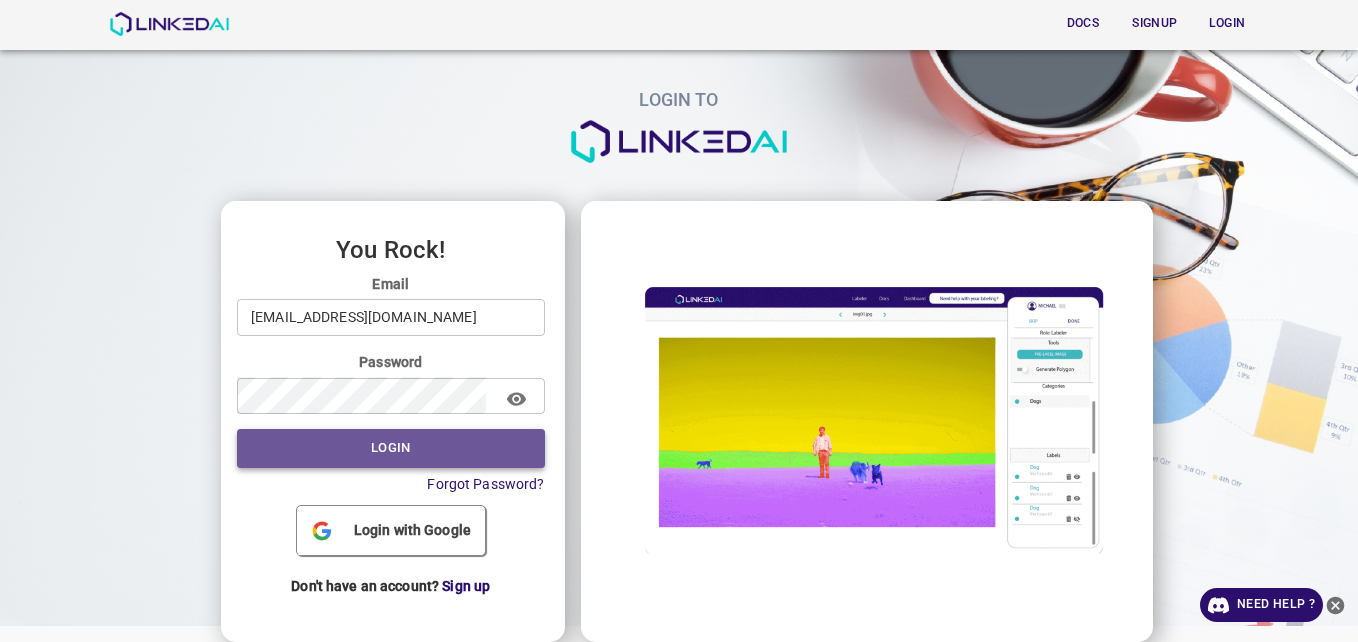 click on "Login" at bounding box center [391, 448] 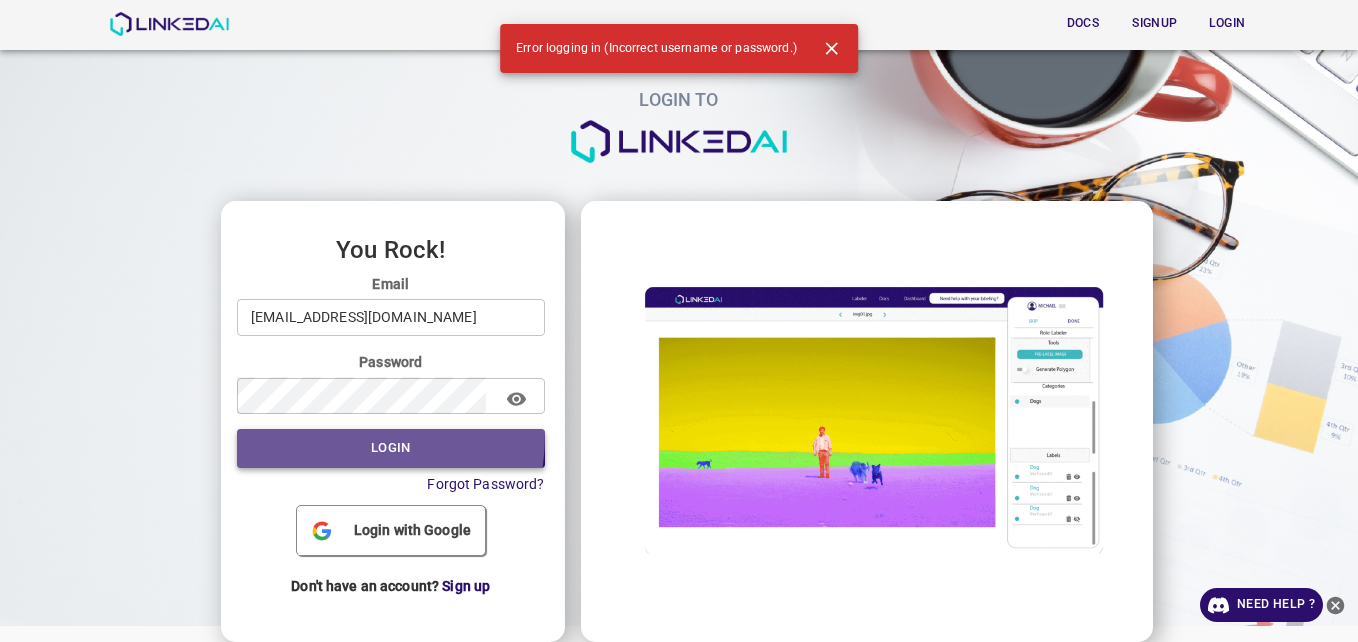 click on "Login" at bounding box center [391, 448] 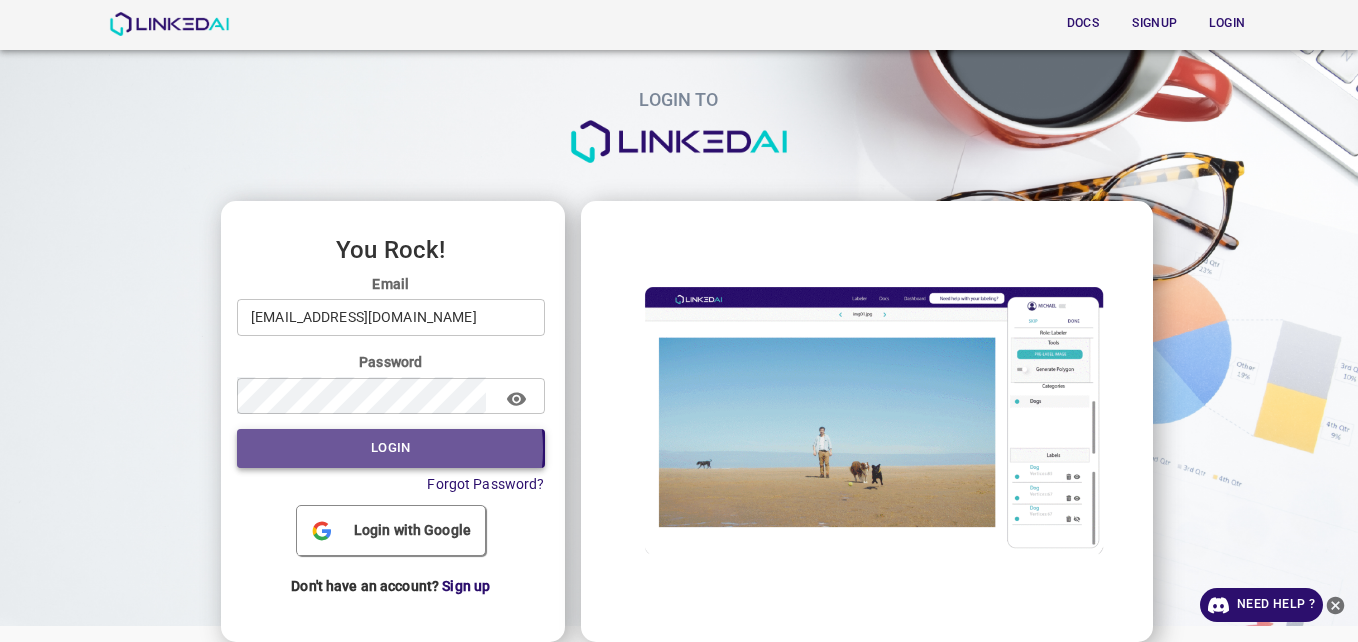 click on "Login" at bounding box center (391, 448) 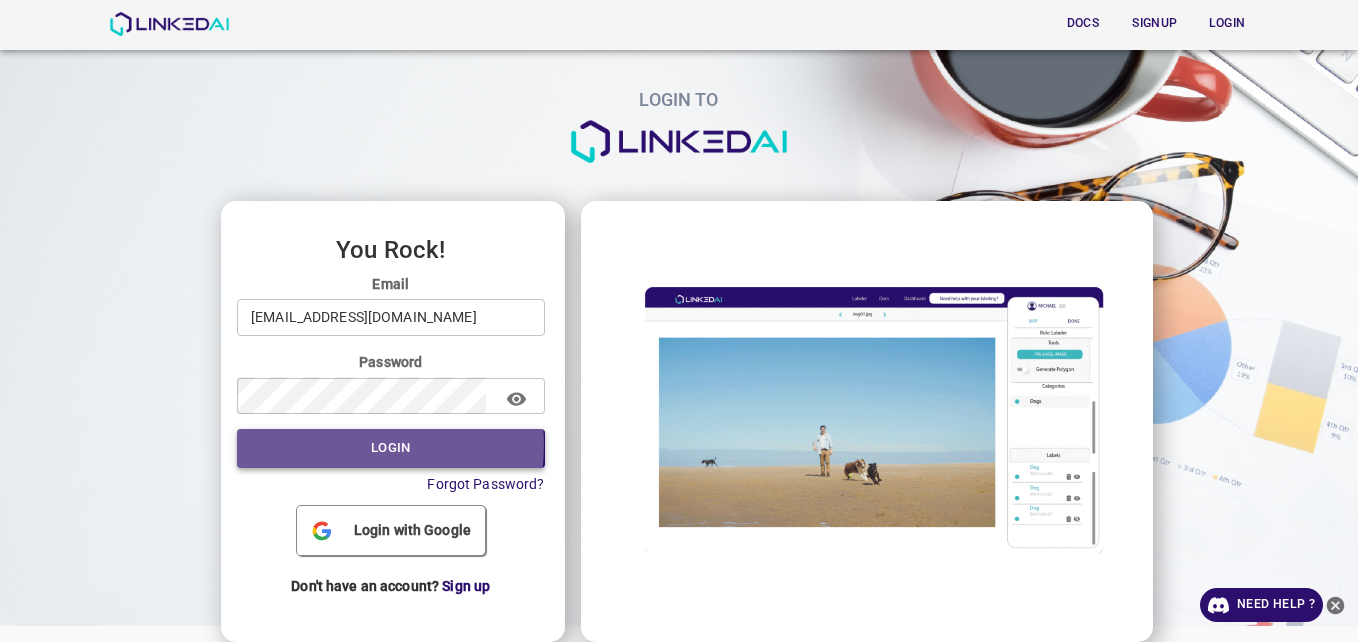 click on "Login" at bounding box center [391, 448] 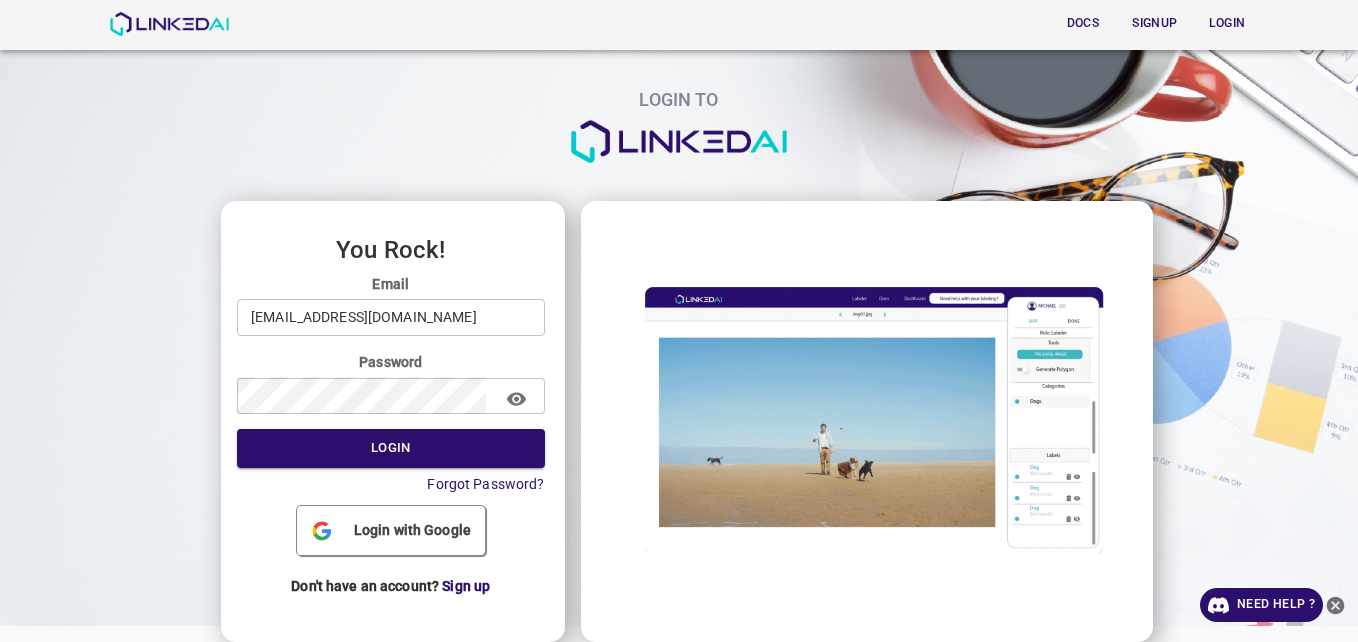 click on "Forgot Password?" at bounding box center [391, 484] 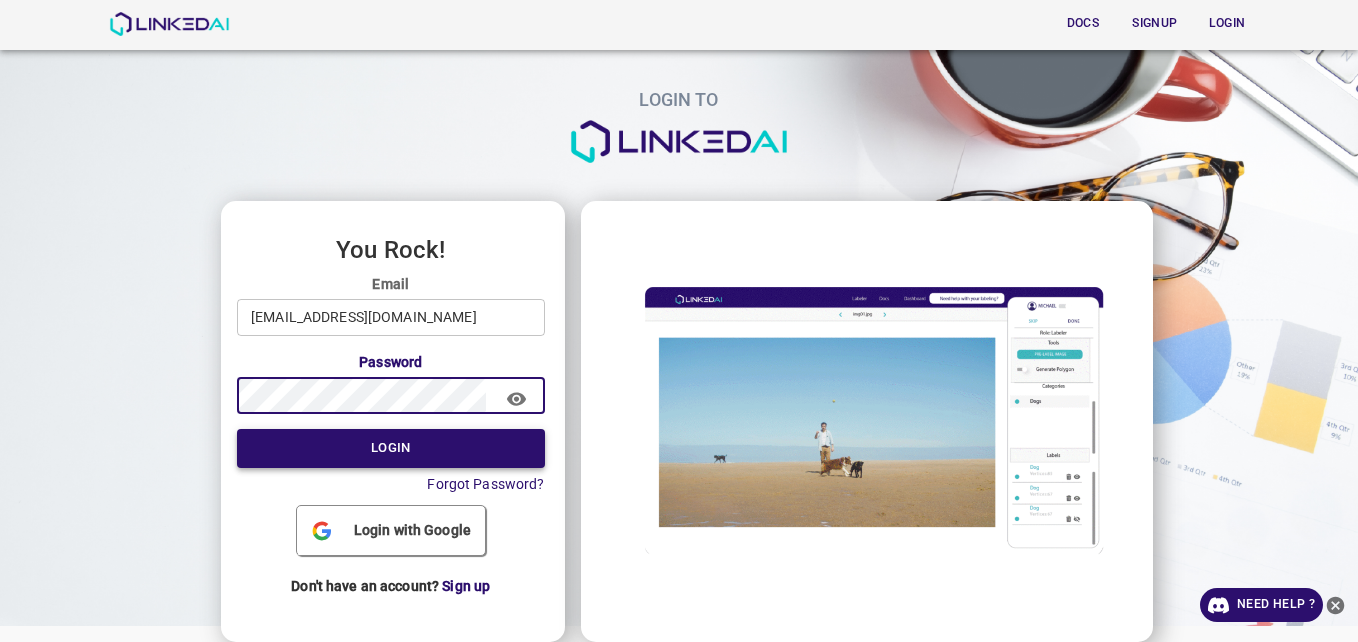 click on "Login" at bounding box center [391, 448] 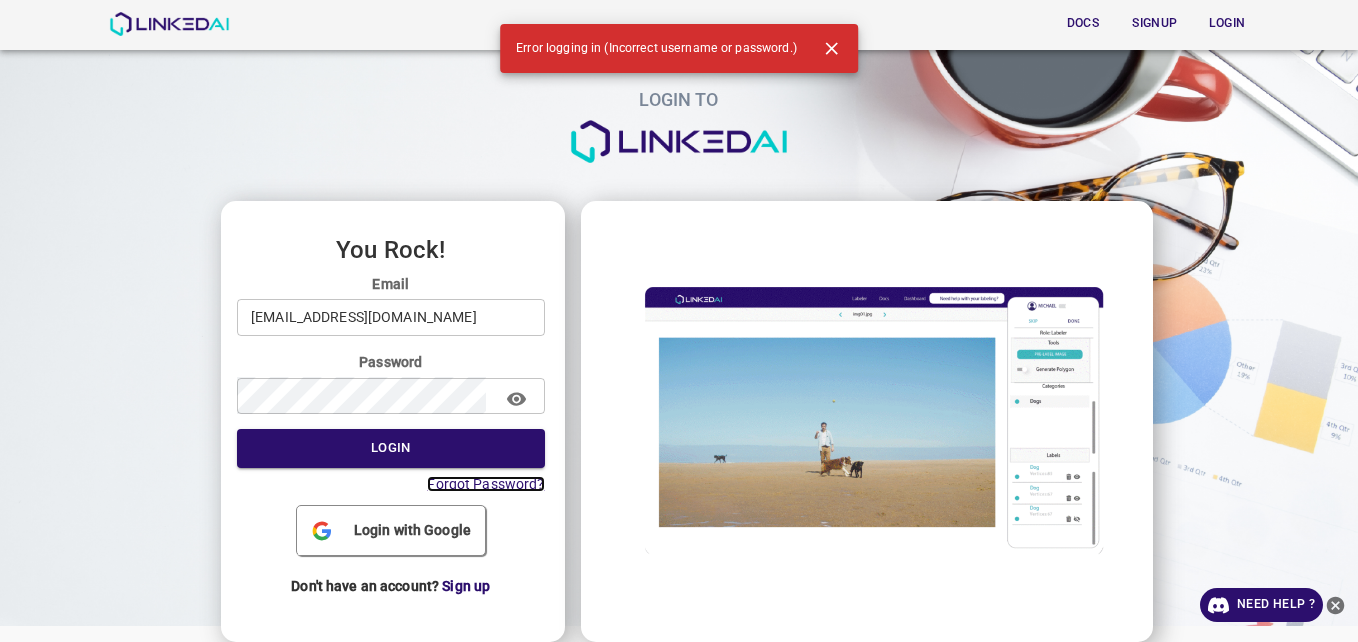 click on "Forgot Password?" at bounding box center [485, 484] 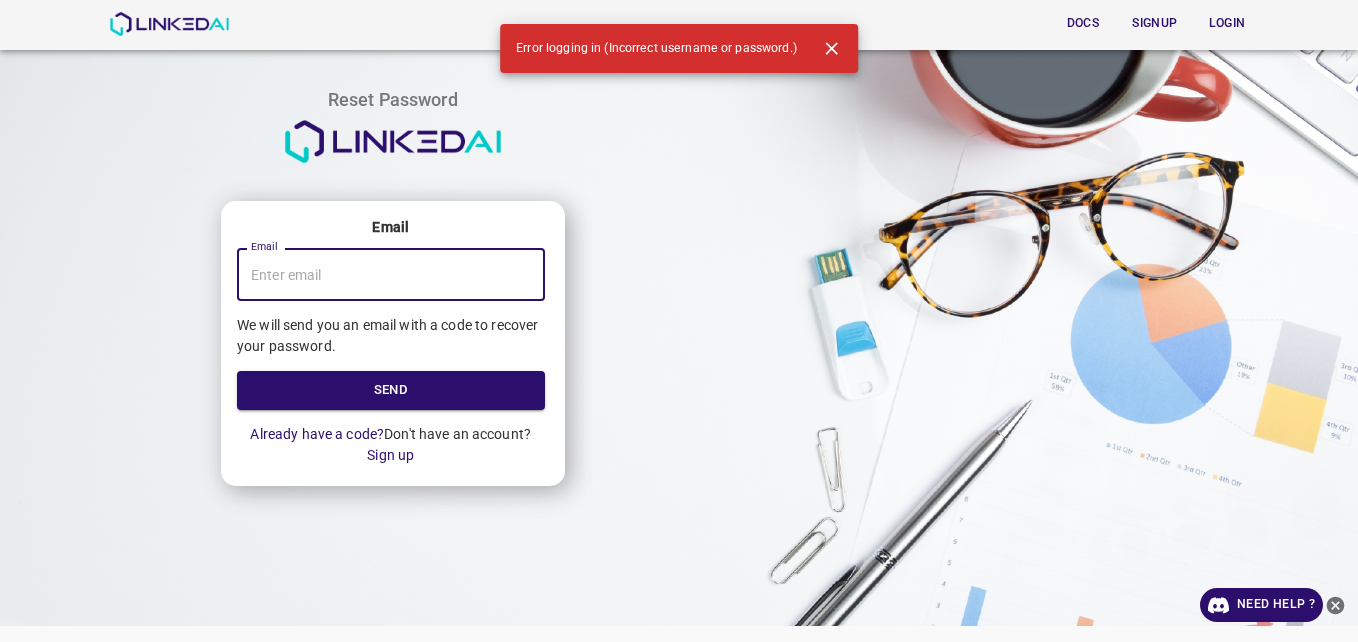 click on "Email" at bounding box center (391, 274) 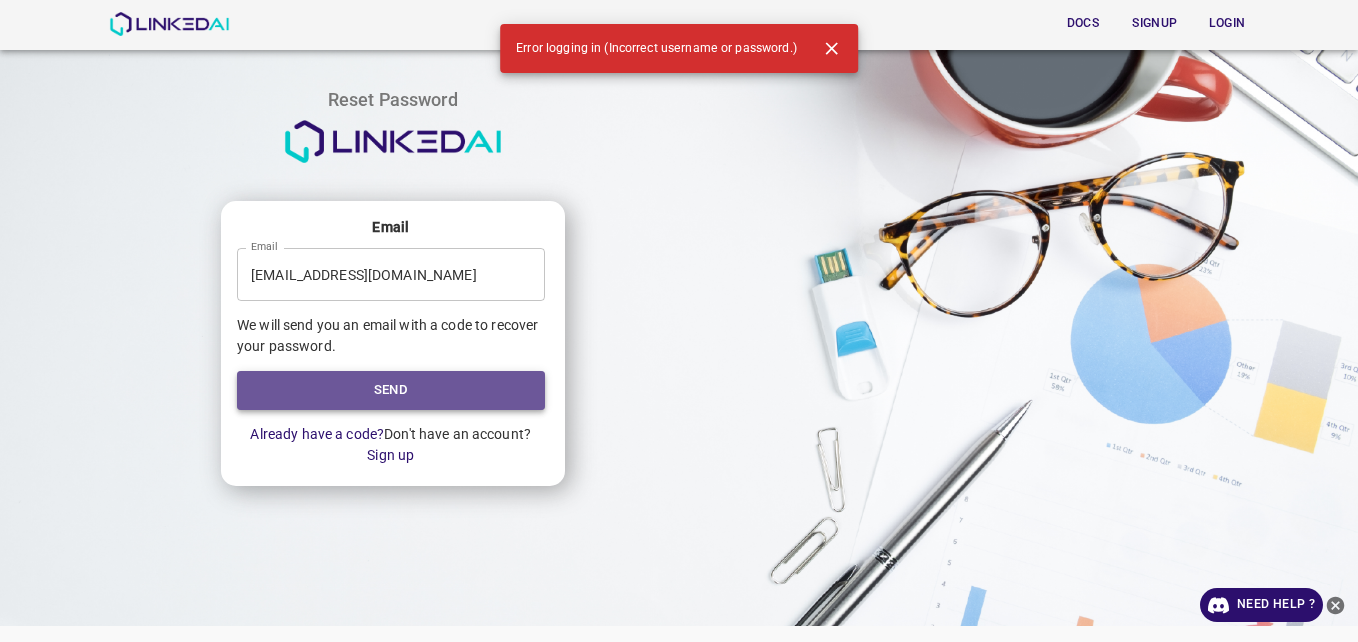 click on "Send" at bounding box center [391, 390] 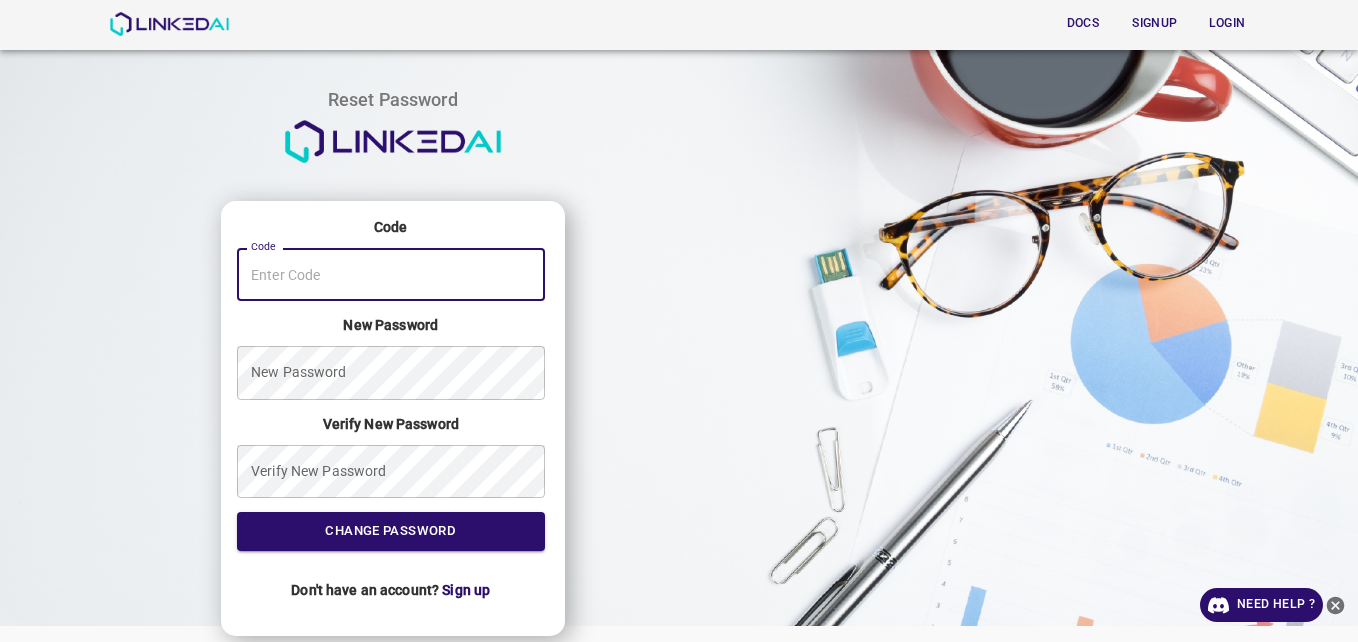 click on "[EMAIL_ADDRESS][DOMAIN_NAME]" at bounding box center (391, 274) 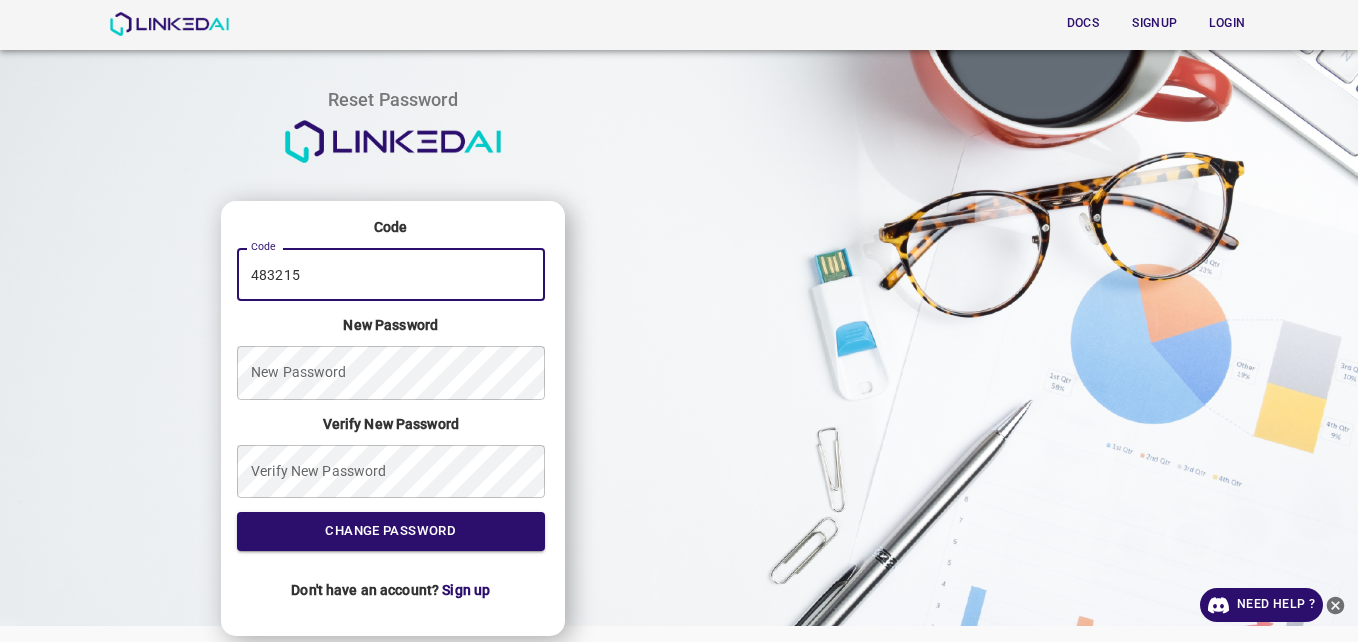 type on "483215" 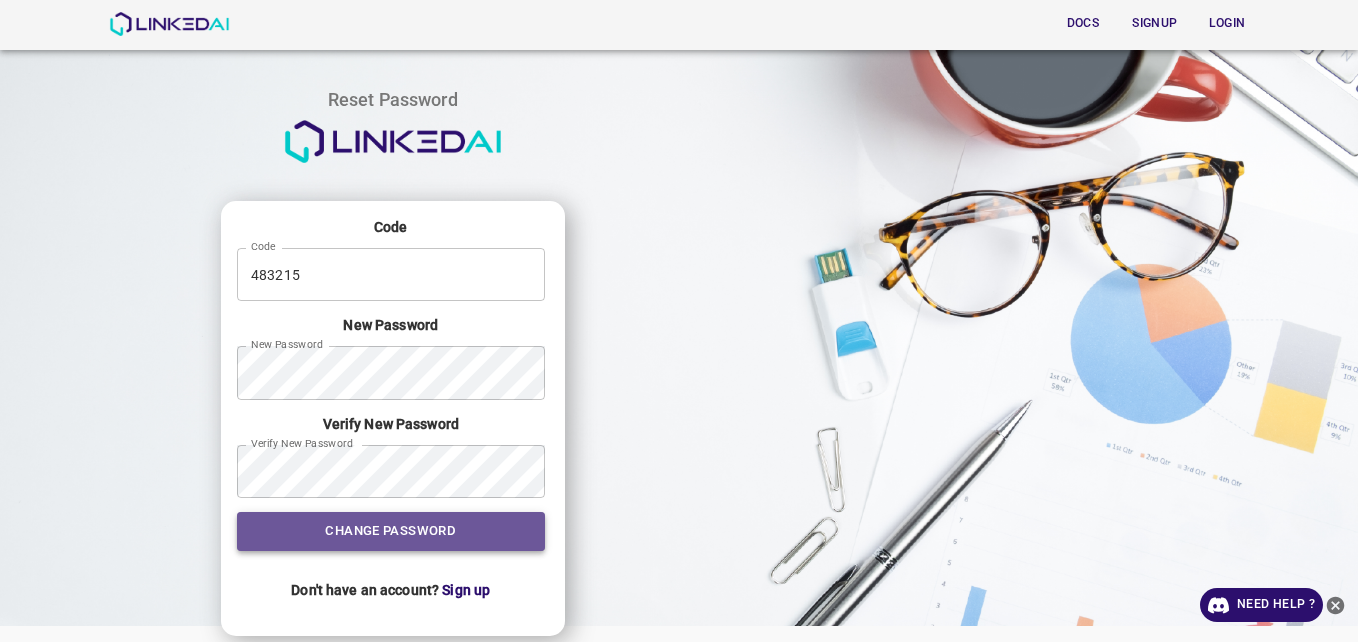click on "Change Password" at bounding box center (391, 531) 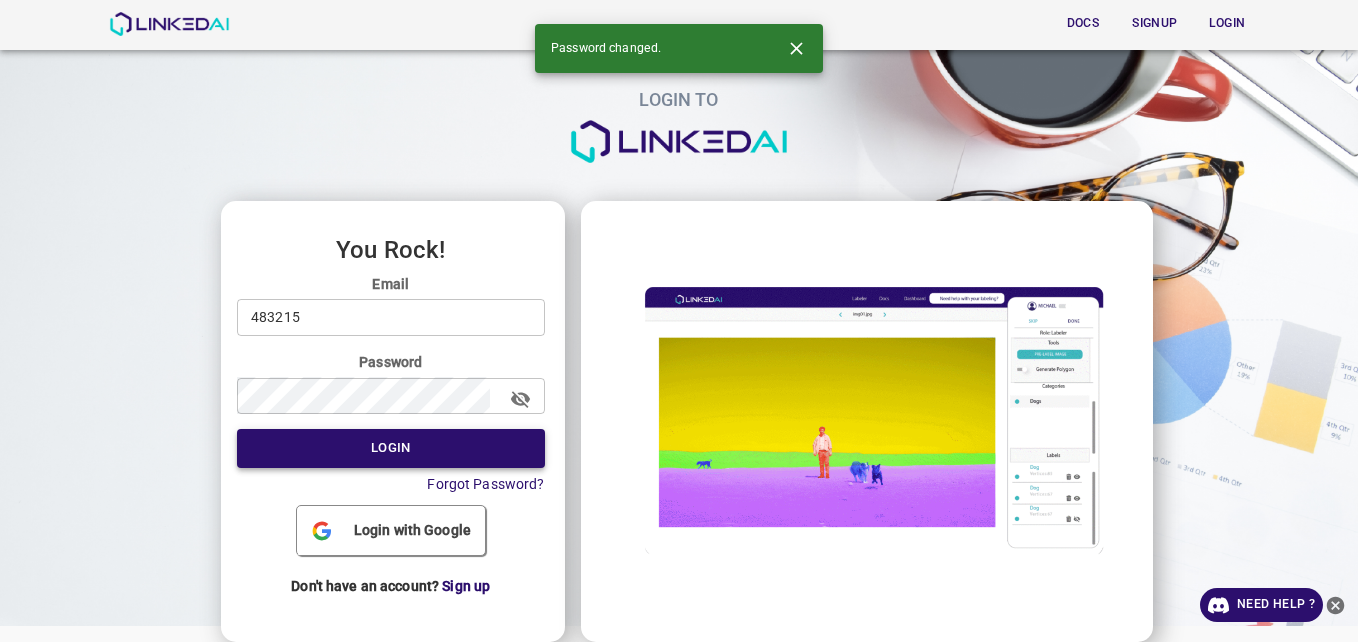 click on "Login" at bounding box center [391, 448] 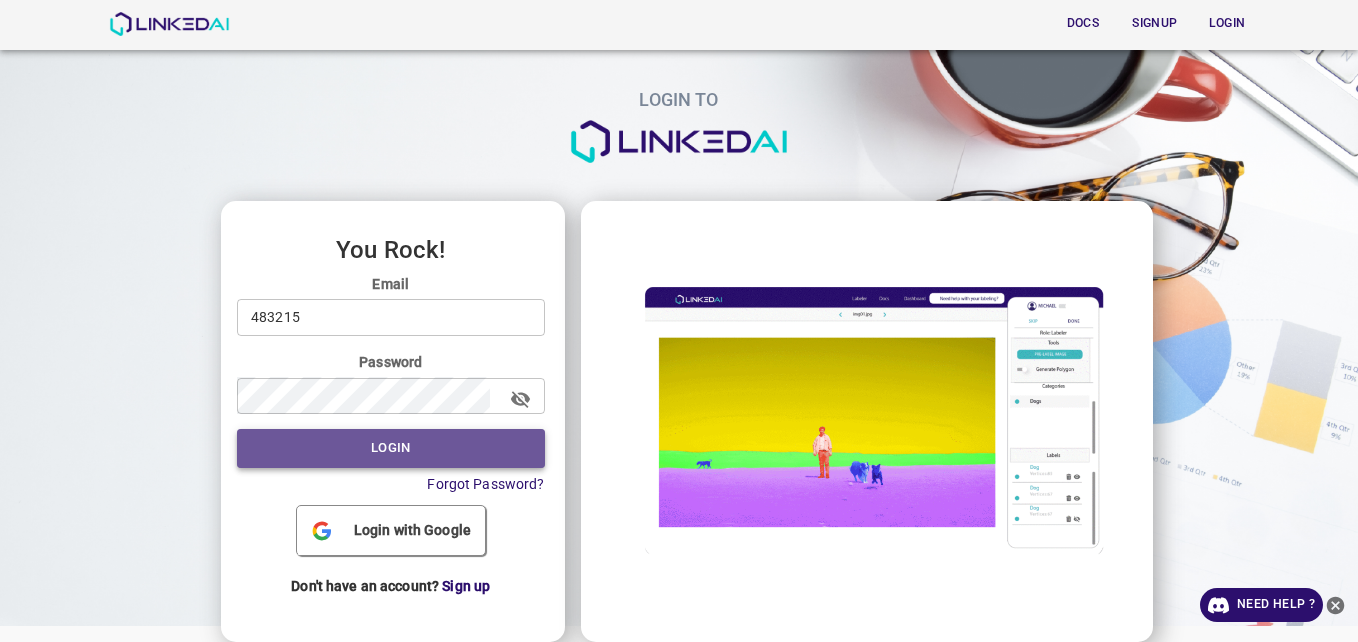 click on "Login" at bounding box center [391, 448] 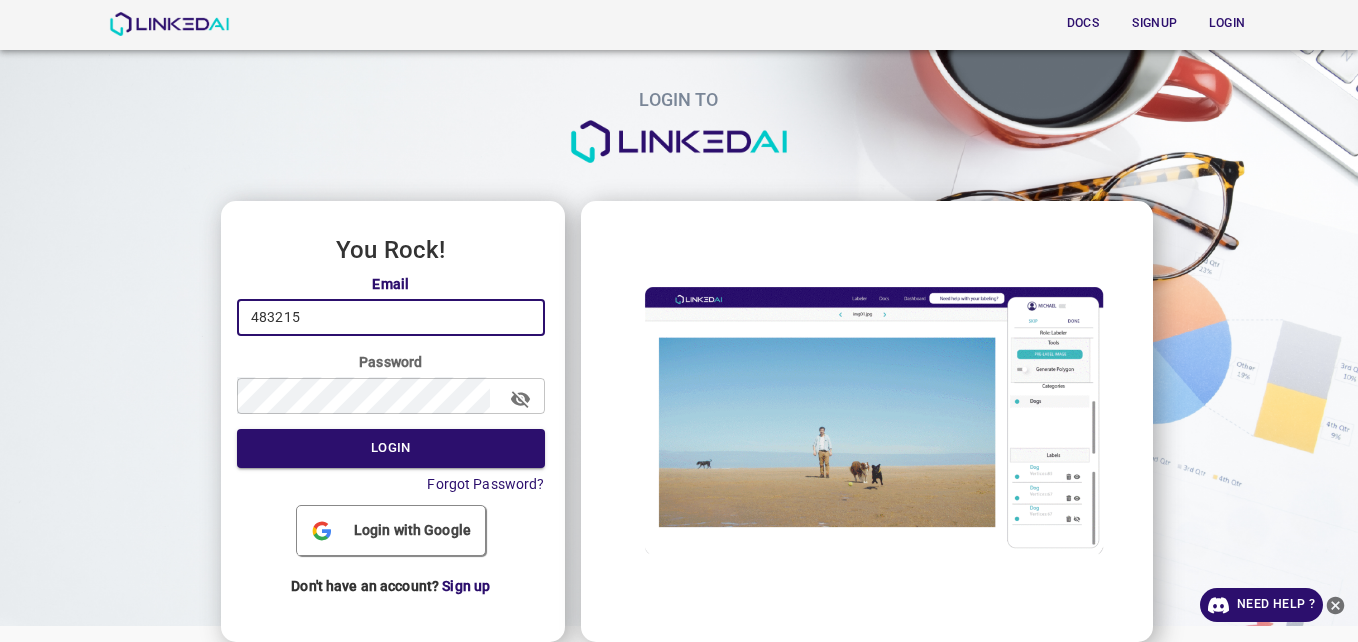 click on "483215" at bounding box center (391, 317) 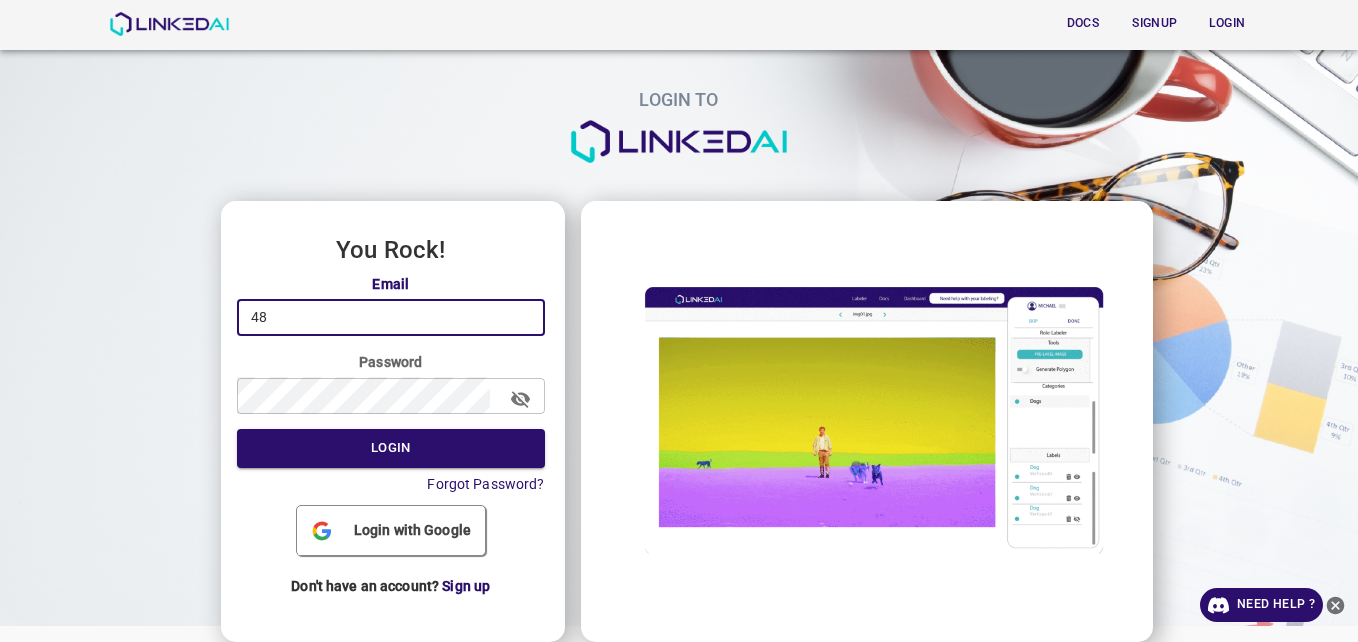 type on "4" 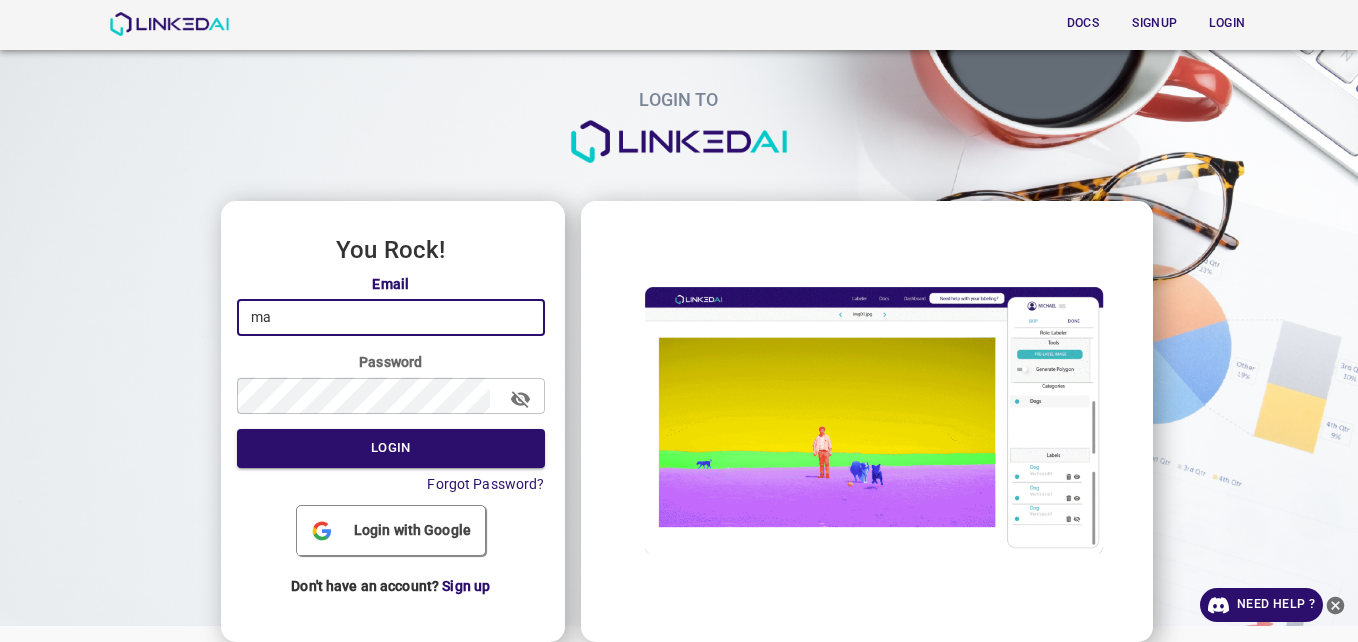 type on "[EMAIL_ADDRESS][DOMAIN_NAME]" 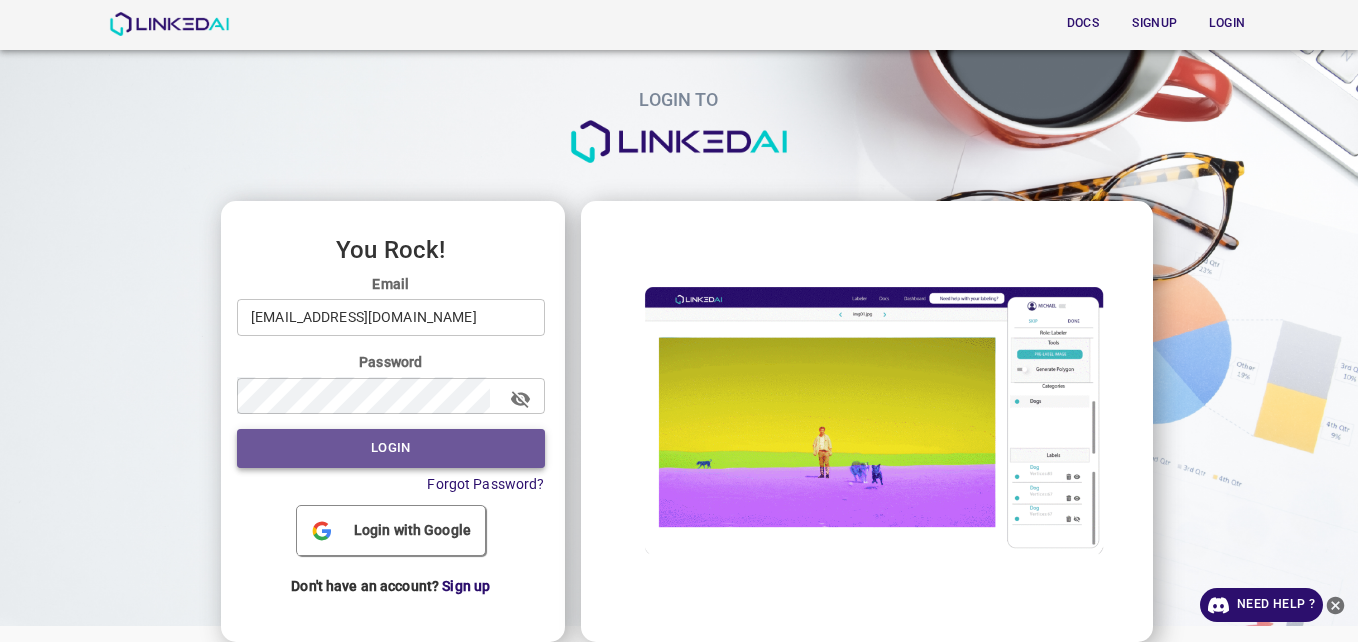 click on "Login" at bounding box center (391, 448) 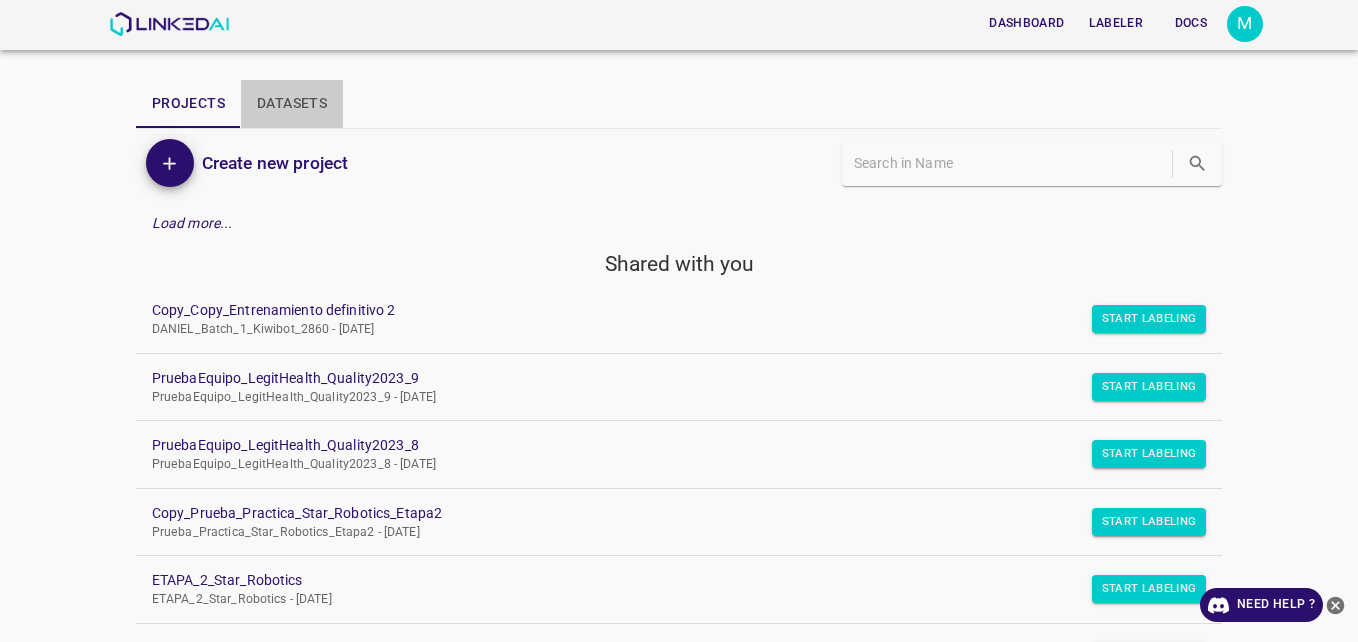 click on "Datasets" at bounding box center [292, 104] 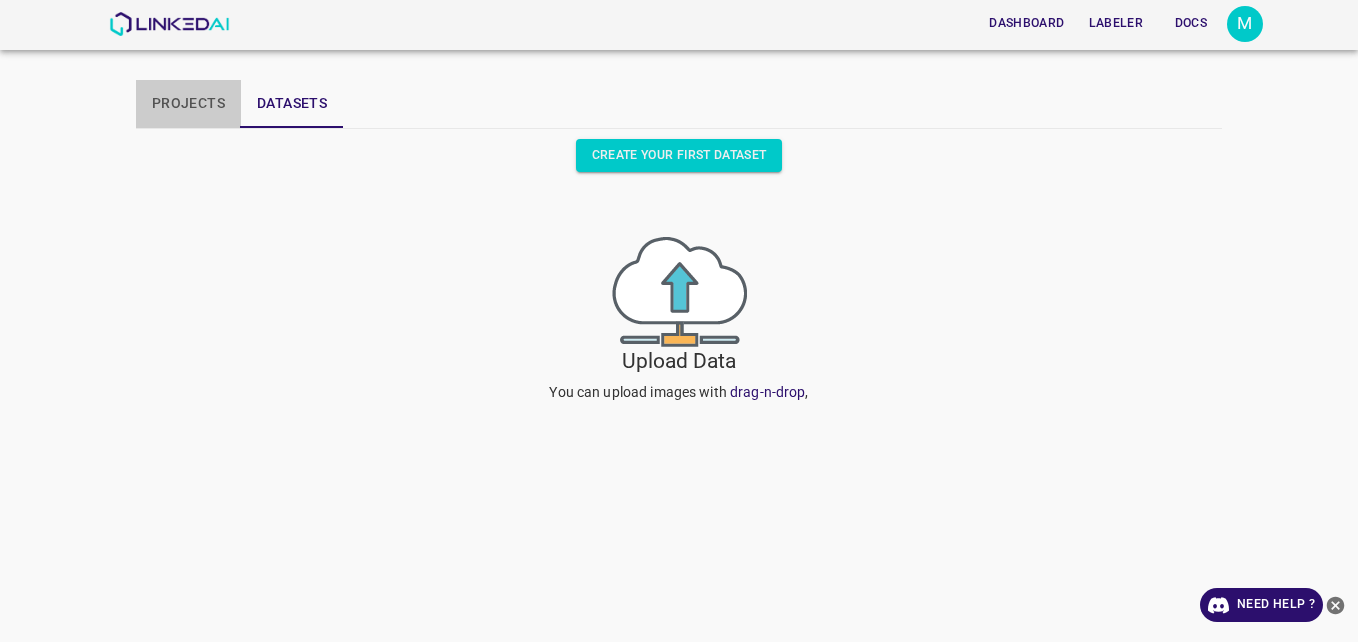 click on "Projects" at bounding box center [188, 104] 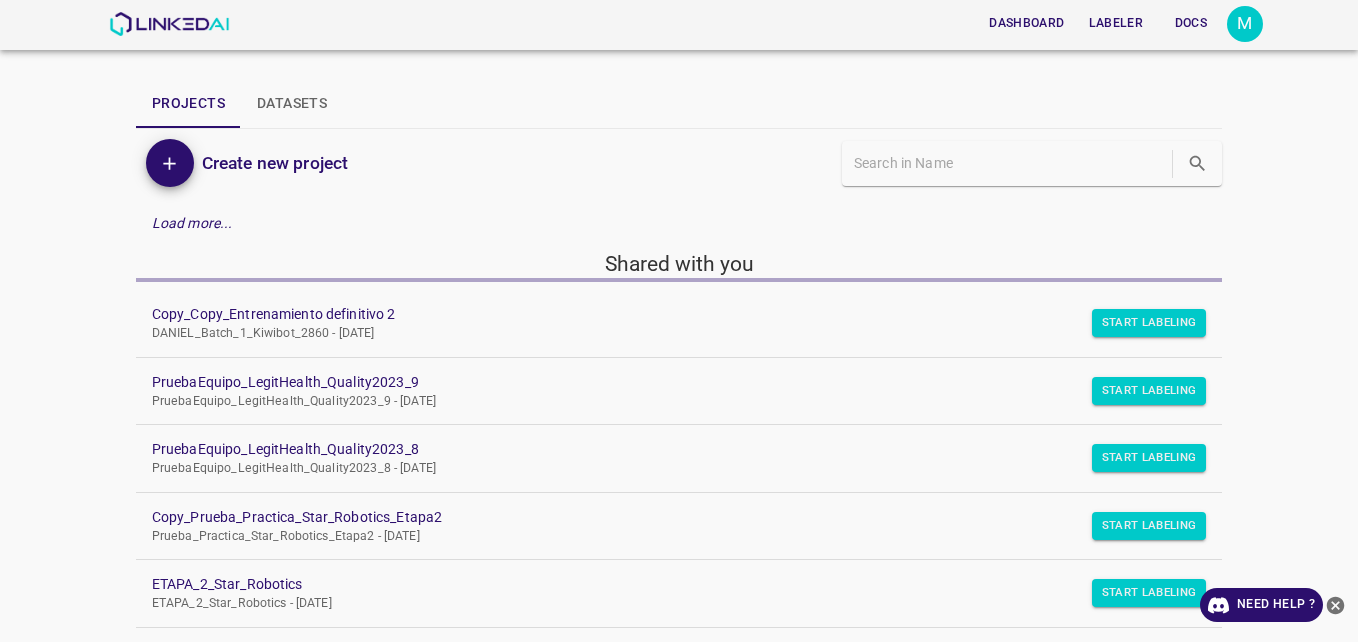 click on "Dashboard" at bounding box center [1026, 23] 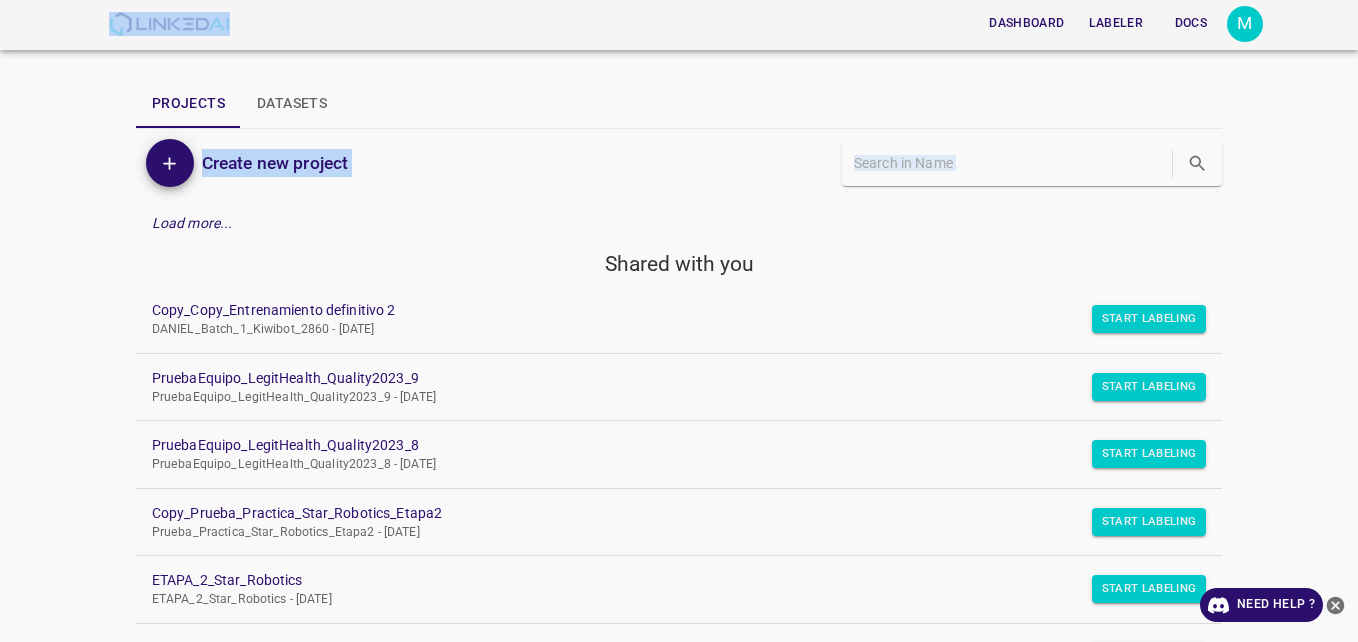 click on "Dashboard Labeler Docs M Projects Datasets   Create new project Load more... Shared with you Copy_Copy_Entrenamiento definitivo 2 DANIEL_Batch_1_Kiwibot_2860 - [DATE] Start Labeling PruebaEquipo_LegitHealth_Quality2023_9 PruebaEquipo_LegitHealth_Quality2023_9 - [DATE] Start Labeling PruebaEquipo_LegitHealth_Quality2023_8 PruebaEquipo_LegitHealth_Quality2023_8 - [DATE] Start Labeling Copy_Prueba_Practica_Star_Robotics_Etapa2 Prueba_Practica_Star_Robotics_Etapa2 - [DATE] Start Labeling ETAPA_2_Star_Robotics  ETAPA_2_Star_Robotics  - [DATE] Start Labeling Prueba_Practica_Star_Robotics_Etapa2 Prueba_Practica_Star_Robotics_Etapa2 - [DATE] Start Labeling Copy_Entrenamiento definitivo  DANIEL_Batch_1_Kiwibot_2860 - [DATE] Start Labeling Transport_Systems_2022_140 Transport_Systems_2022_140 - [DATE] Start Labeling Transport_Systems_2022_132 Transport_Systems_2022_132 - [DATE] Start Labeling Prueba_StarRobotics_21 Start Labeling Dashboard" at bounding box center [679, 321] 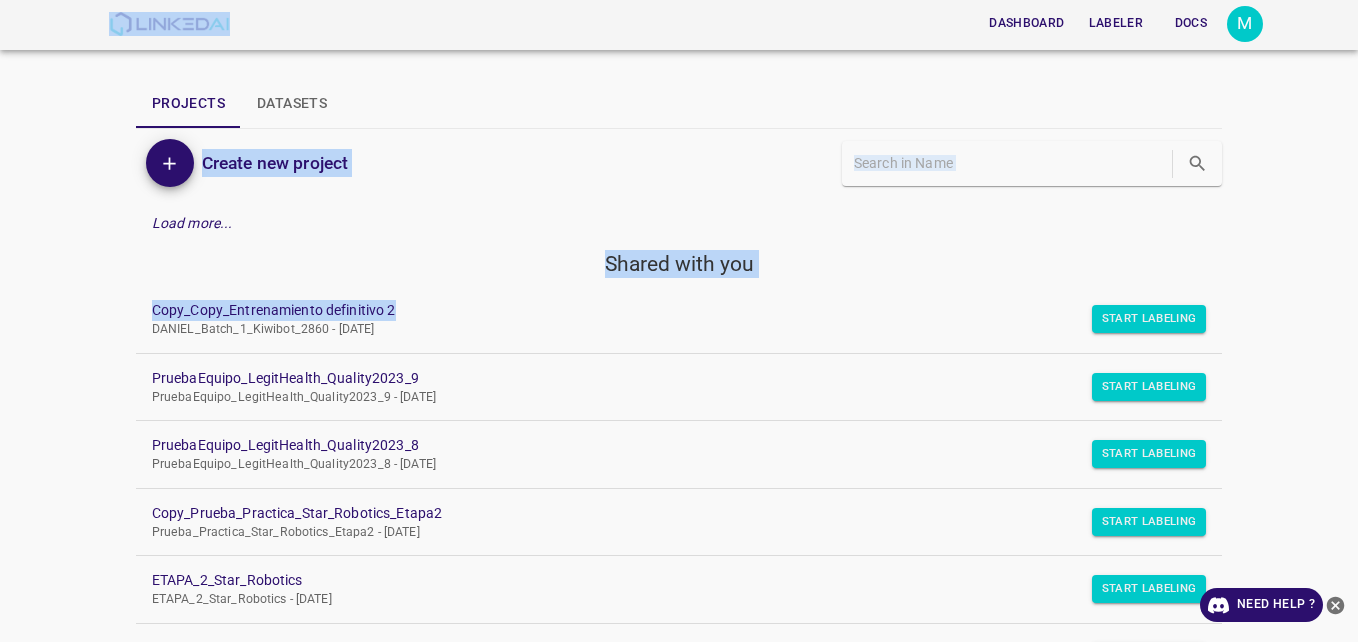 drag, startPoint x: 1355, startPoint y: 294, endPoint x: 1357, endPoint y: 174, distance: 120.01666 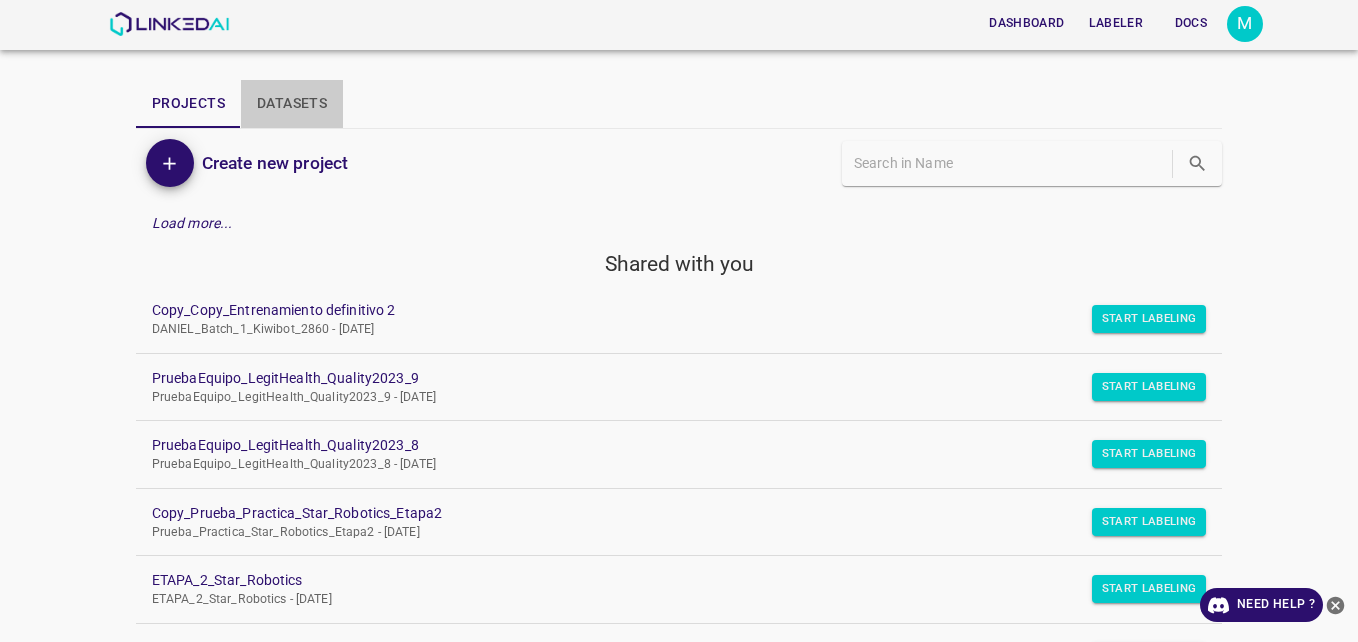click on "Datasets" at bounding box center (292, 104) 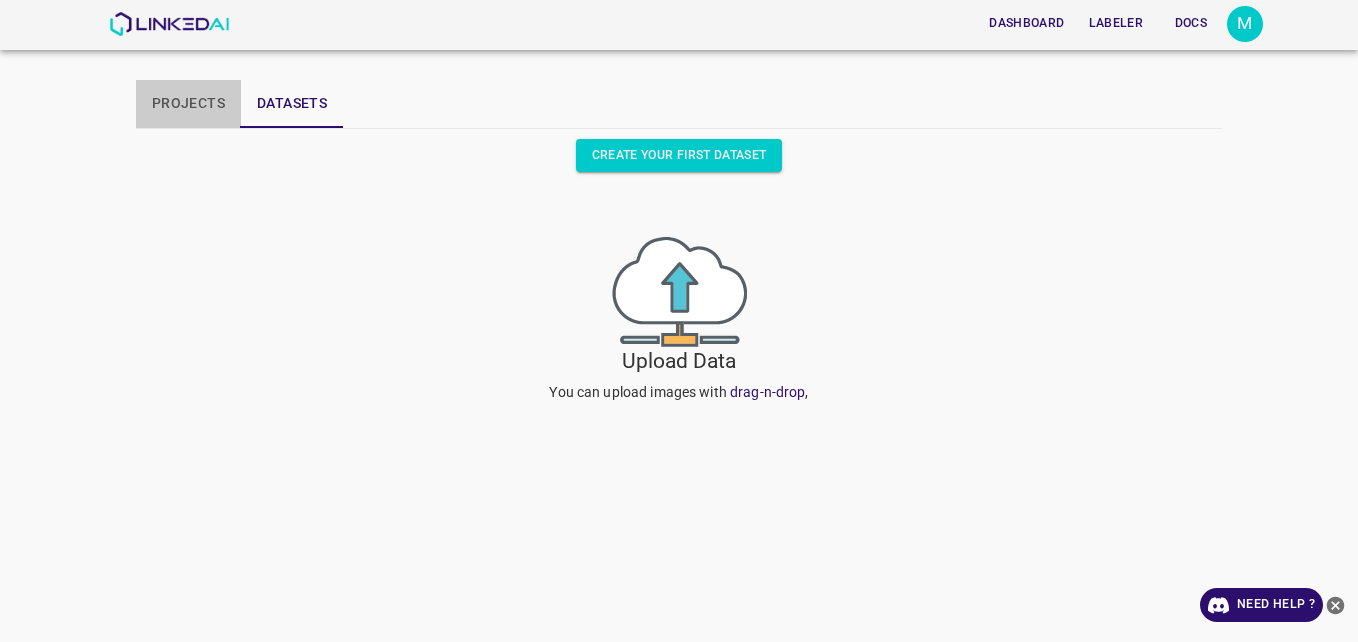 click on "Projects" at bounding box center [188, 104] 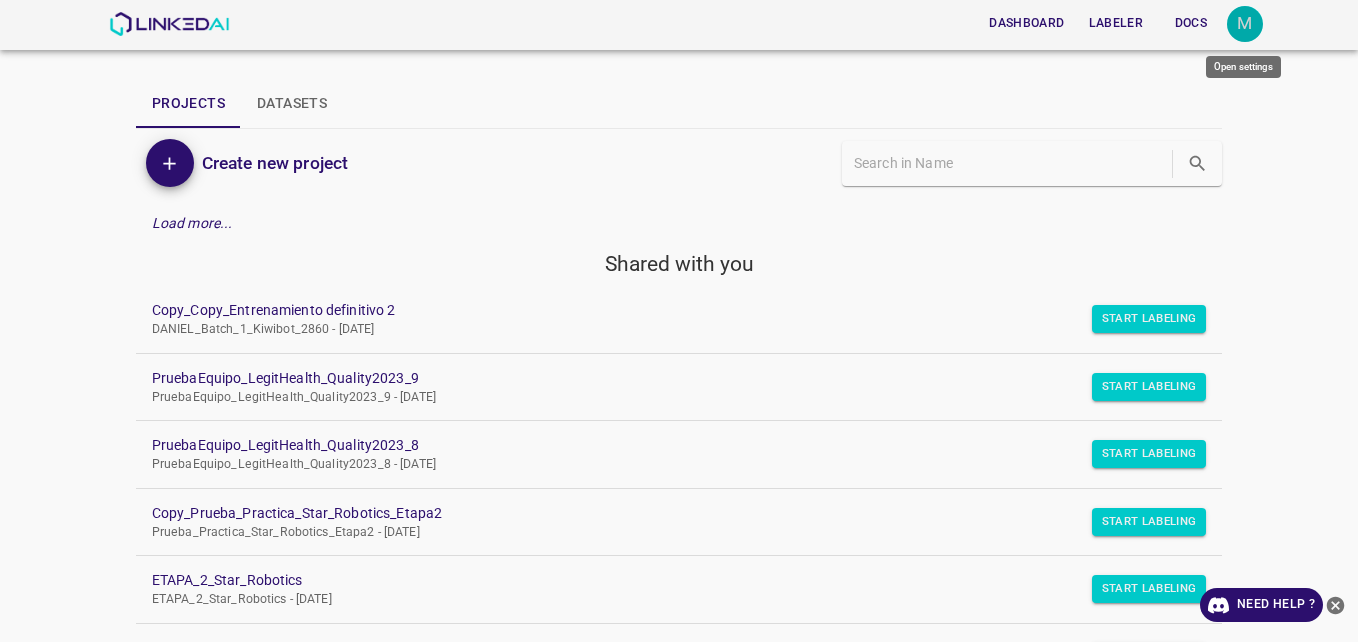 click on "M" at bounding box center [1245, 24] 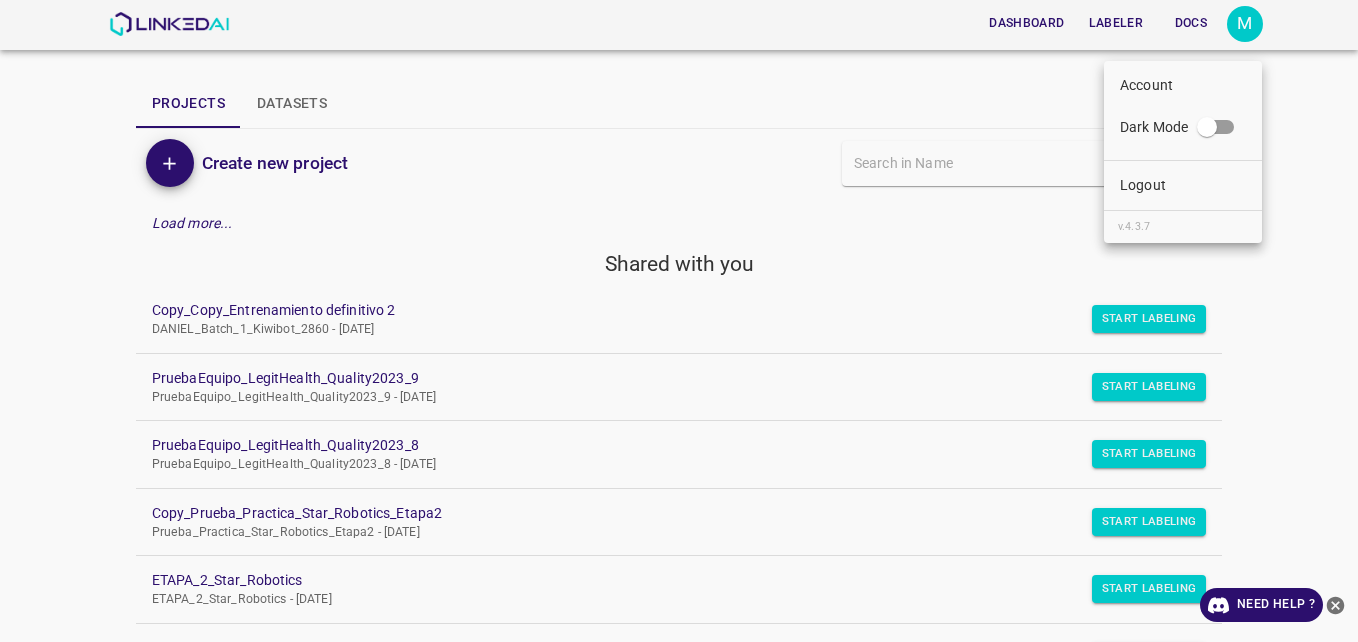 click at bounding box center [679, 321] 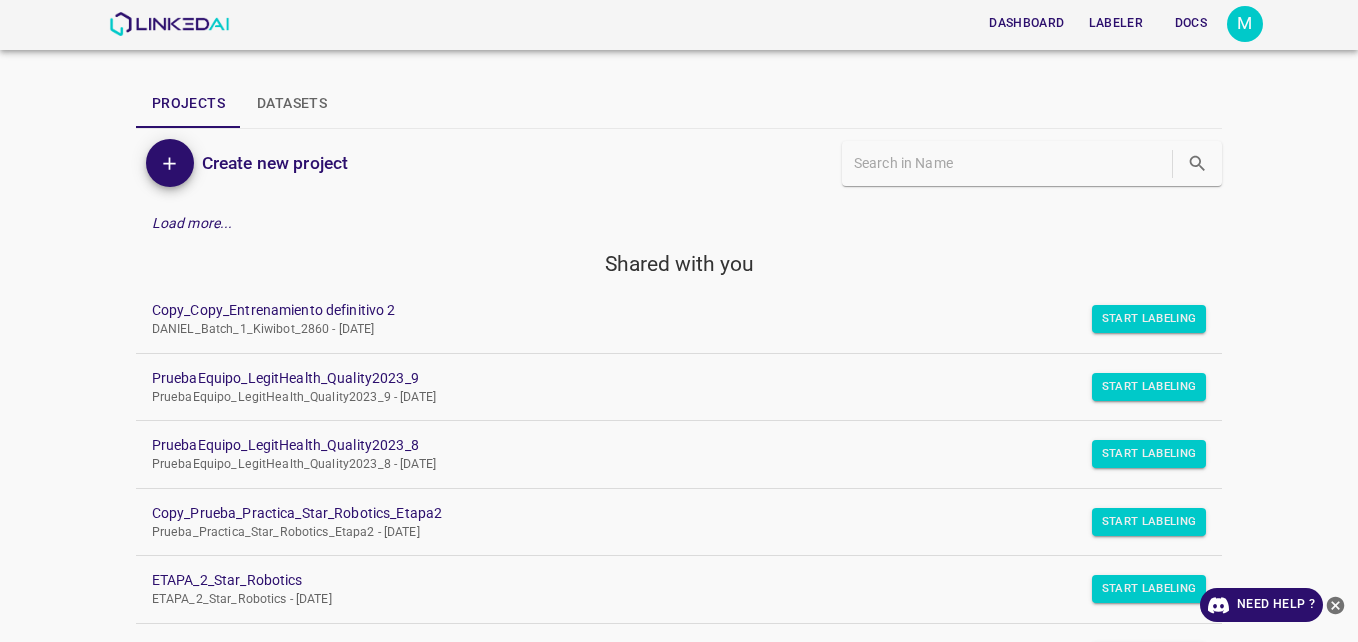 click on "DANIEL_Batch_1_Kiwibot_2860 - [DATE]" at bounding box center (663, 330) 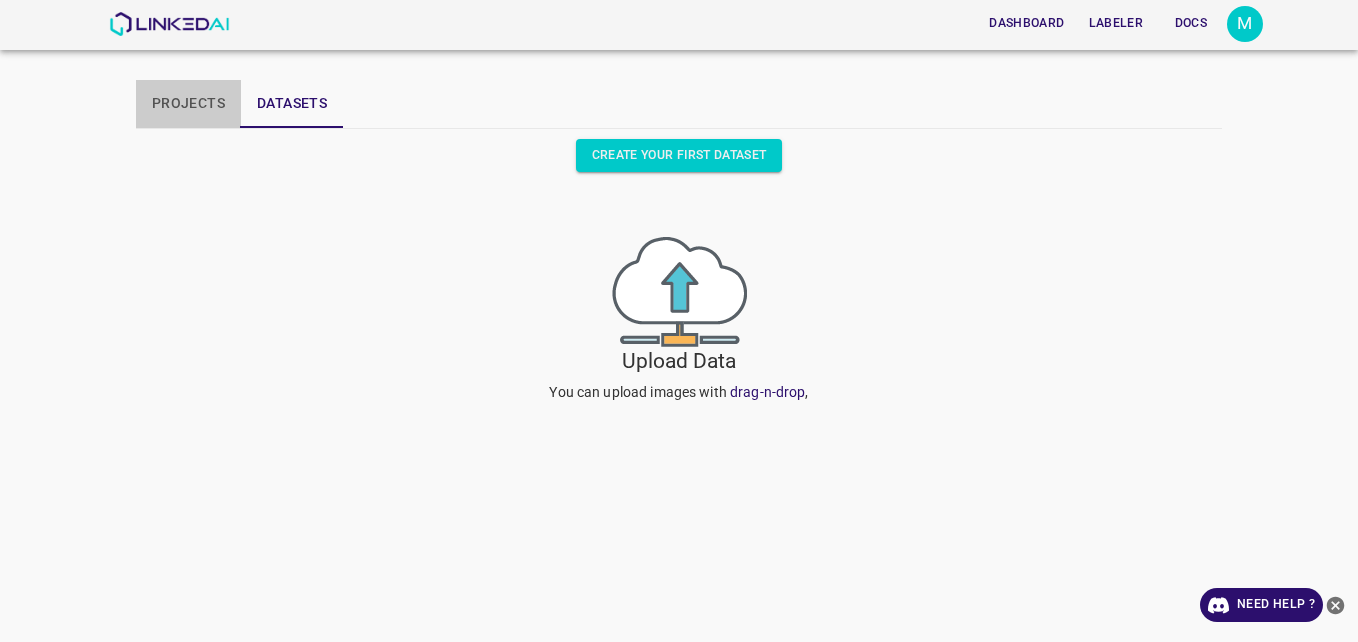click on "Projects" at bounding box center (188, 104) 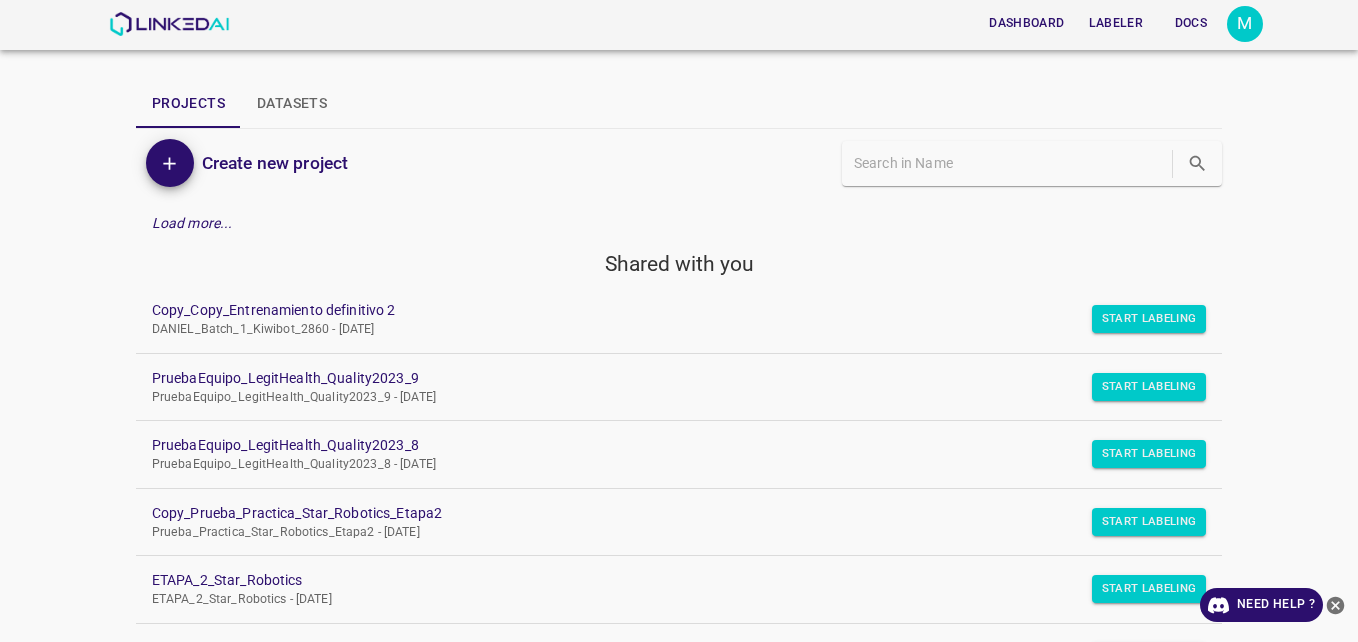 click at bounding box center [1011, 163] 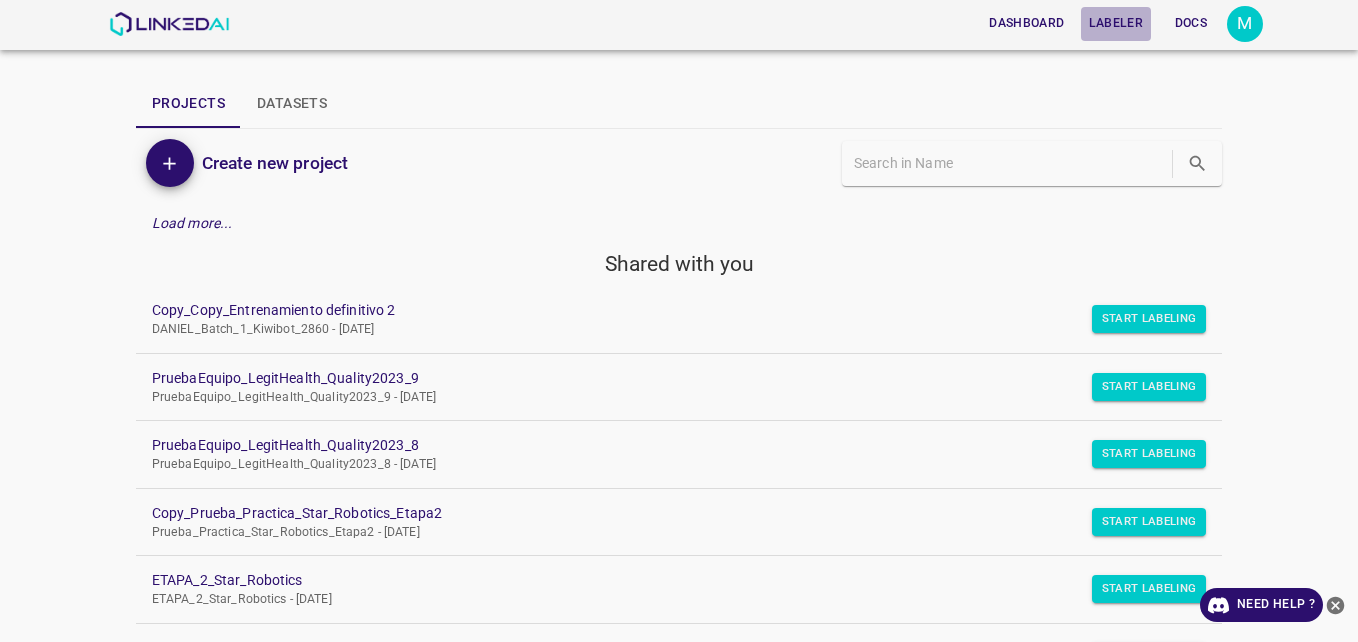 click on "Labeler" at bounding box center [1116, 23] 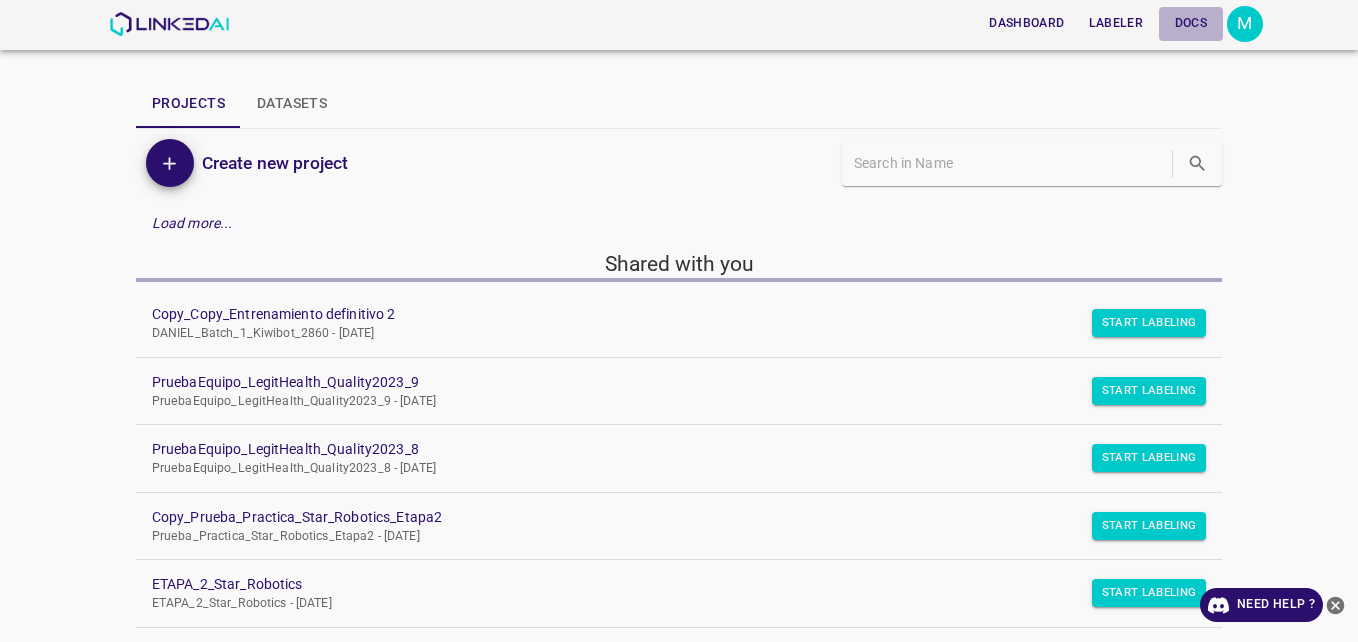 click on "Docs" at bounding box center [1191, 23] 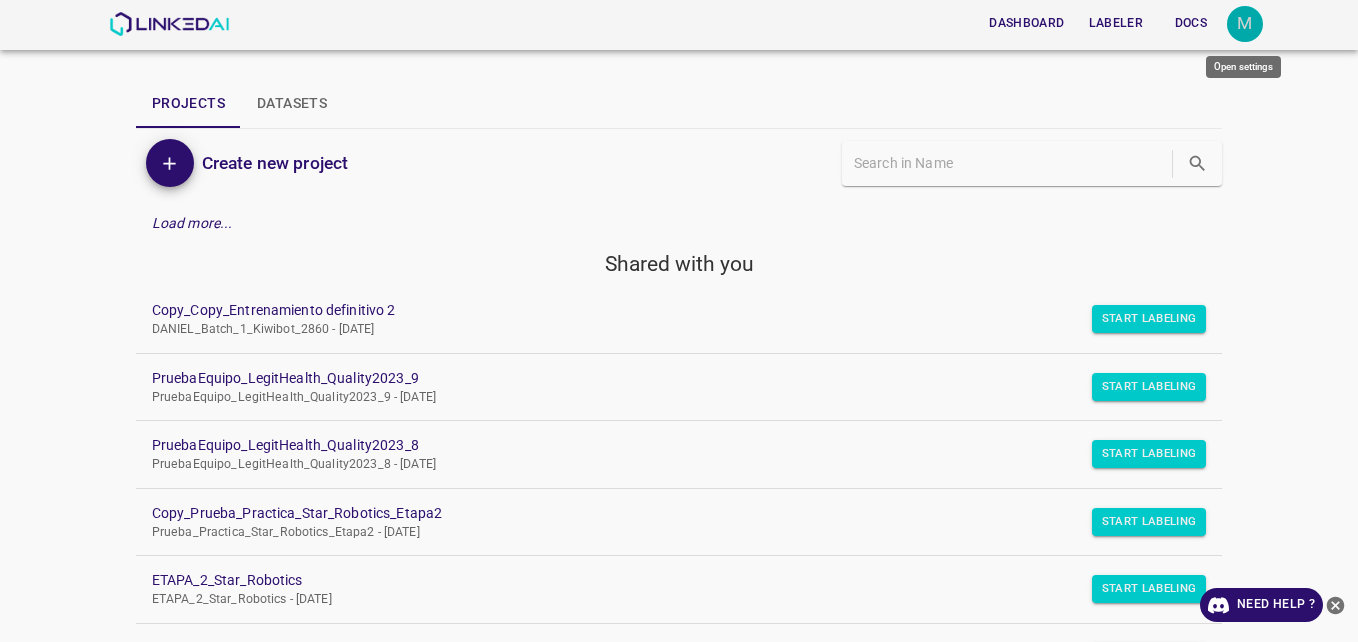 click on "M" at bounding box center [1245, 24] 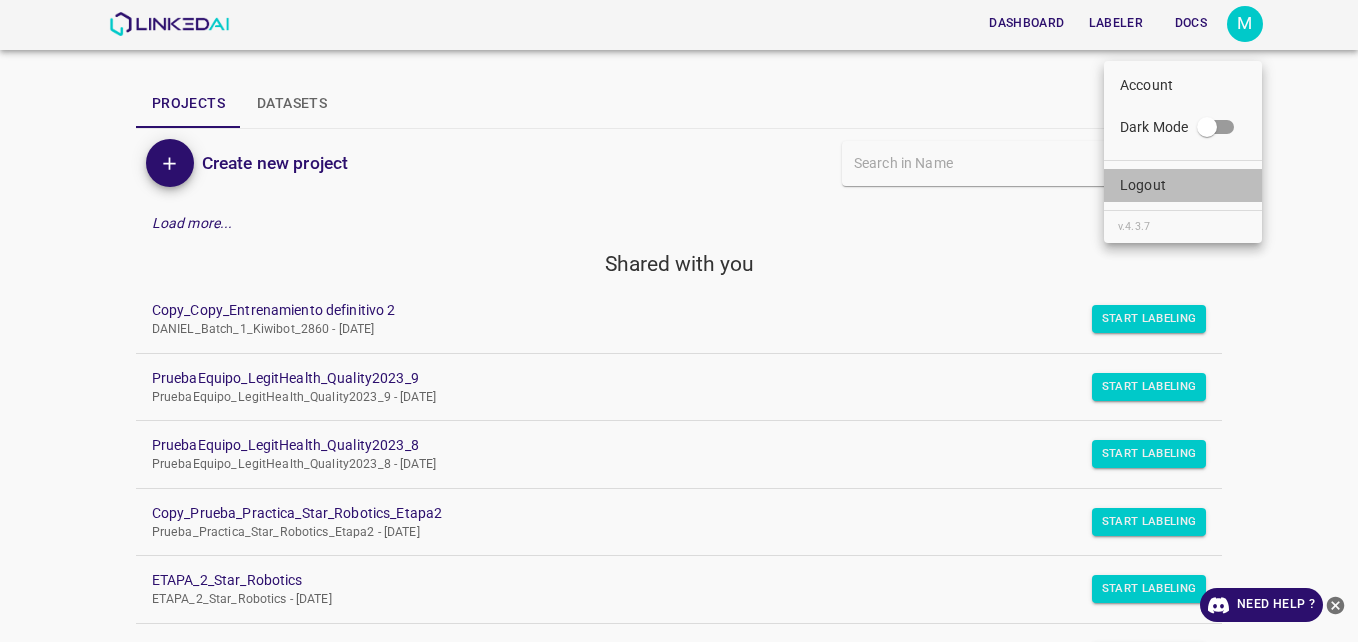 click on "Logout" at bounding box center (1143, 185) 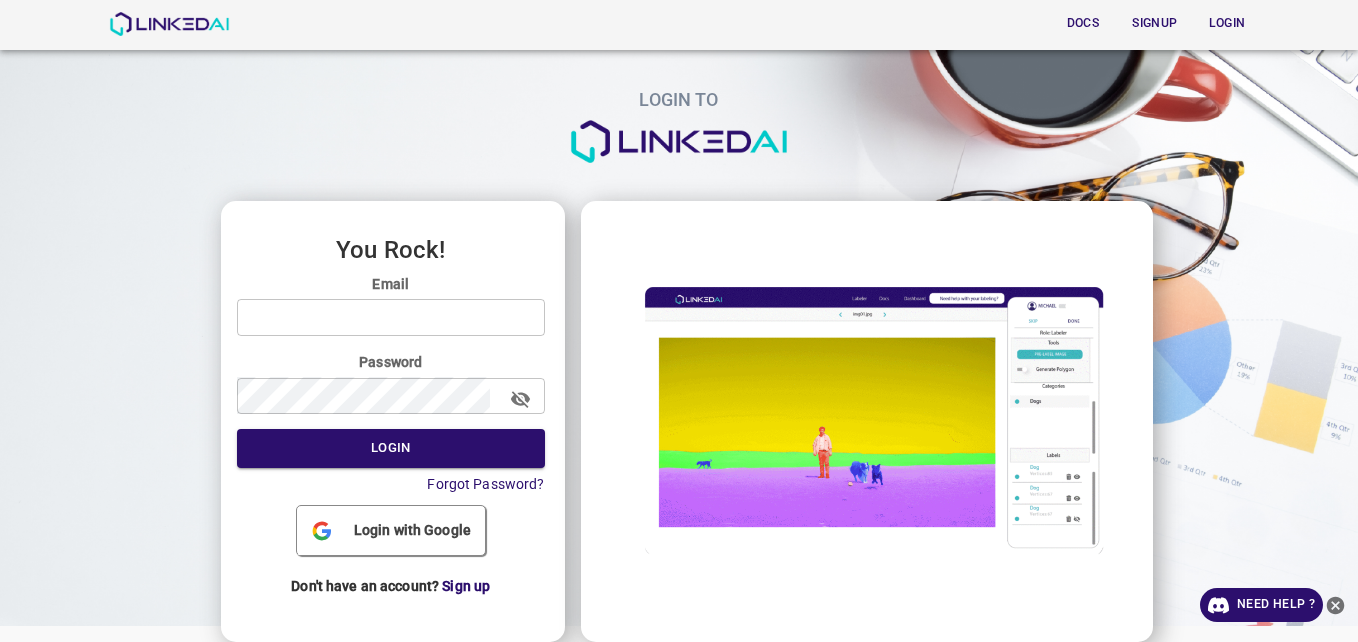 type on "[EMAIL_ADDRESS][DOMAIN_NAME]" 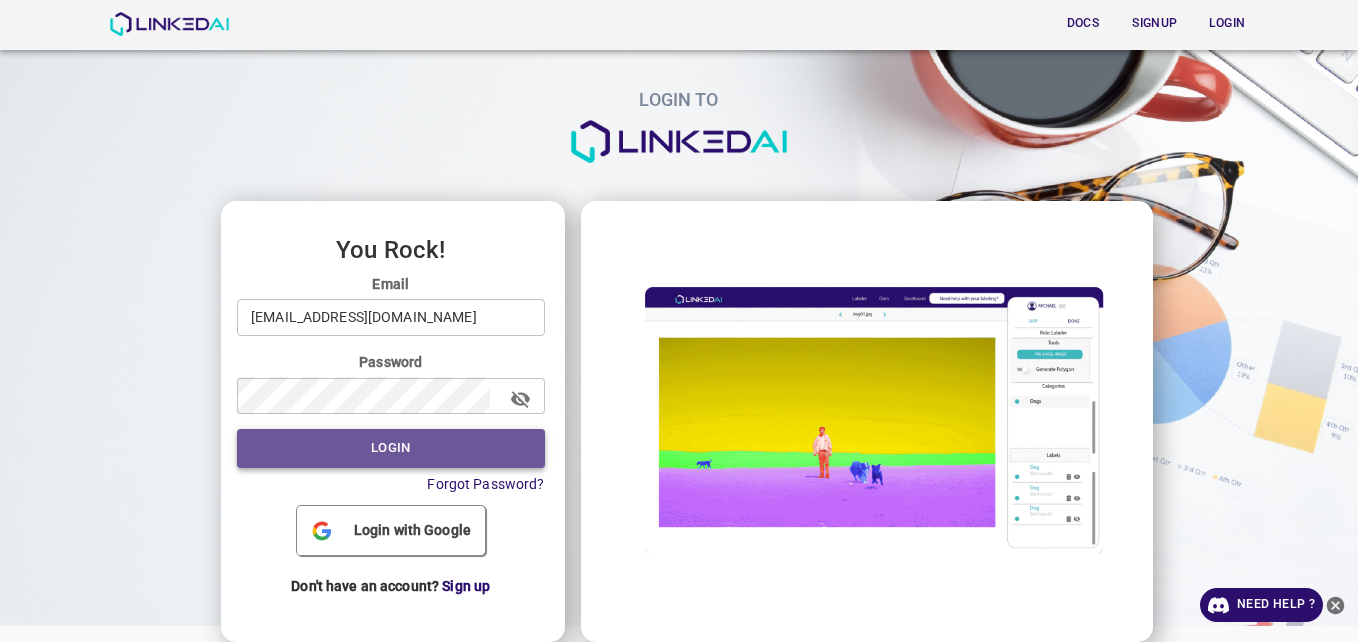 click on "Login" at bounding box center (391, 448) 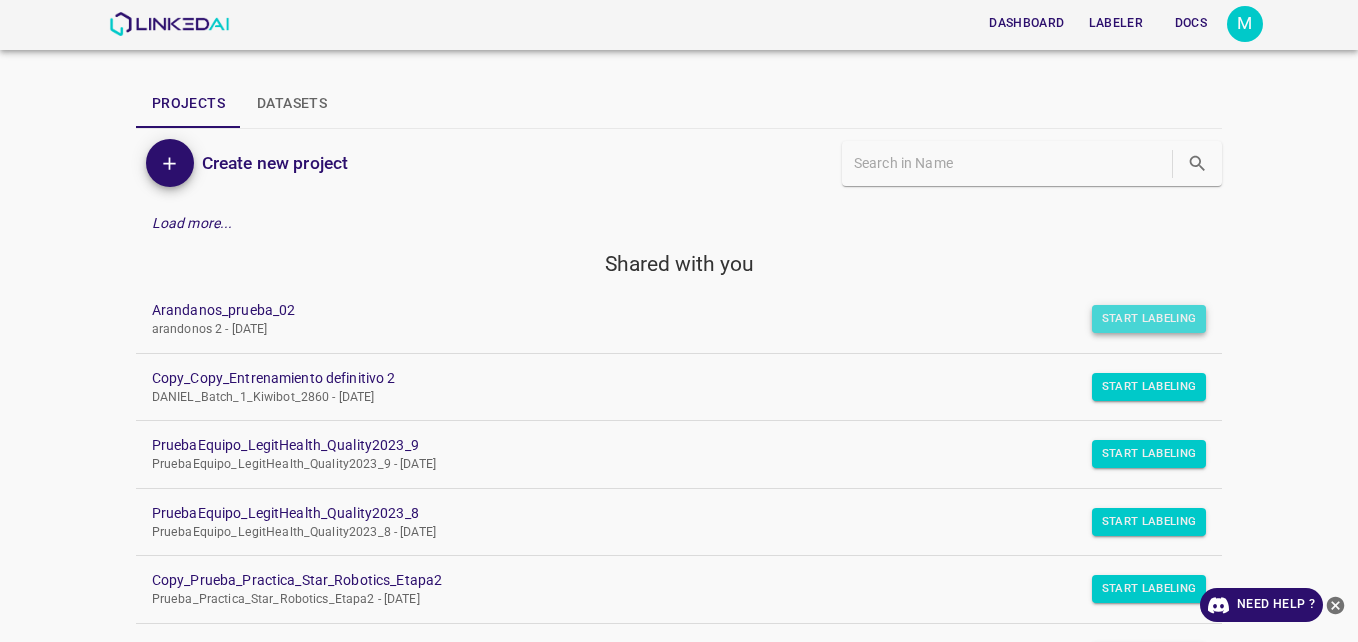 click on "Start Labeling" at bounding box center (1149, 319) 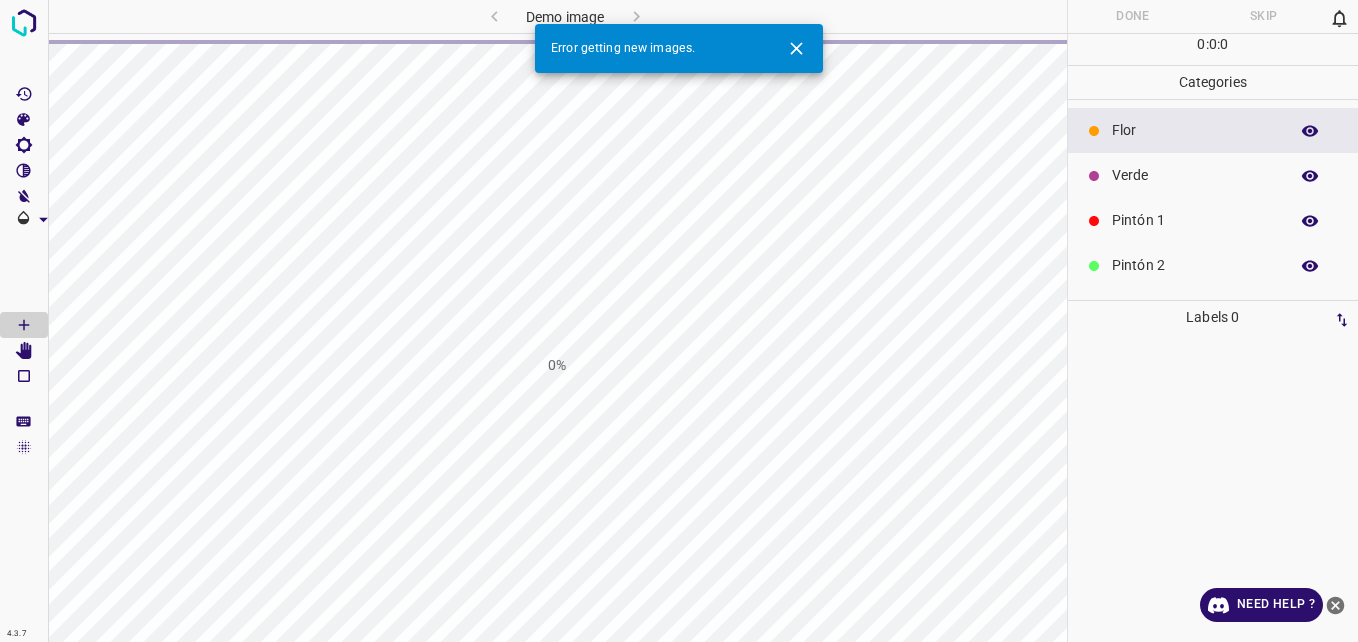click on "Demo image" at bounding box center [565, 16] 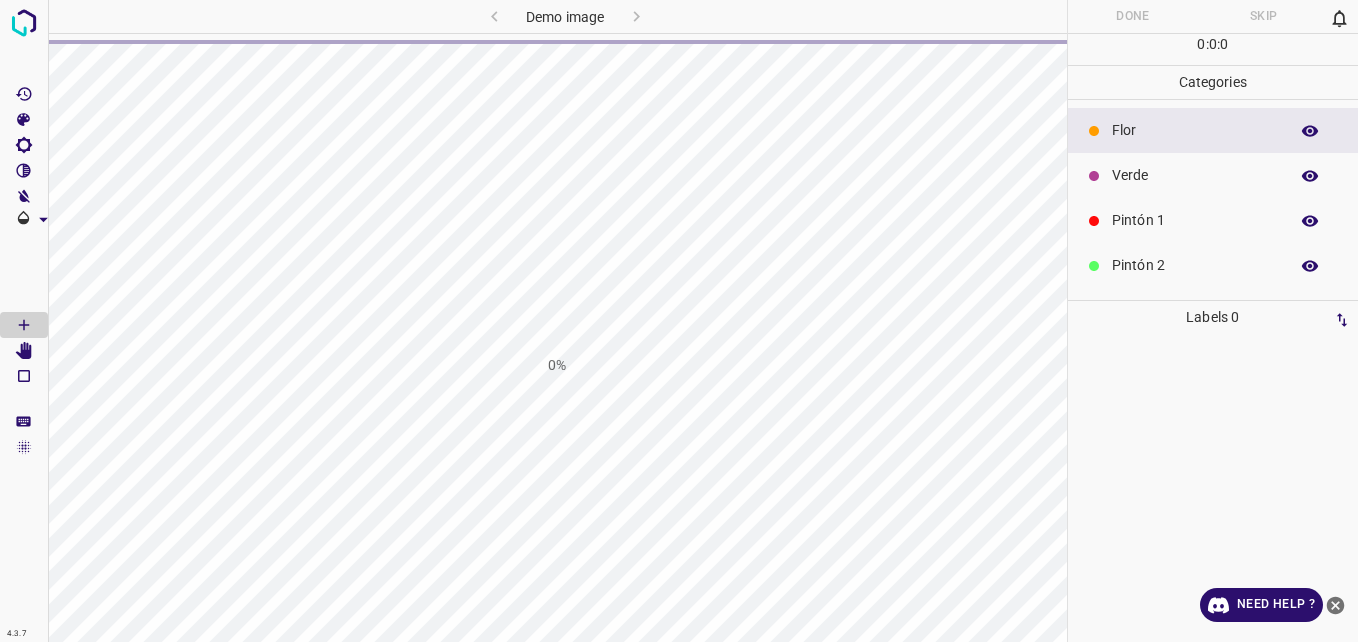 click on "Demo image" at bounding box center [565, 16] 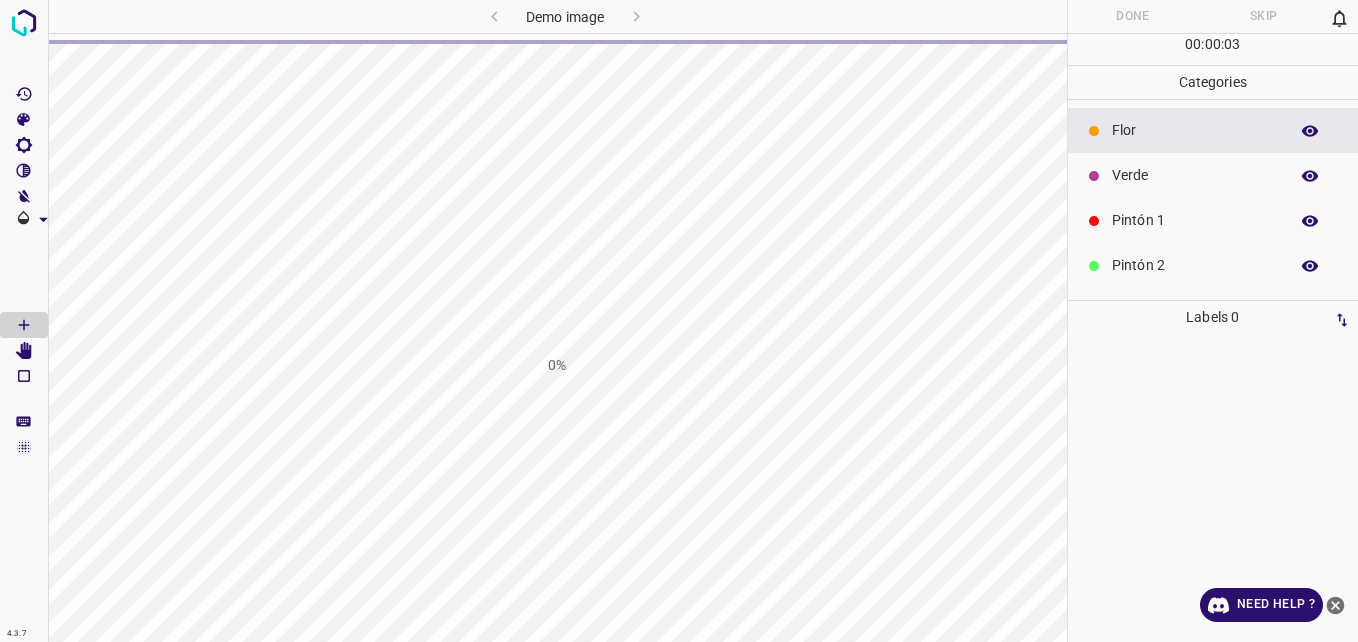 click on "0%" at bounding box center (557, 365) 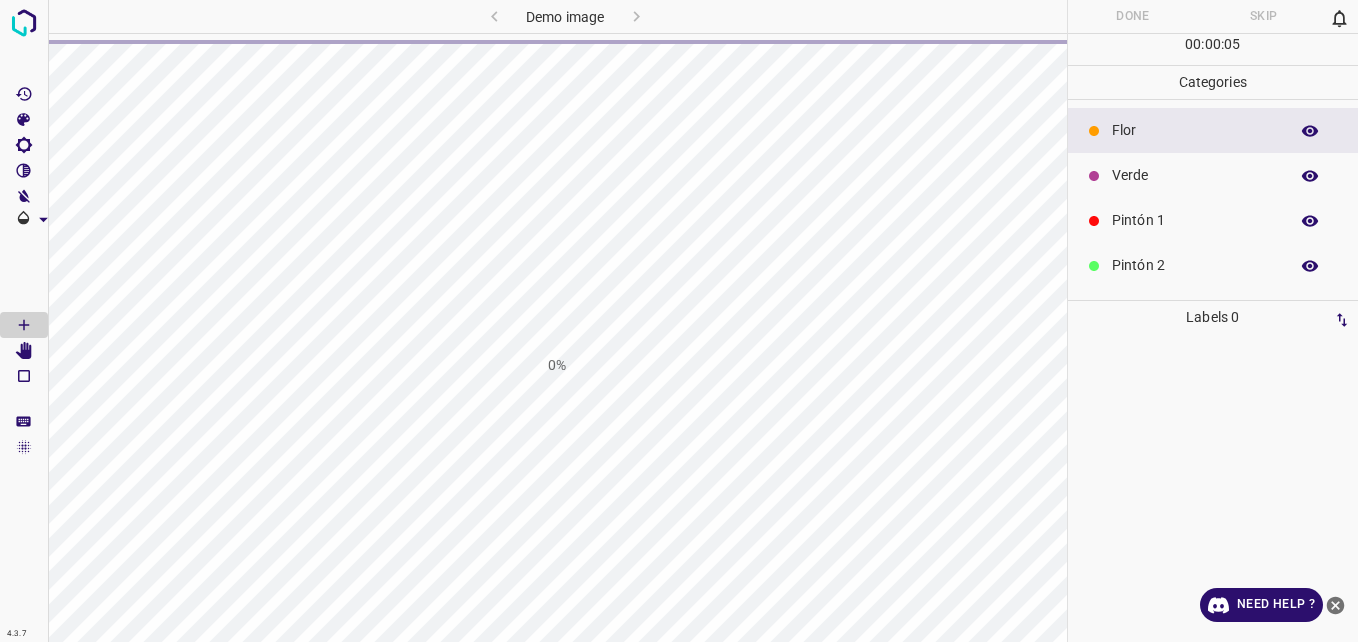 click on "Demo image" at bounding box center (565, 16) 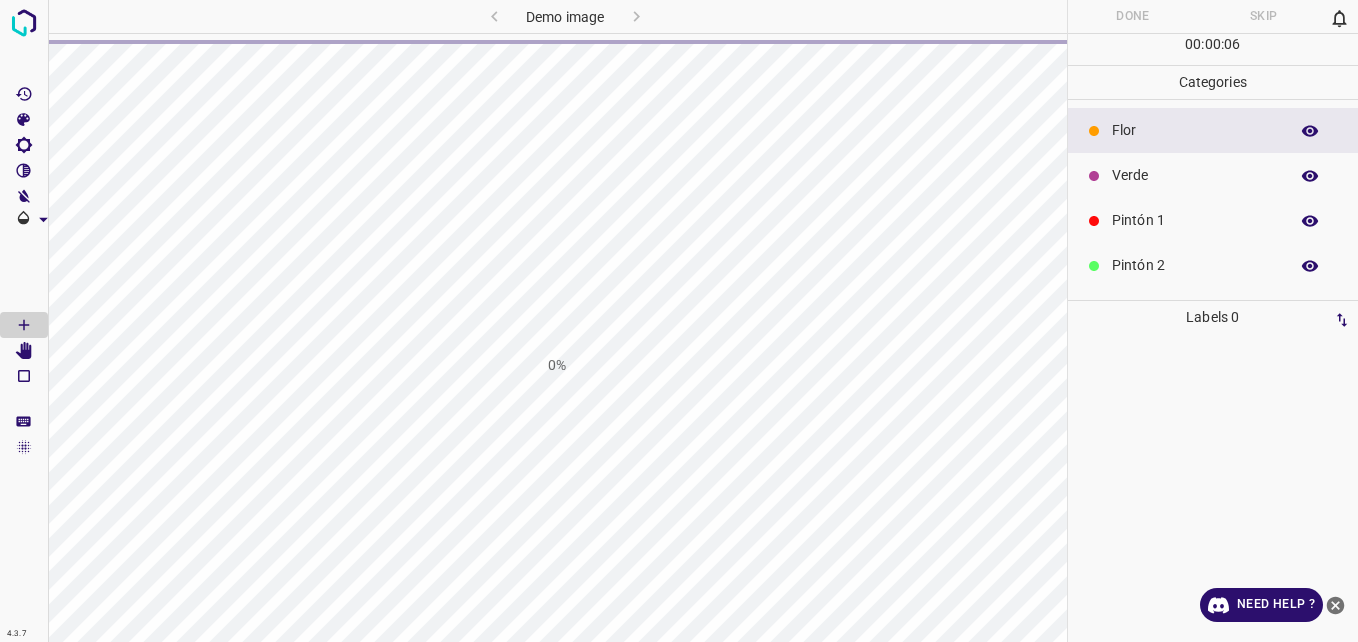 click on "Demo image" at bounding box center (565, 16) 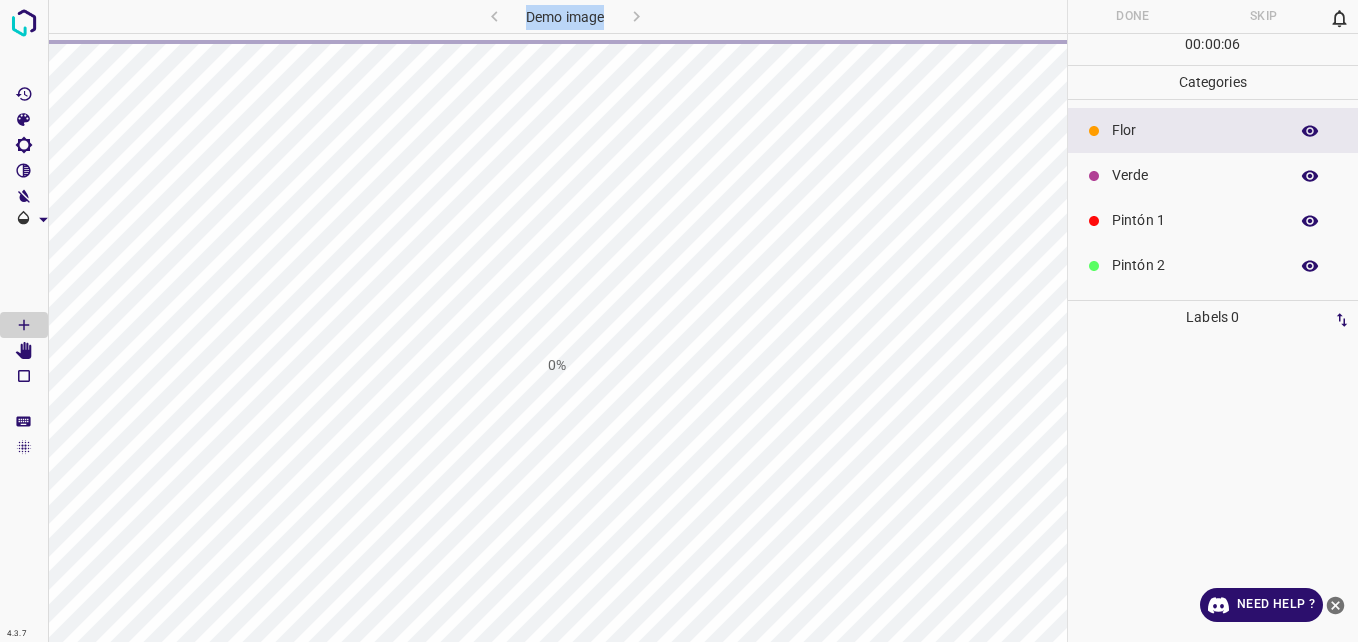 click on "Demo image" at bounding box center [565, 16] 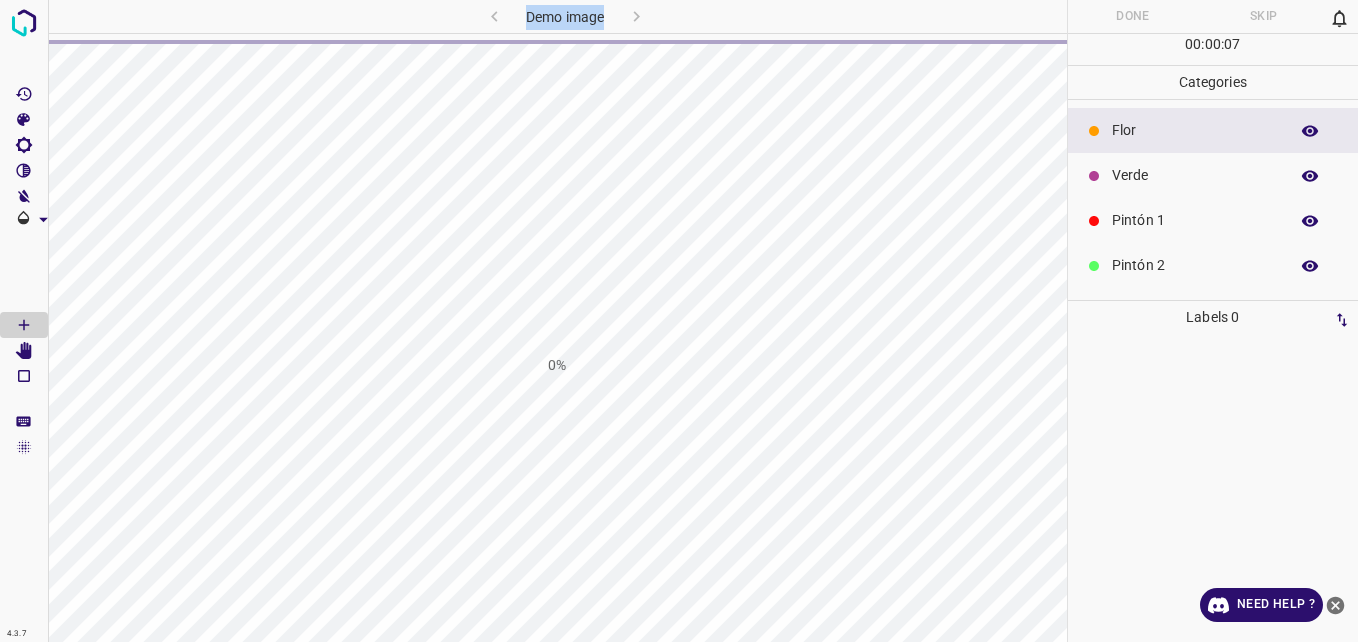 click on "Demo image" at bounding box center [565, 16] 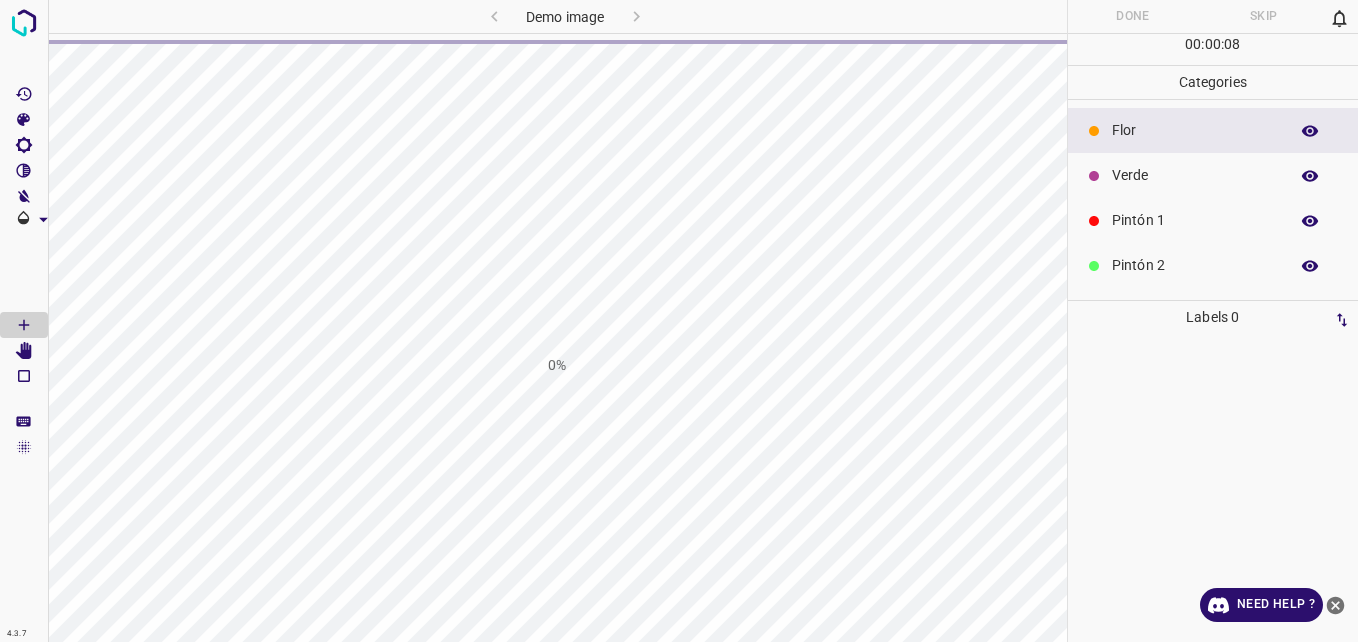 click on "Demo image" at bounding box center [565, 16] 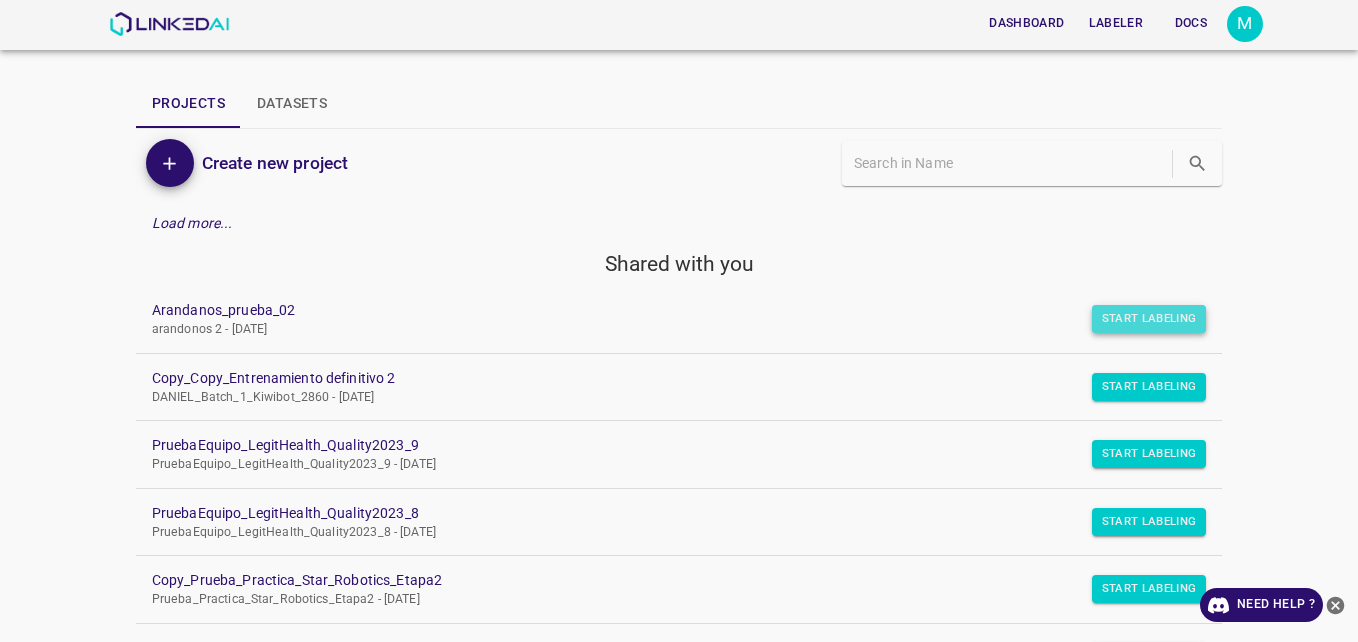 click on "Start Labeling" at bounding box center (1149, 319) 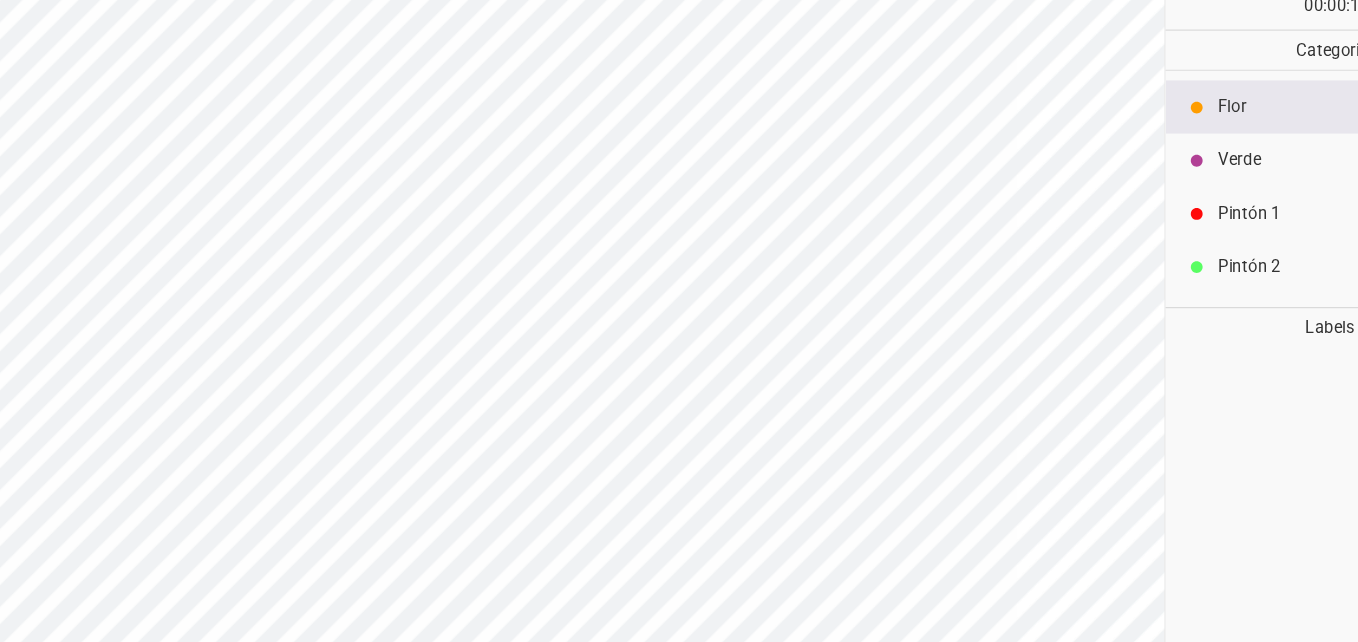 click on "Verde" at bounding box center (1195, 175) 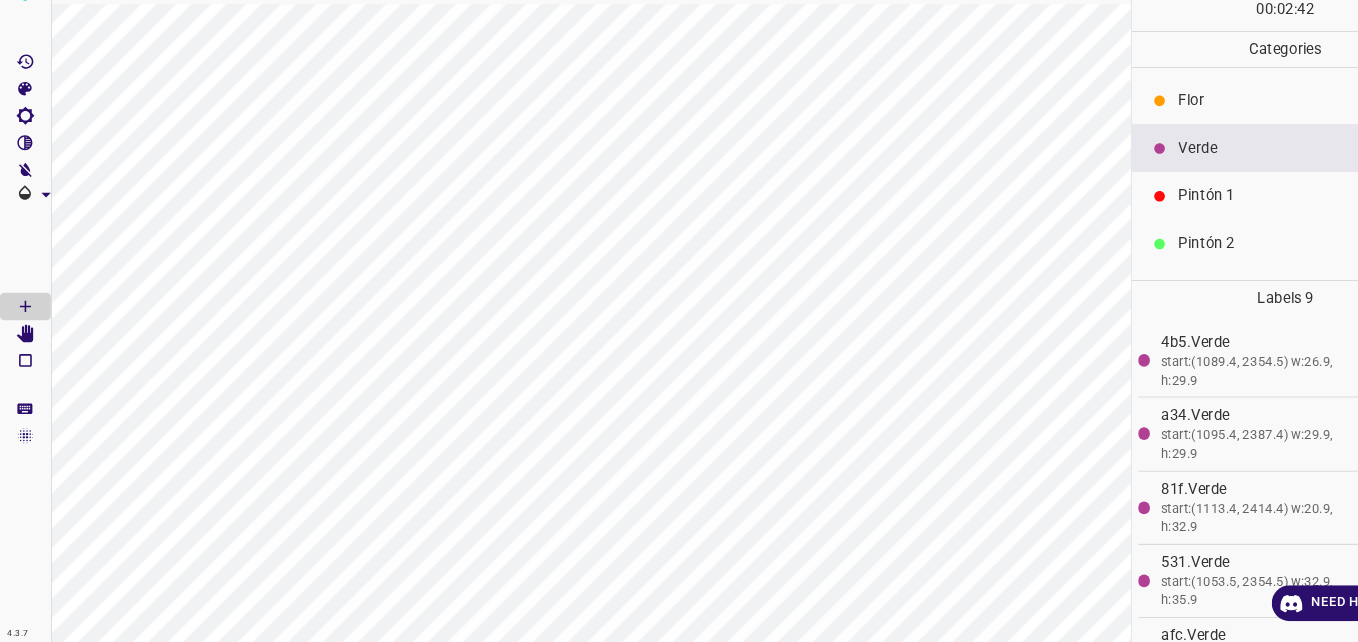 scroll, scrollTop: 0, scrollLeft: 0, axis: both 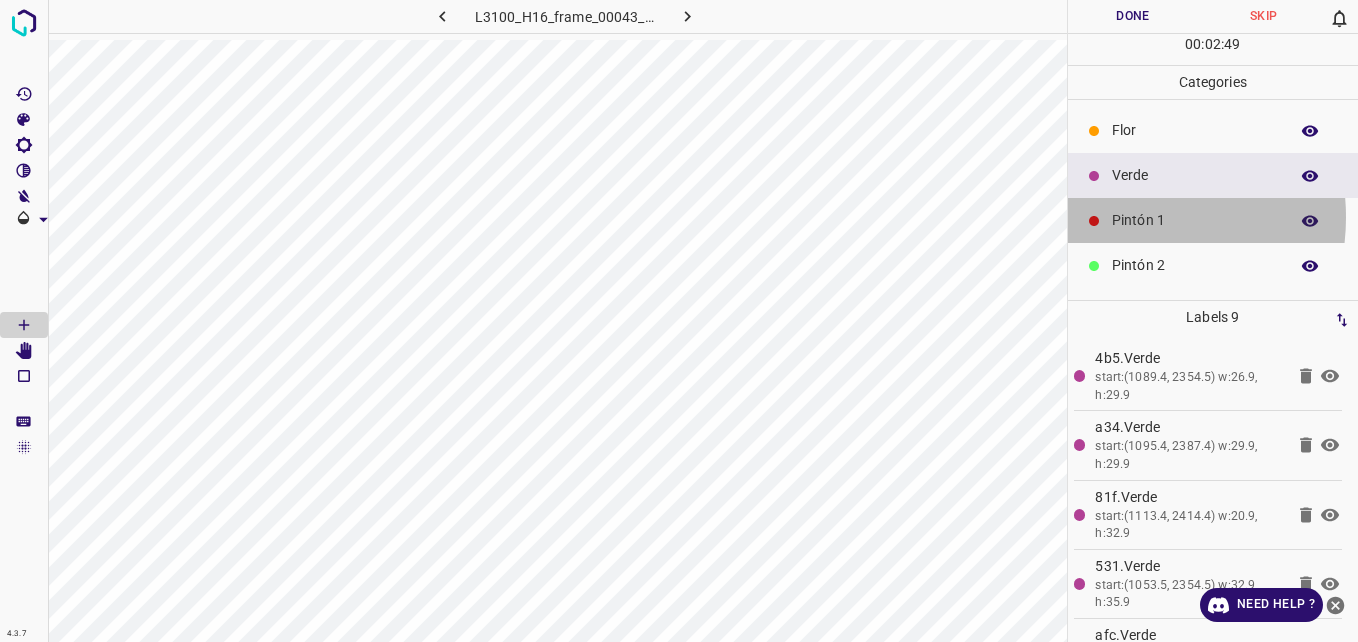 click on "Pintón 1" at bounding box center [1195, 220] 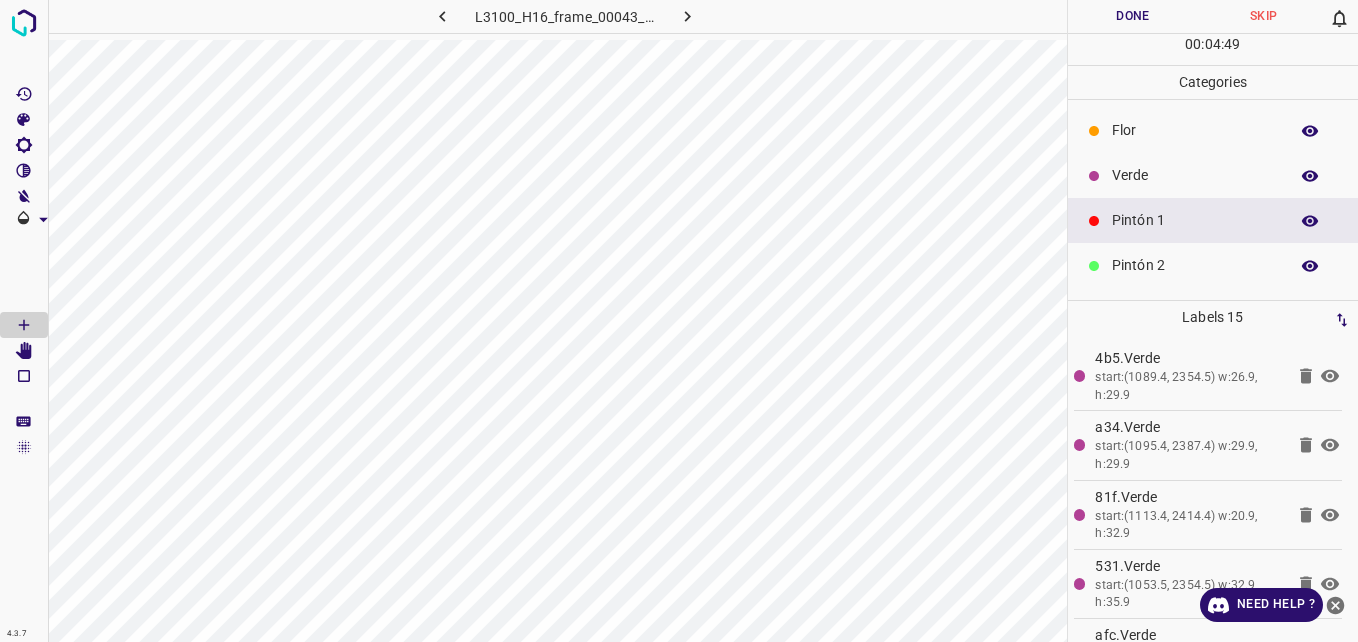 click on "Flor" at bounding box center (1195, 130) 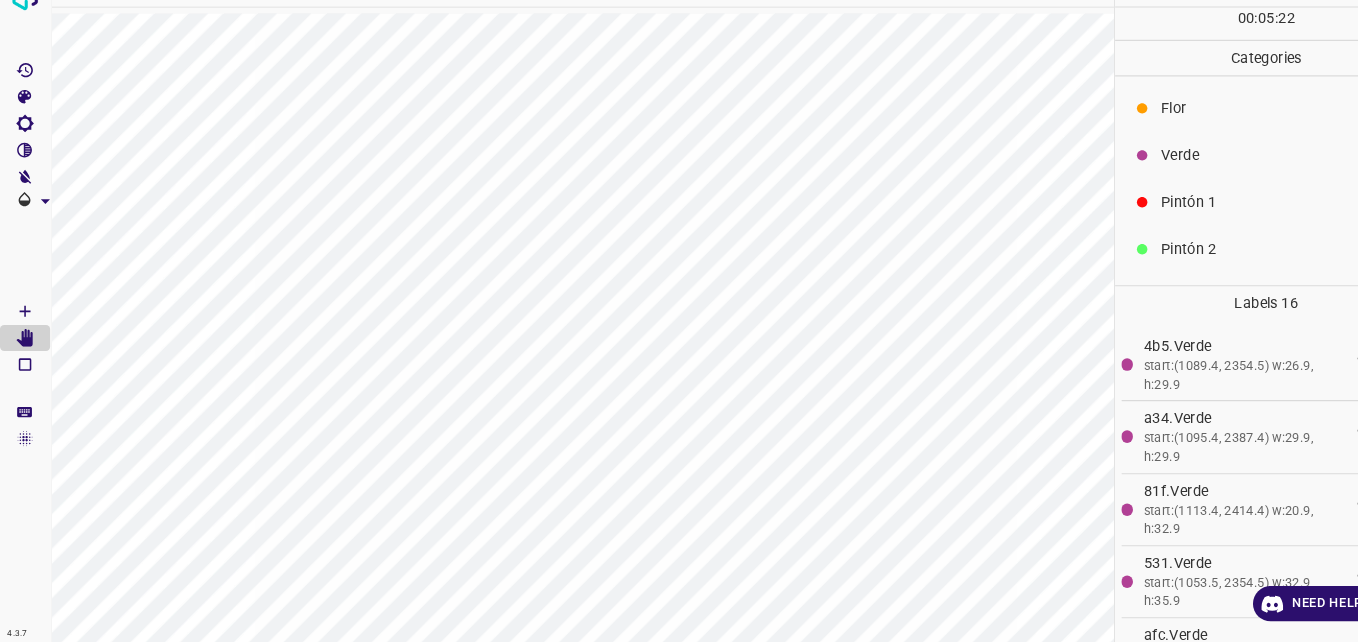 scroll, scrollTop: 0, scrollLeft: 0, axis: both 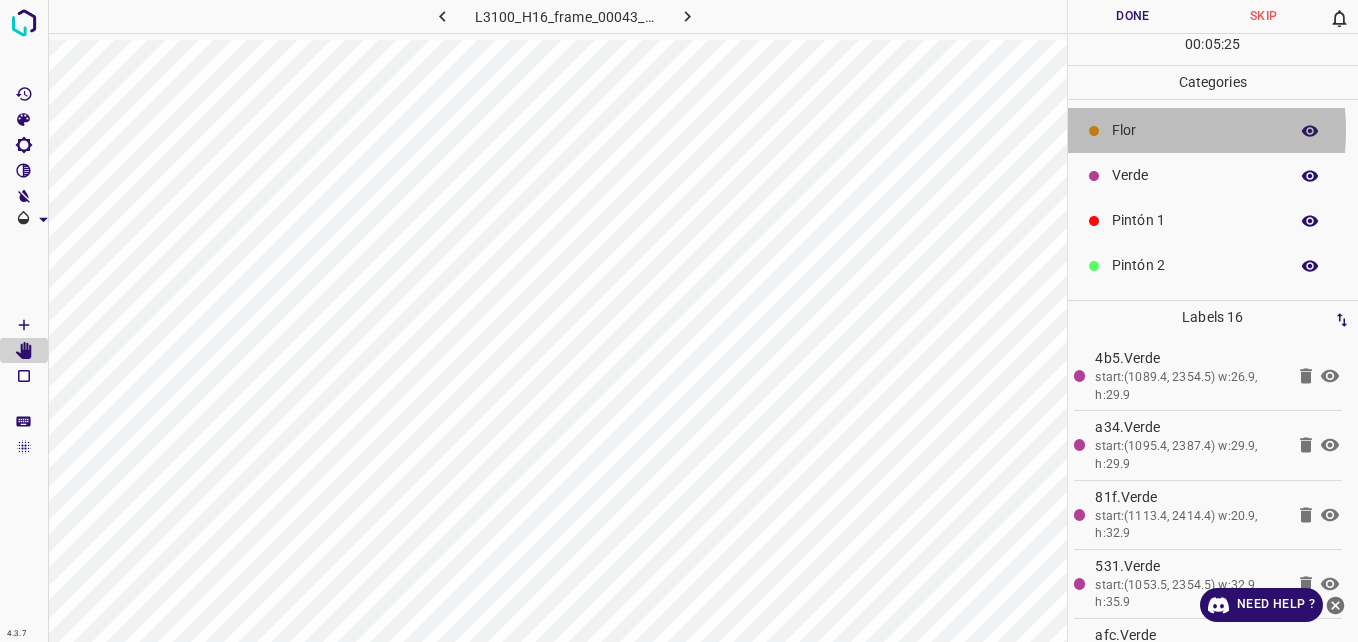 click on "Flor" at bounding box center [1195, 130] 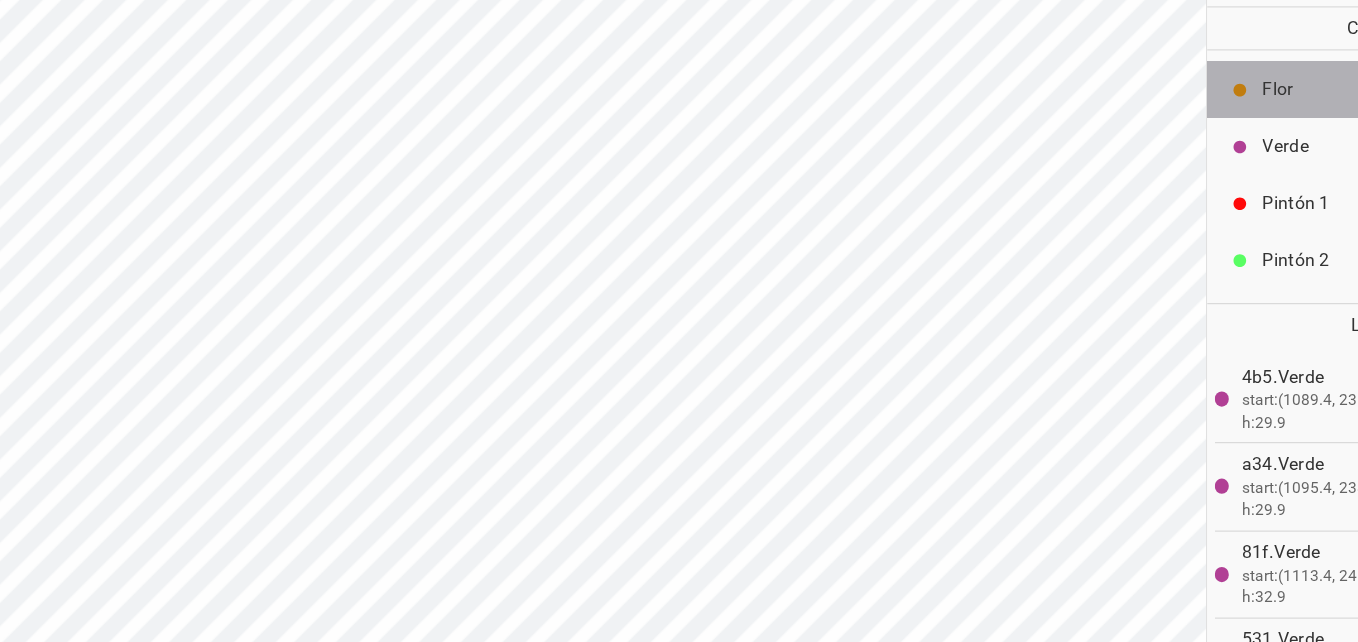 click 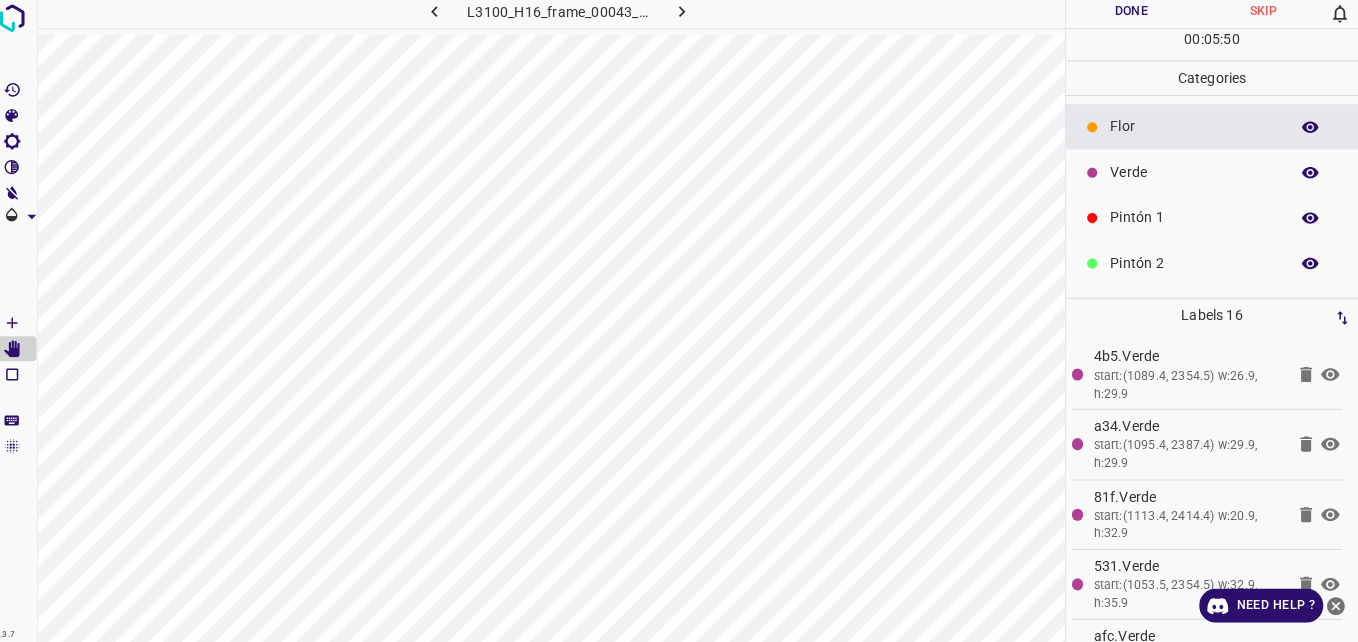 scroll, scrollTop: 0, scrollLeft: 0, axis: both 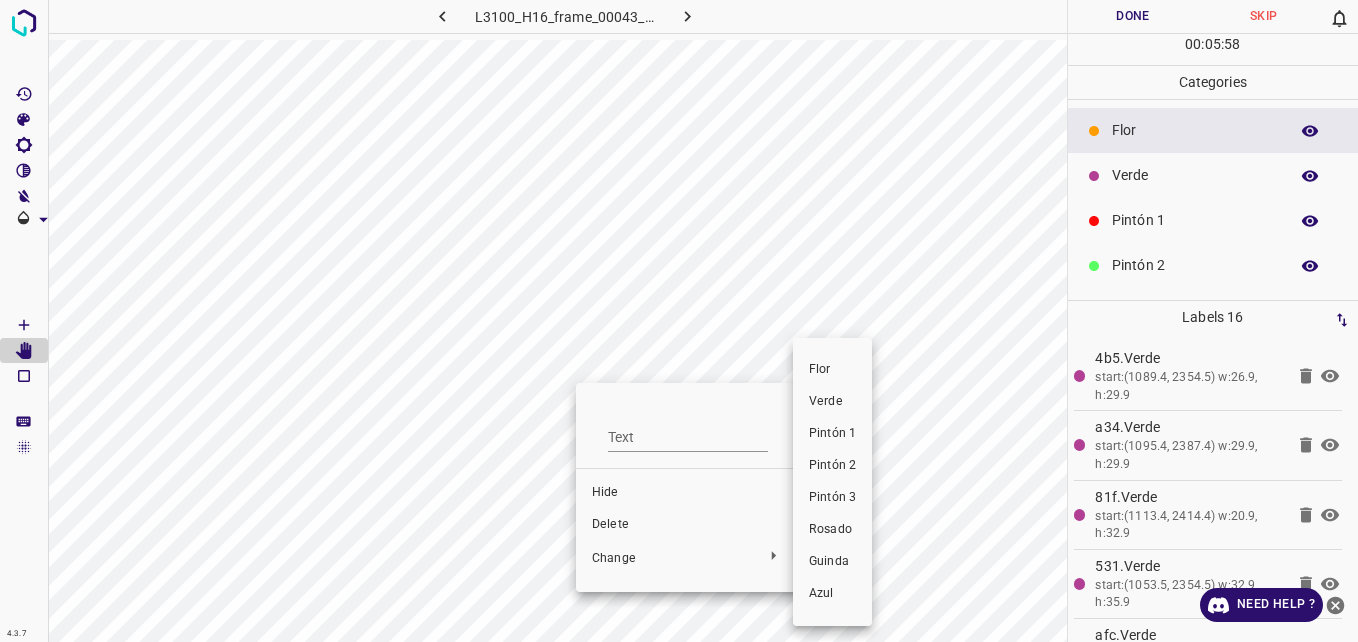 click at bounding box center [679, 321] 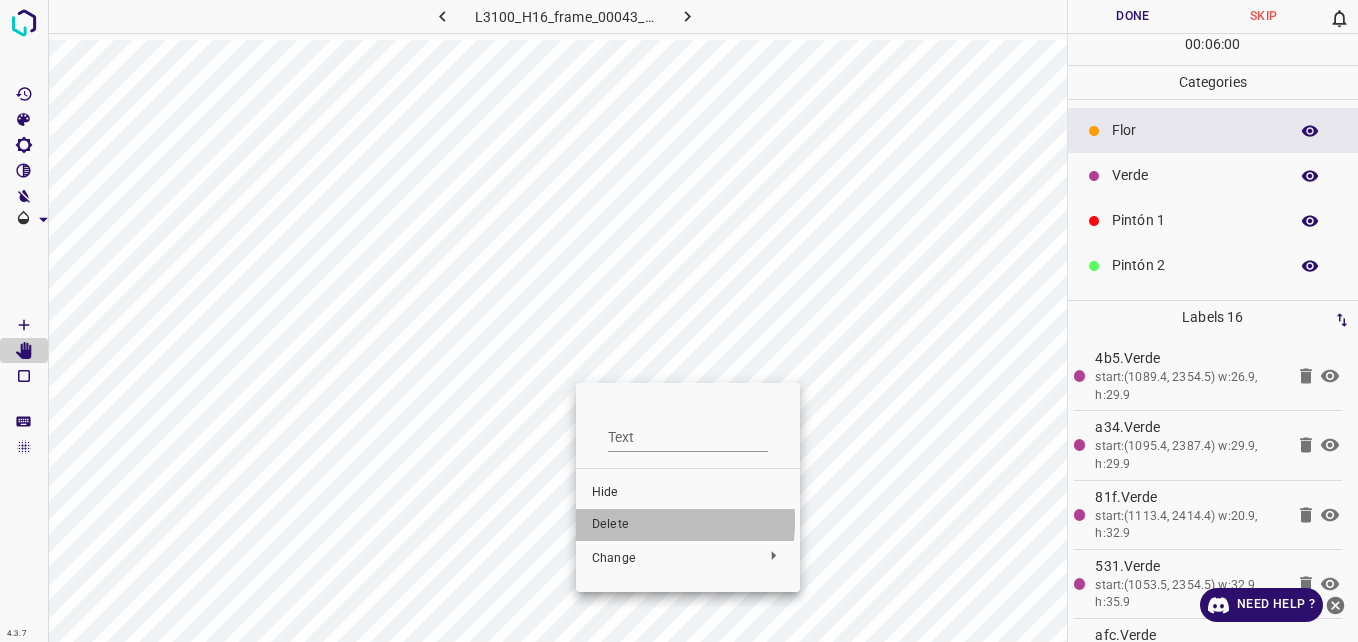click on "Delete" at bounding box center [688, 525] 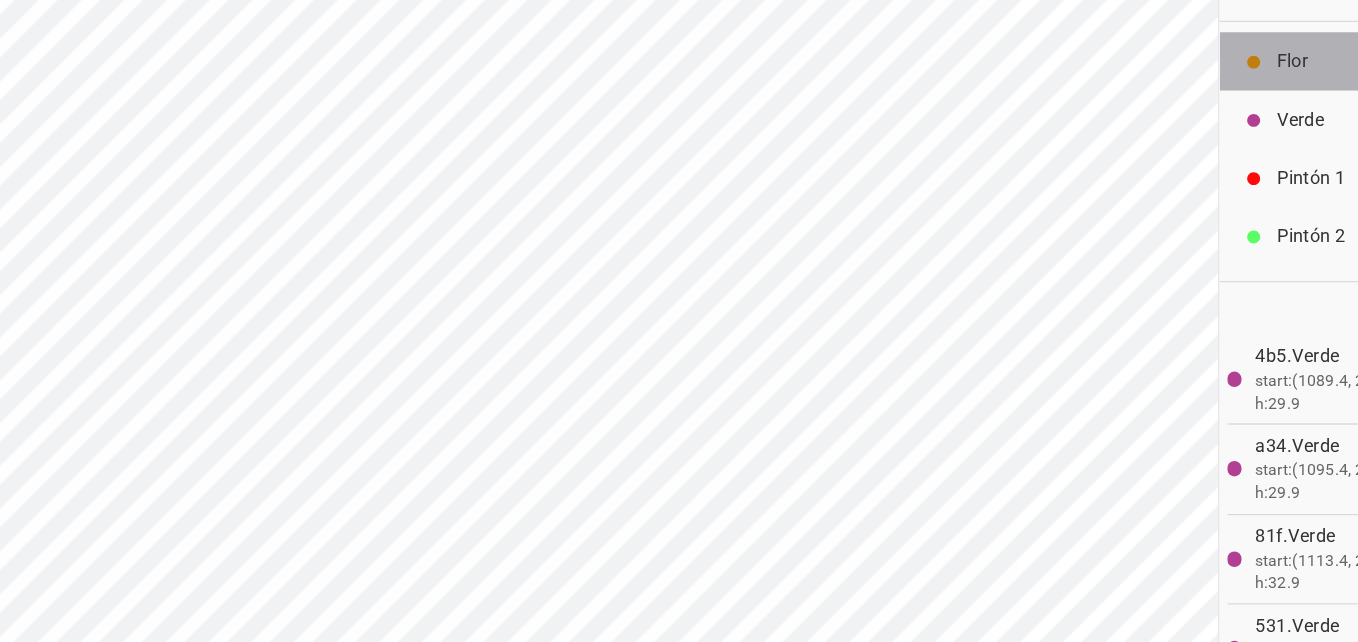 click at bounding box center (1094, 131) 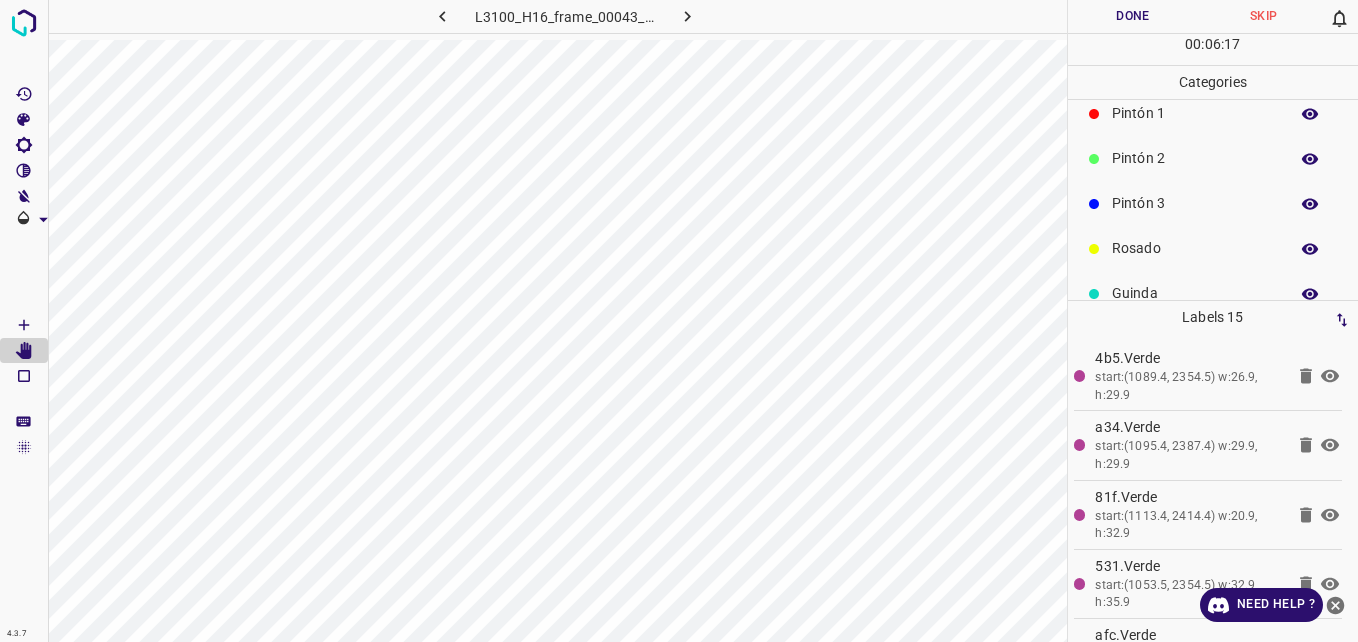 scroll, scrollTop: 0, scrollLeft: 0, axis: both 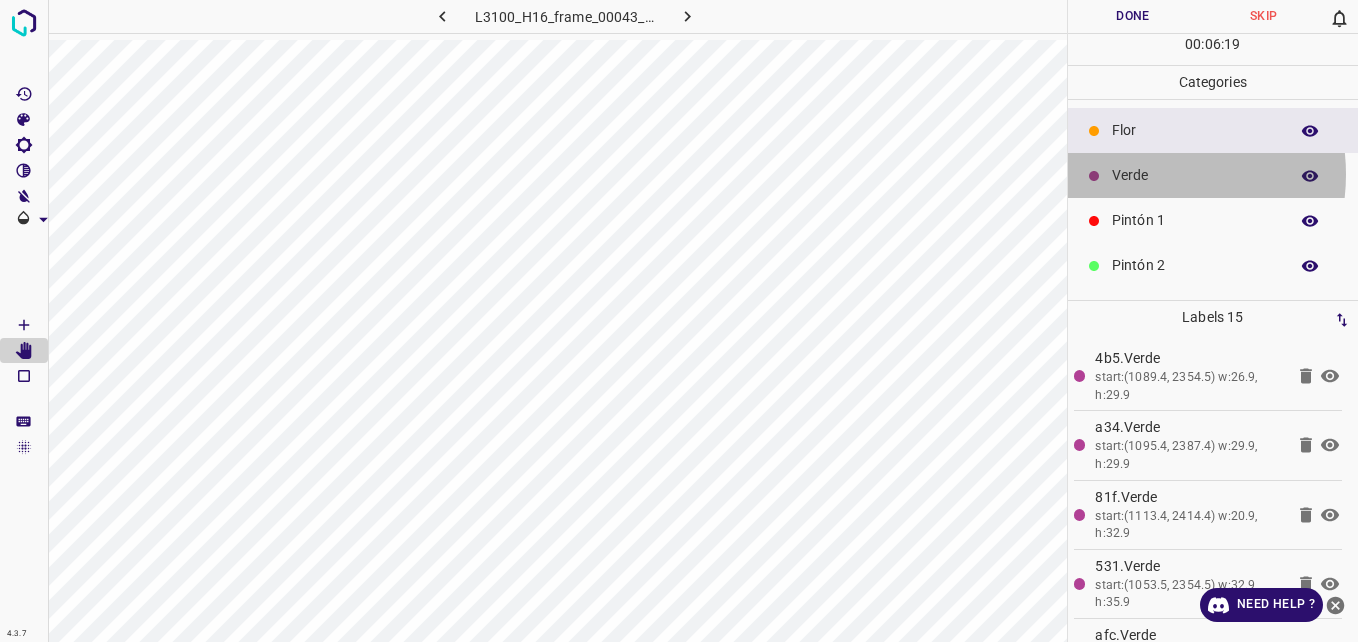 click on "Verde" at bounding box center [1195, 175] 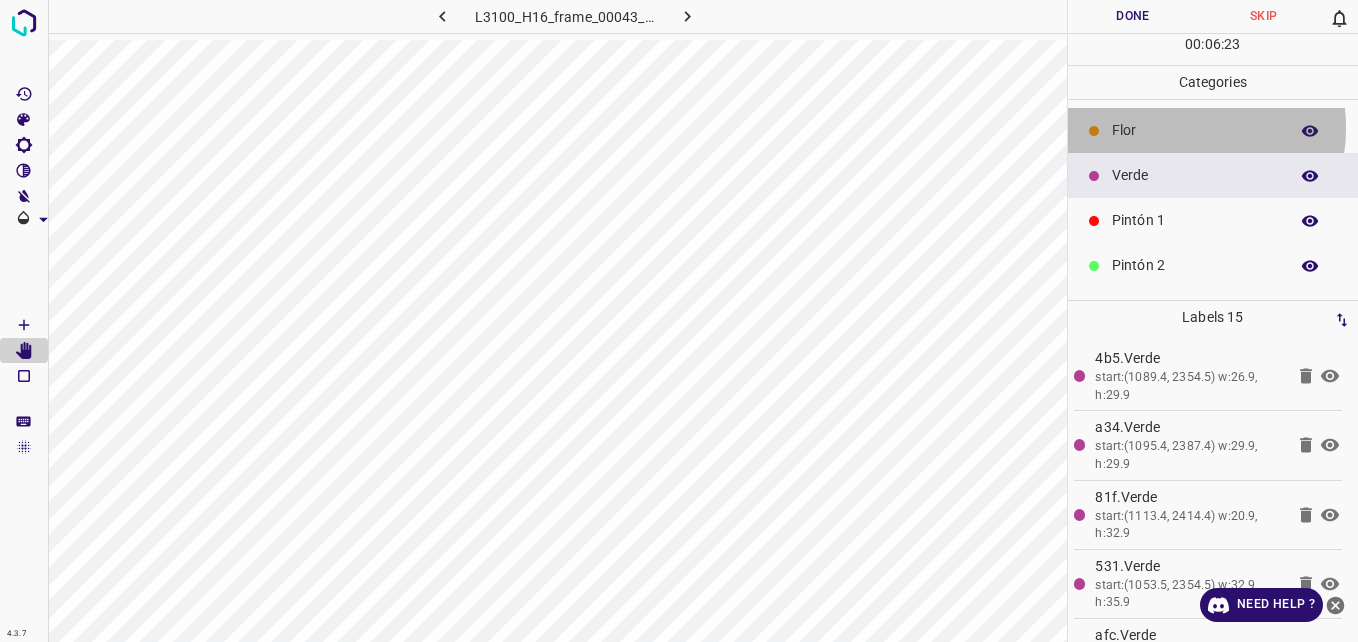 click on "Flor" at bounding box center [1195, 130] 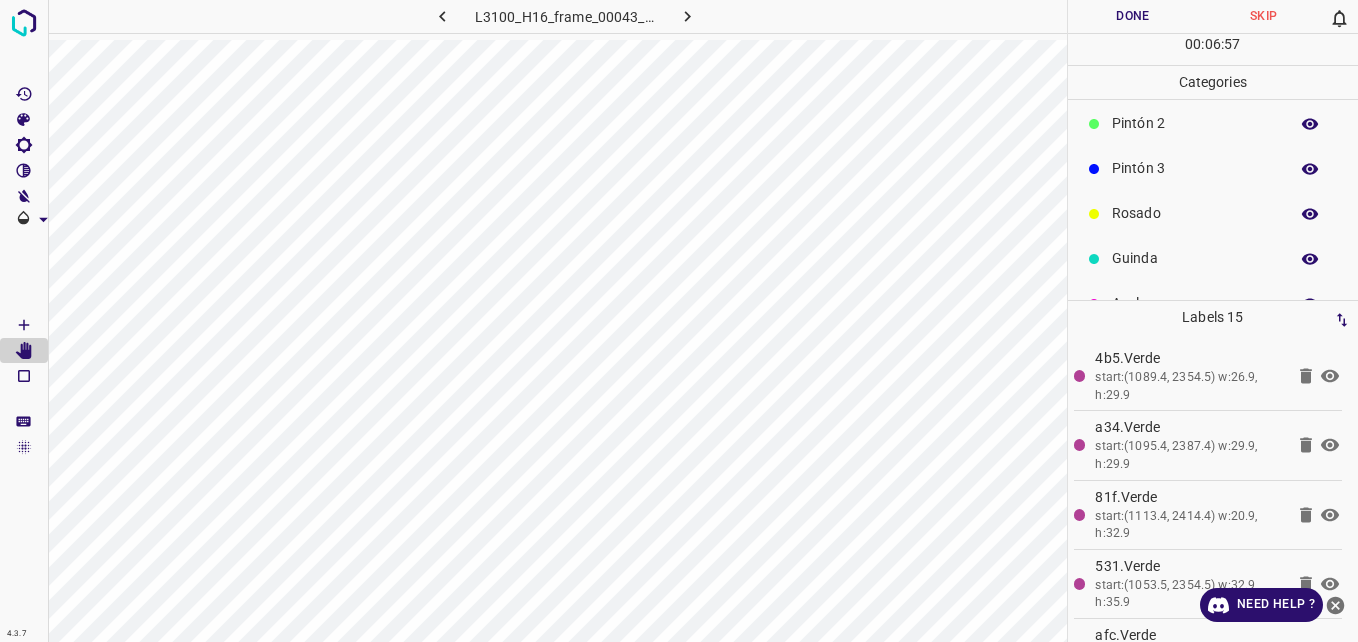 scroll, scrollTop: 176, scrollLeft: 0, axis: vertical 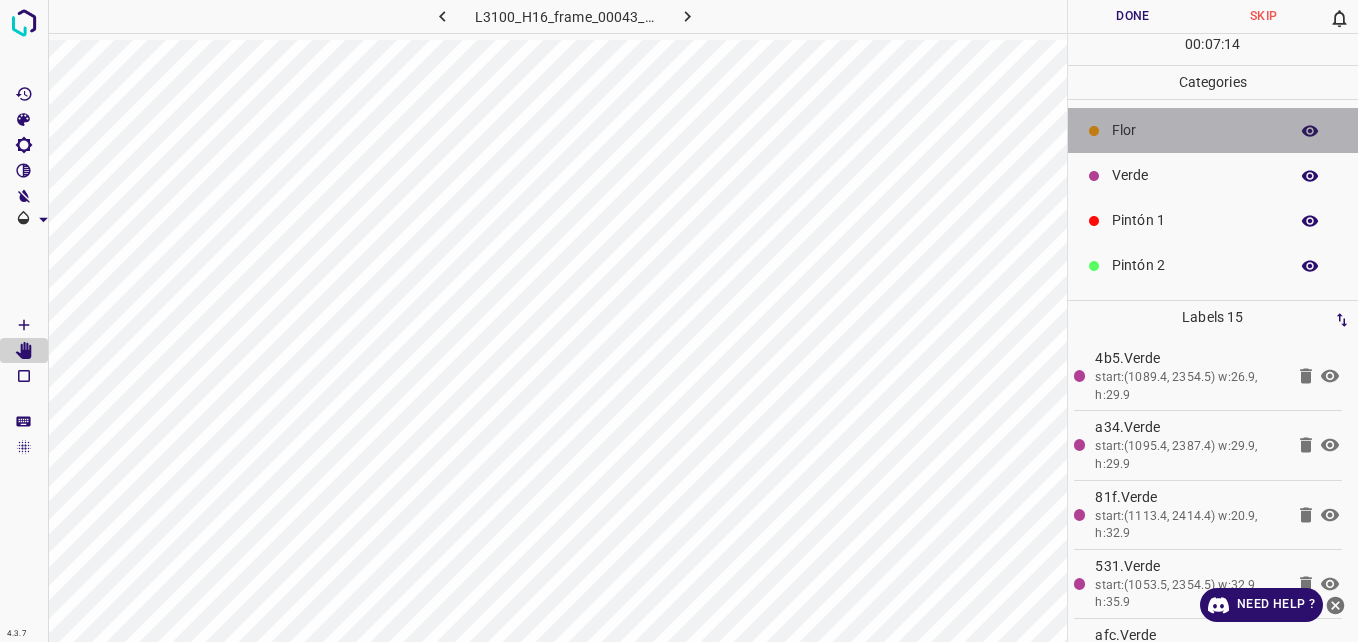 click on "Flor" at bounding box center [1195, 130] 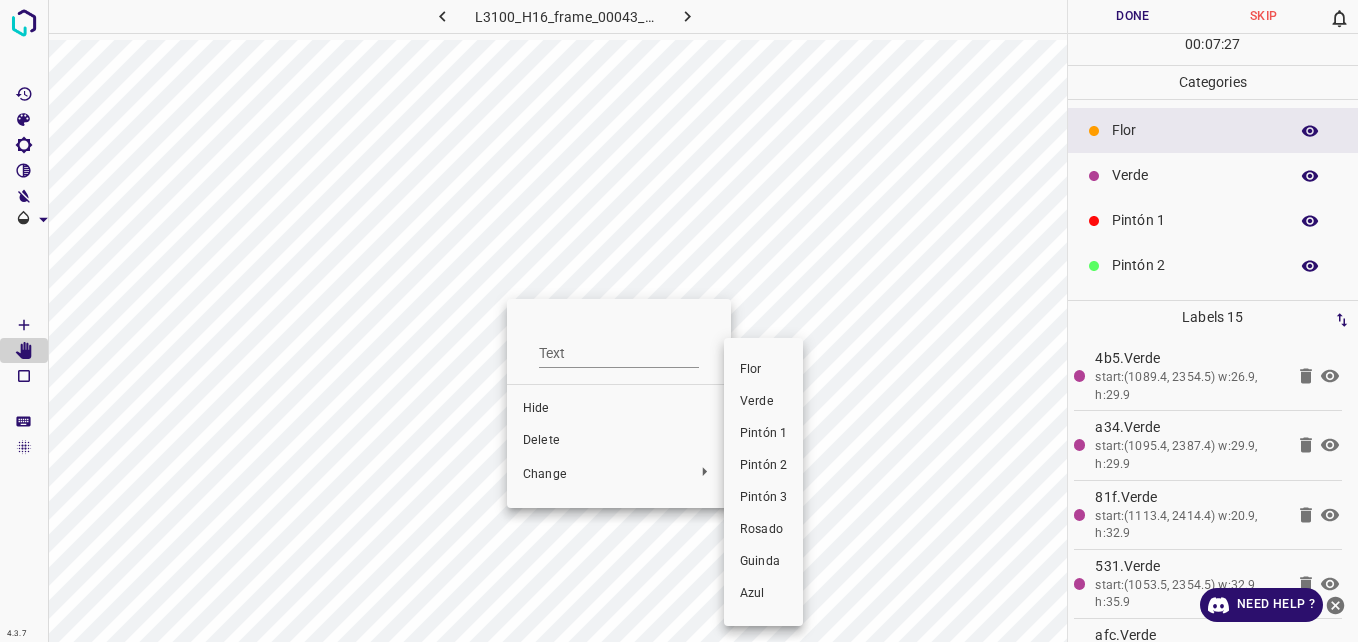 click at bounding box center (679, 321) 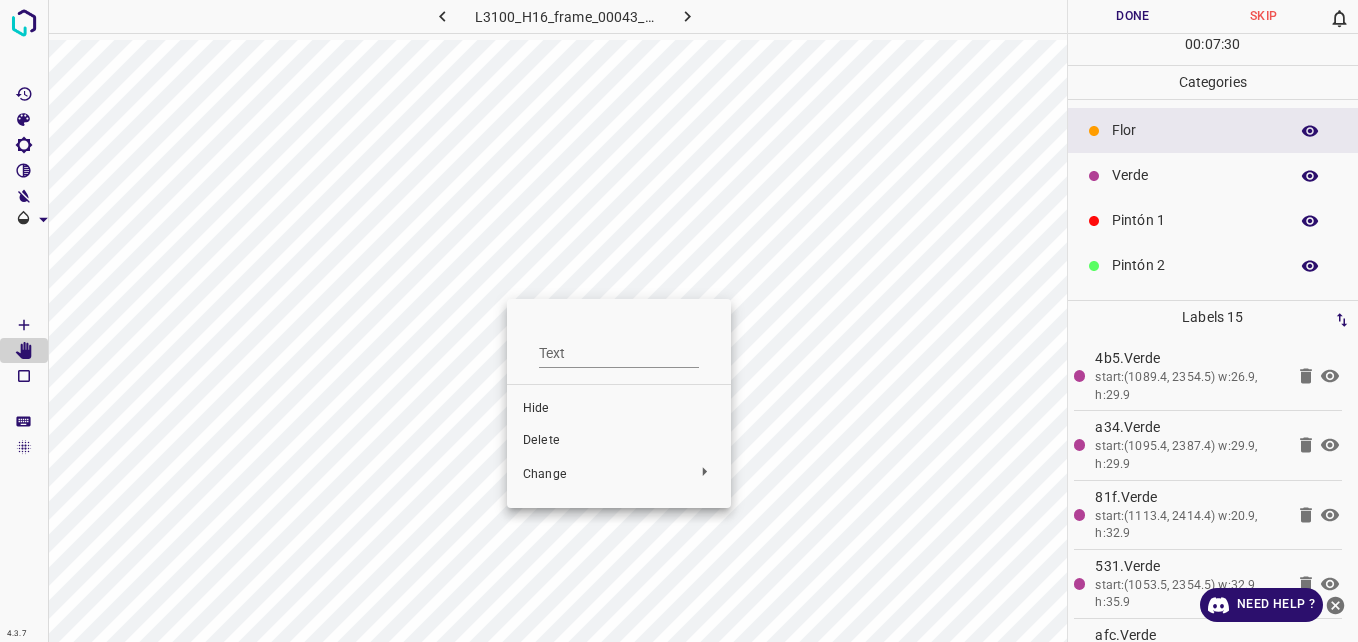 click at bounding box center [679, 321] 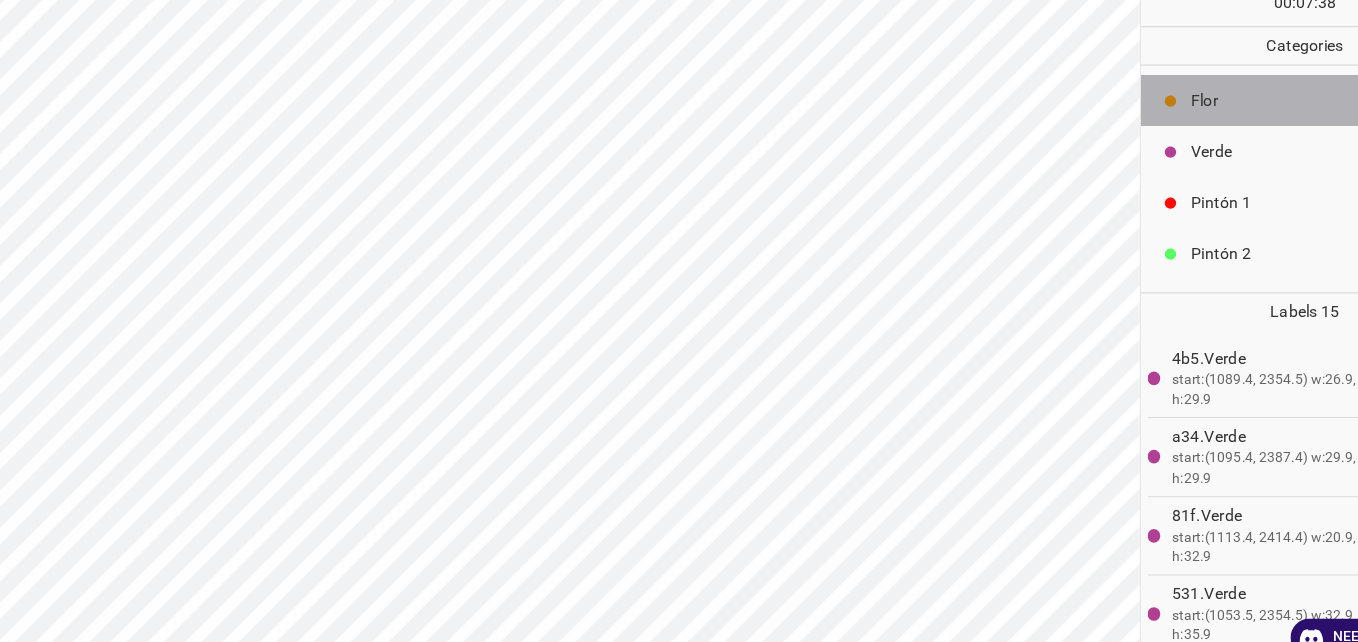 click on "Flor" at bounding box center [1195, 130] 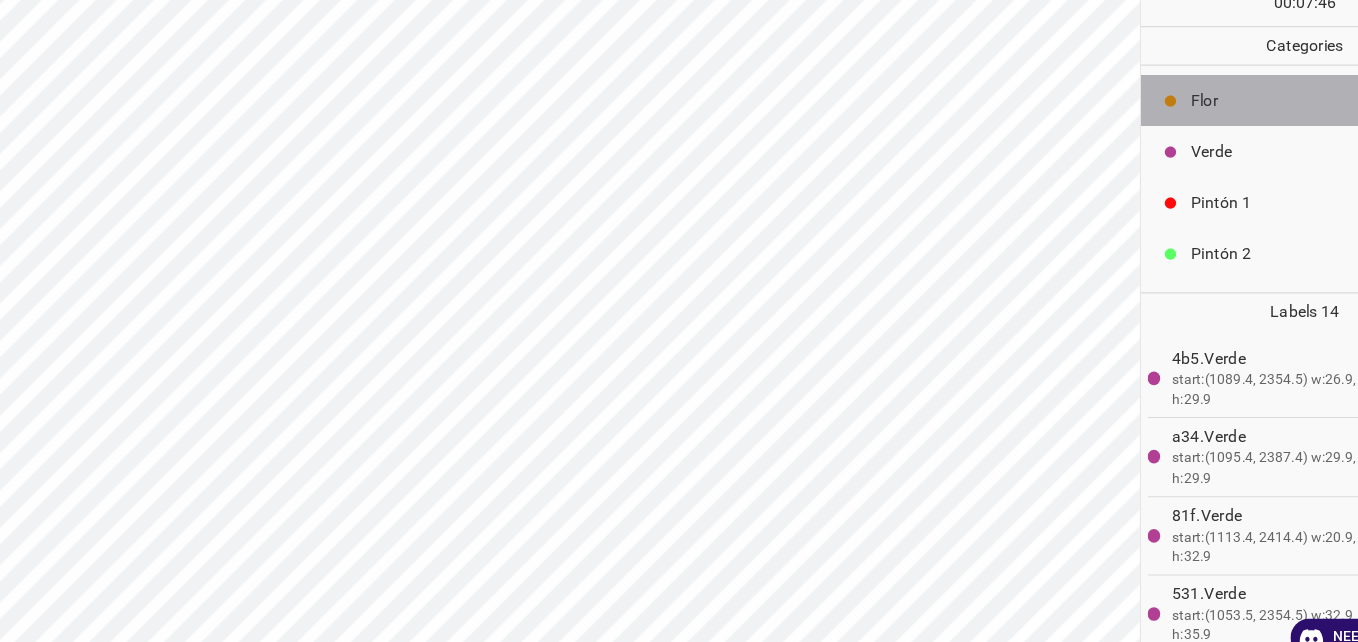click on "Flor" at bounding box center (1195, 130) 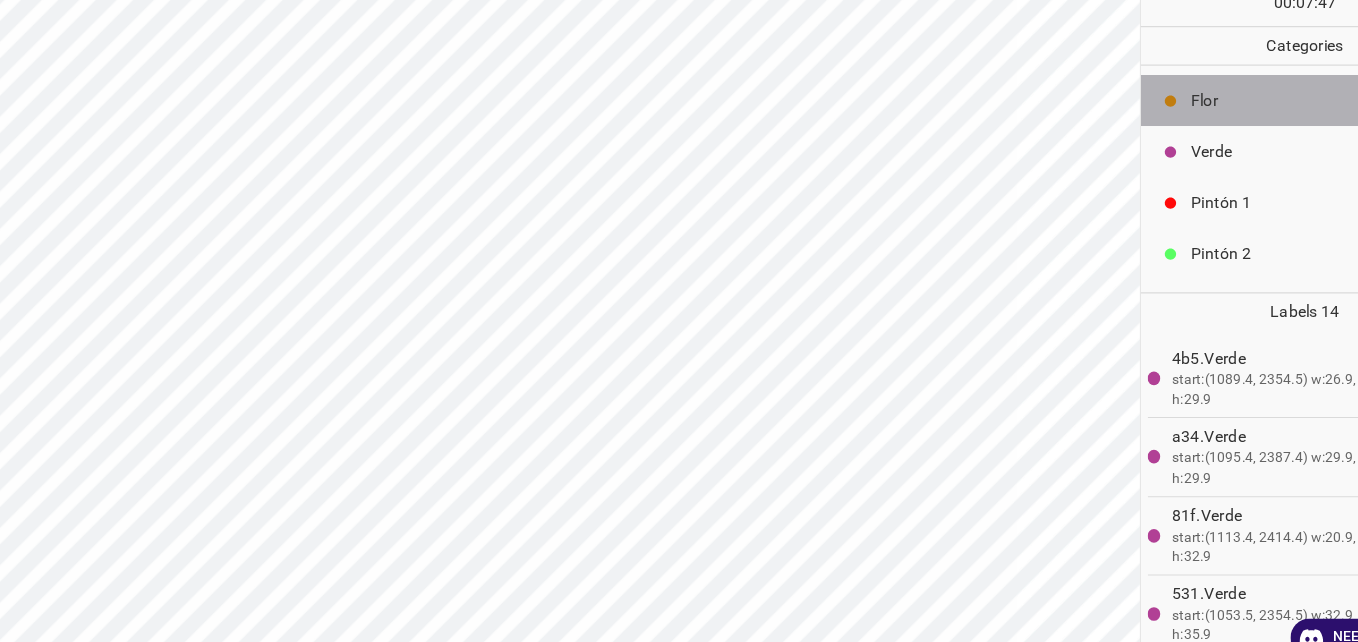 click on "Flor" at bounding box center [1195, 130] 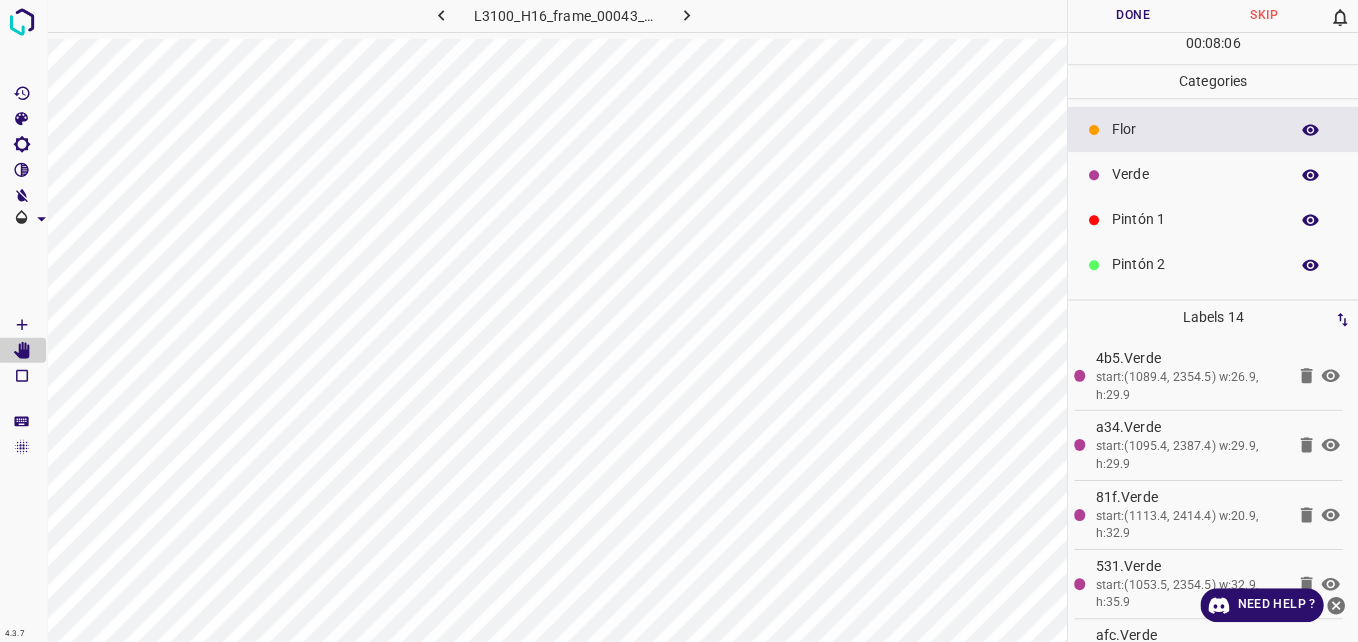 scroll, scrollTop: 0, scrollLeft: 0, axis: both 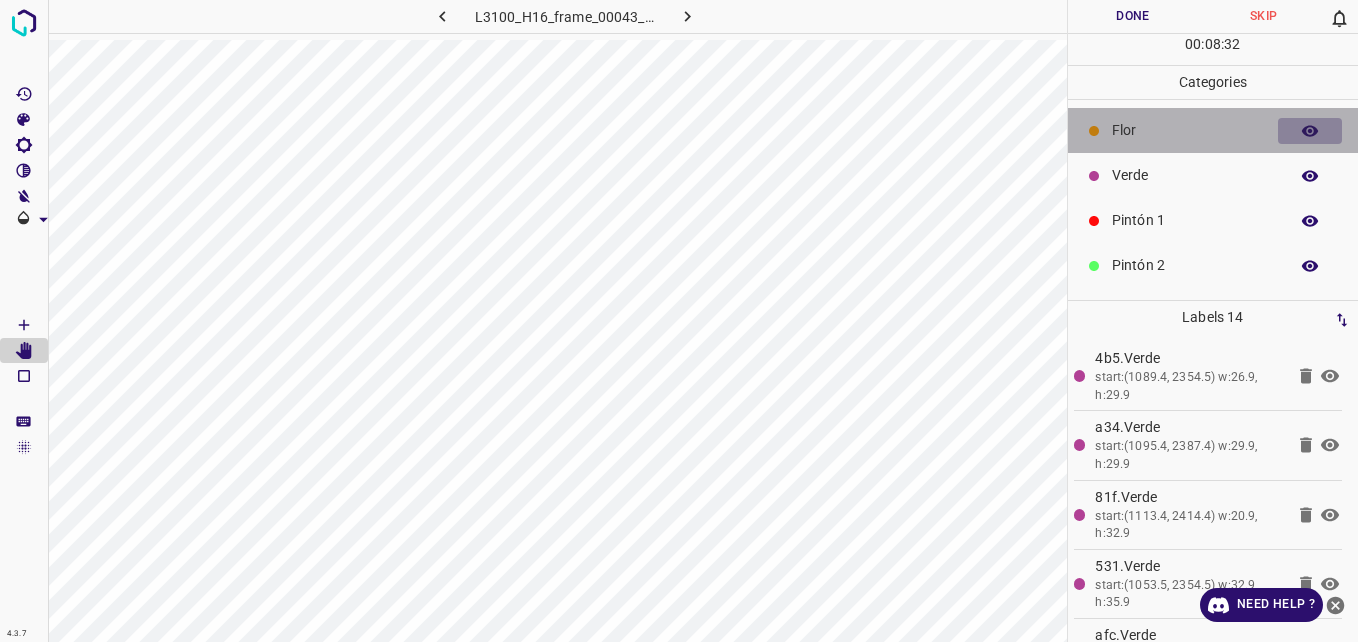 click 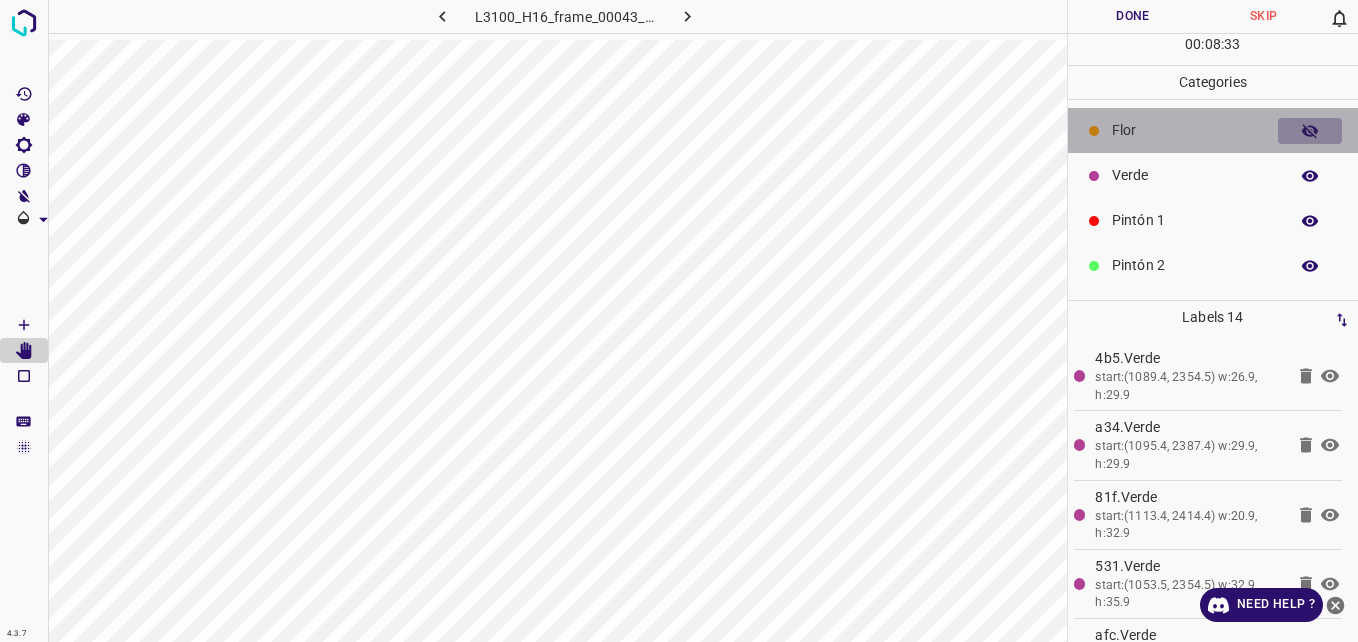 click 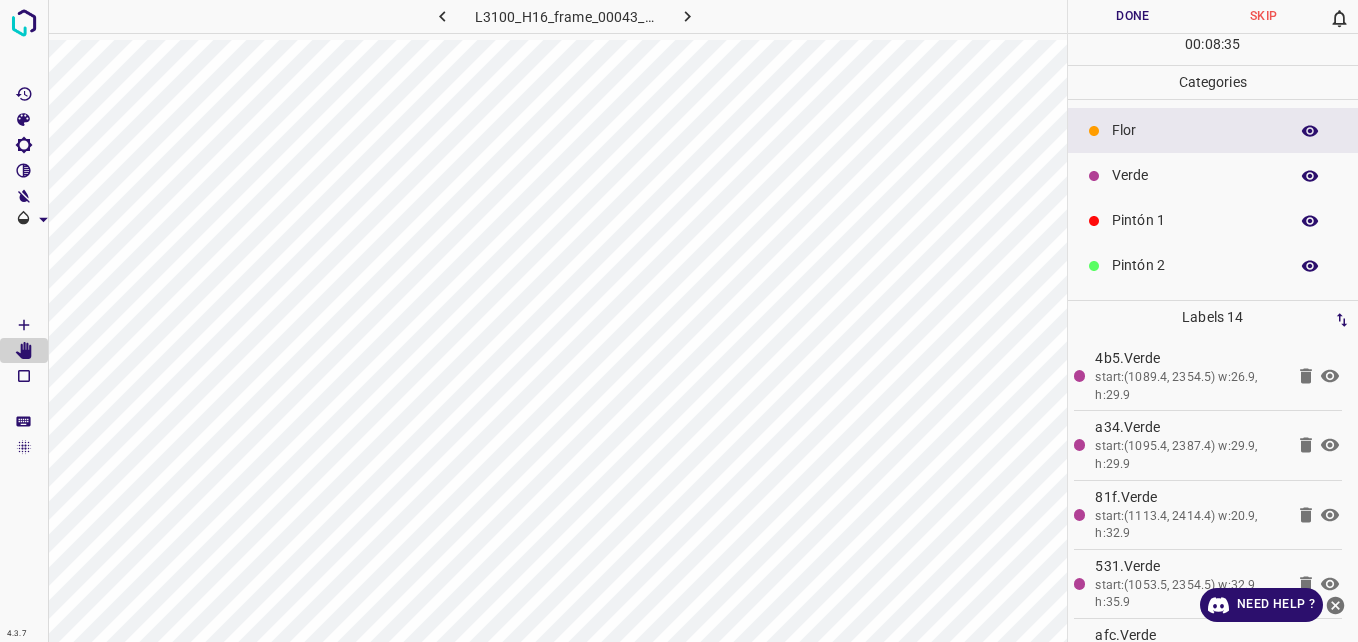 click on "Flor" at bounding box center (1195, 130) 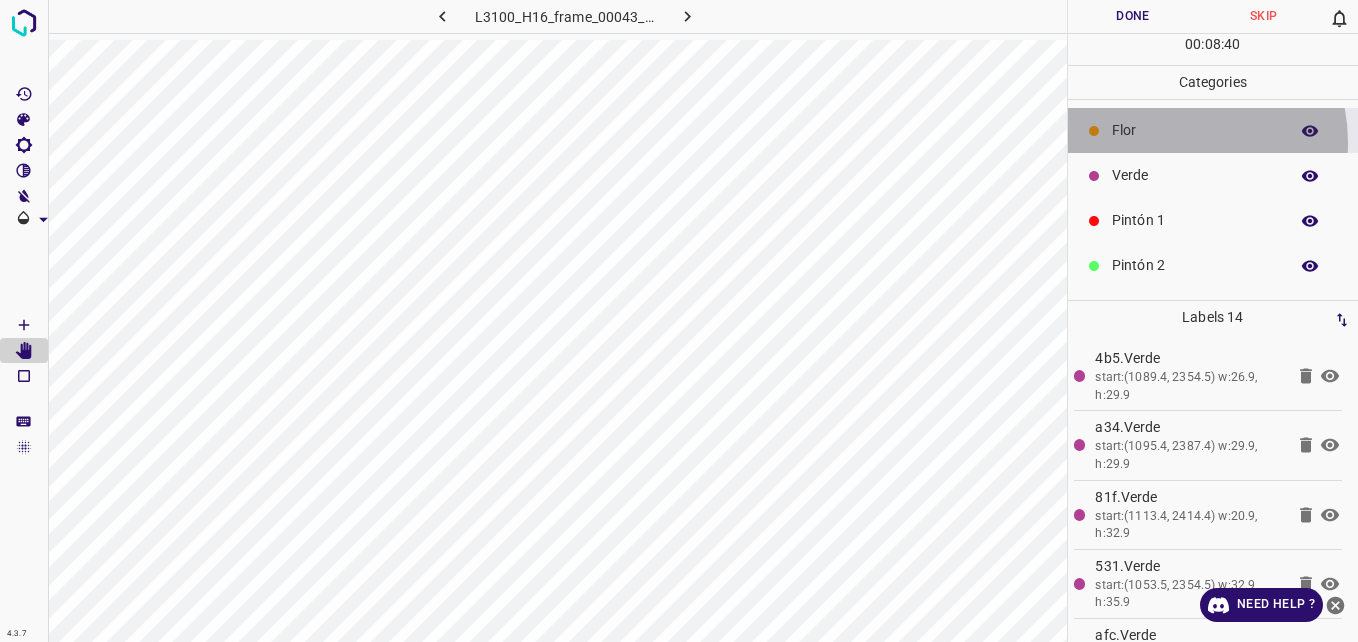 click on "Flor" at bounding box center (1213, 130) 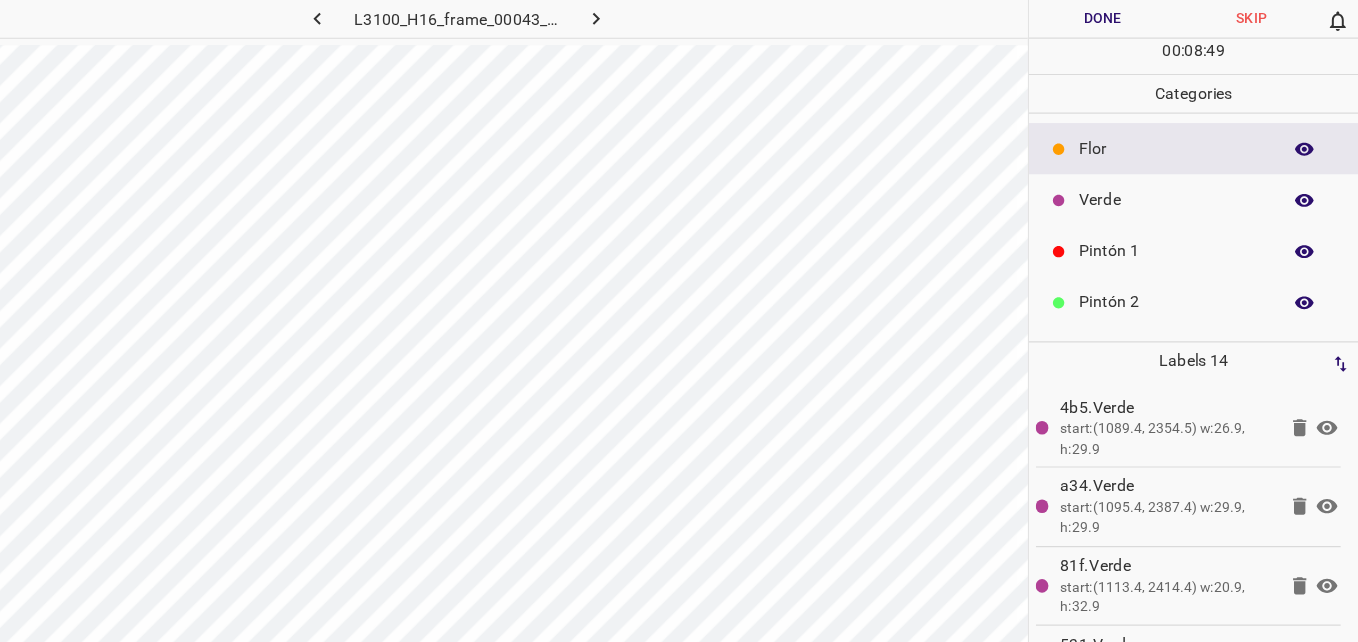 scroll, scrollTop: 0, scrollLeft: 0, axis: both 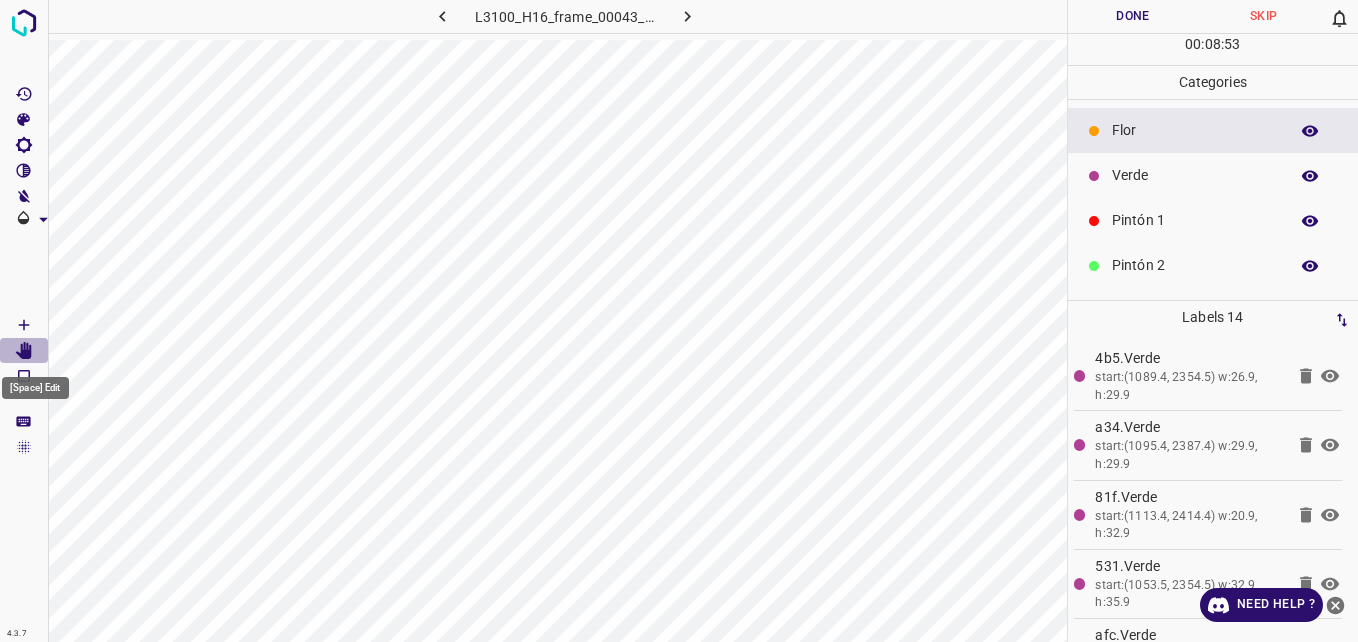 click 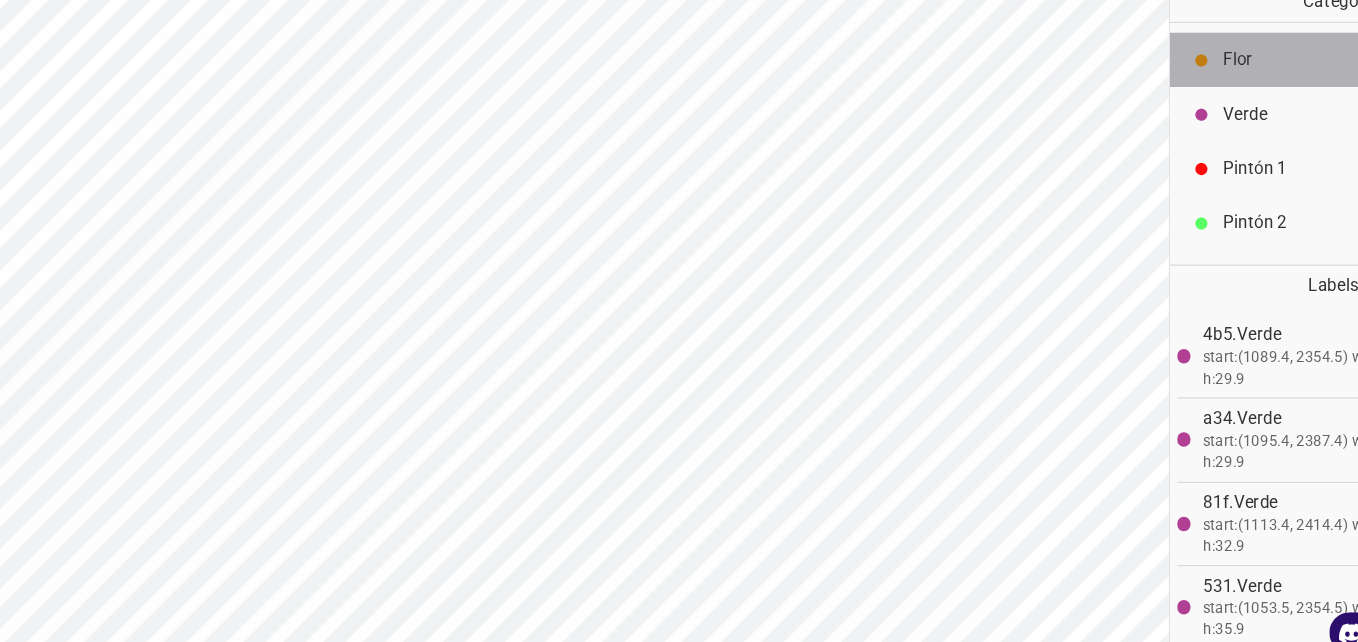 click on "Flor" at bounding box center [1195, 130] 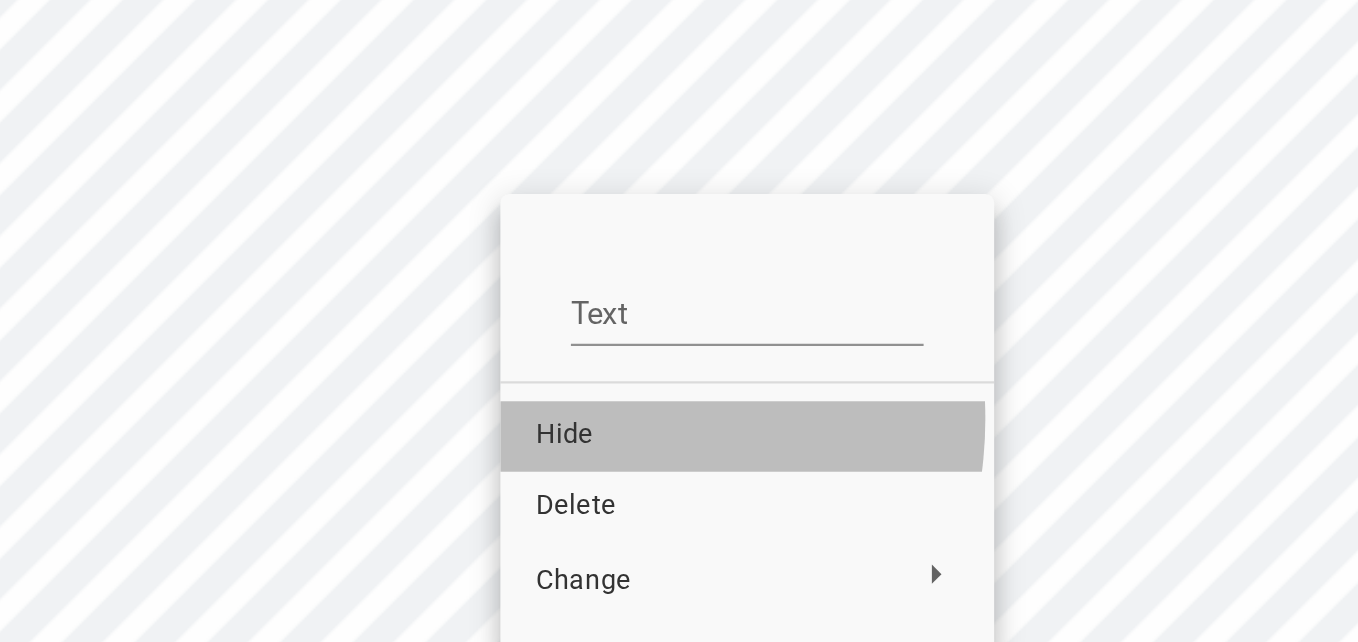click on "Hide" at bounding box center [765, 465] 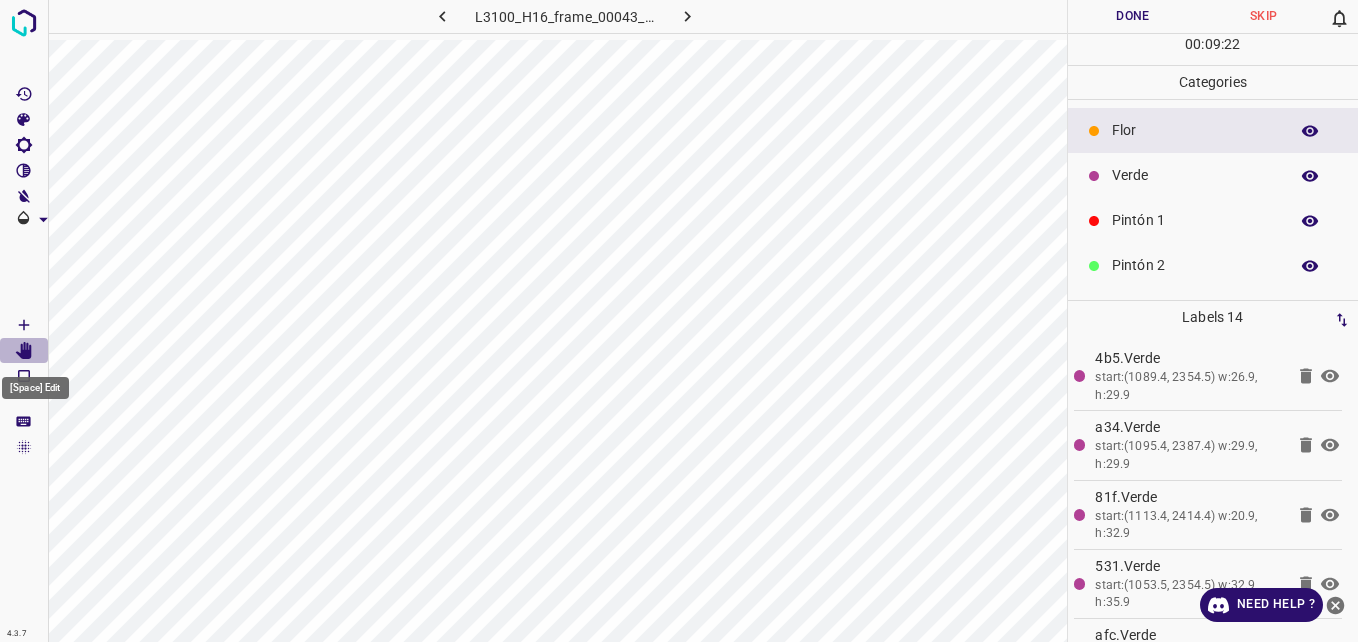 click at bounding box center [24, 351] 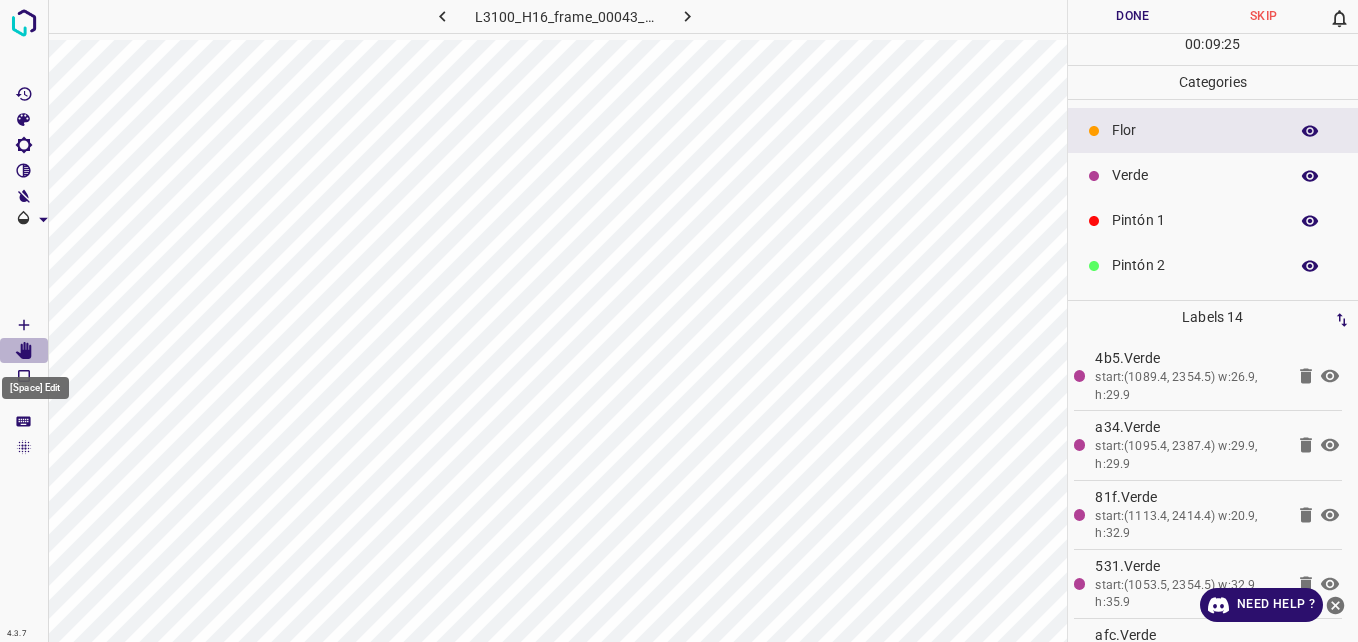click at bounding box center [24, 351] 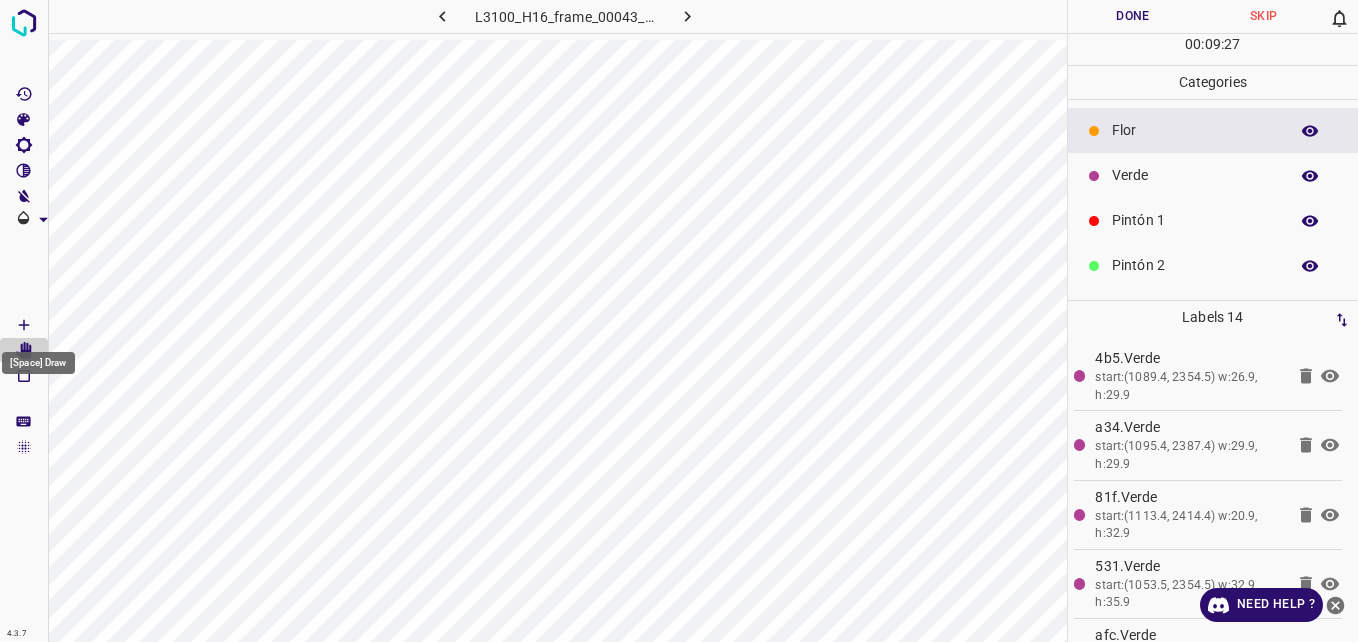click 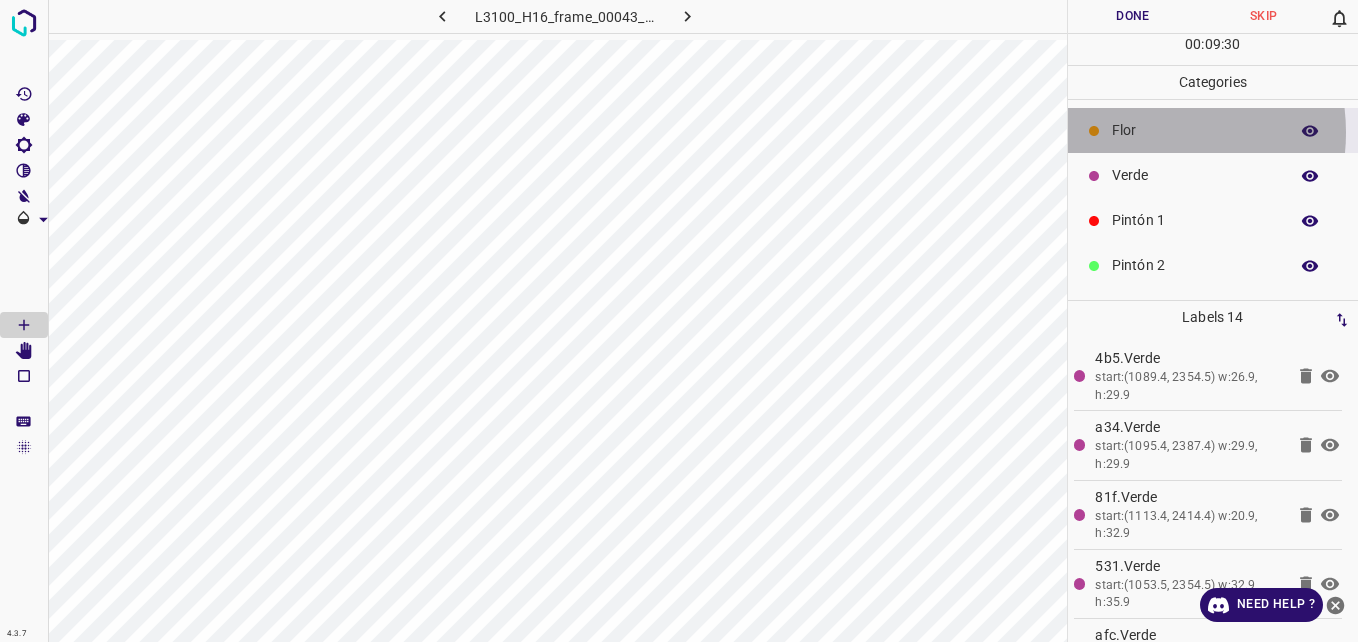 click on "Flor" at bounding box center (1195, 130) 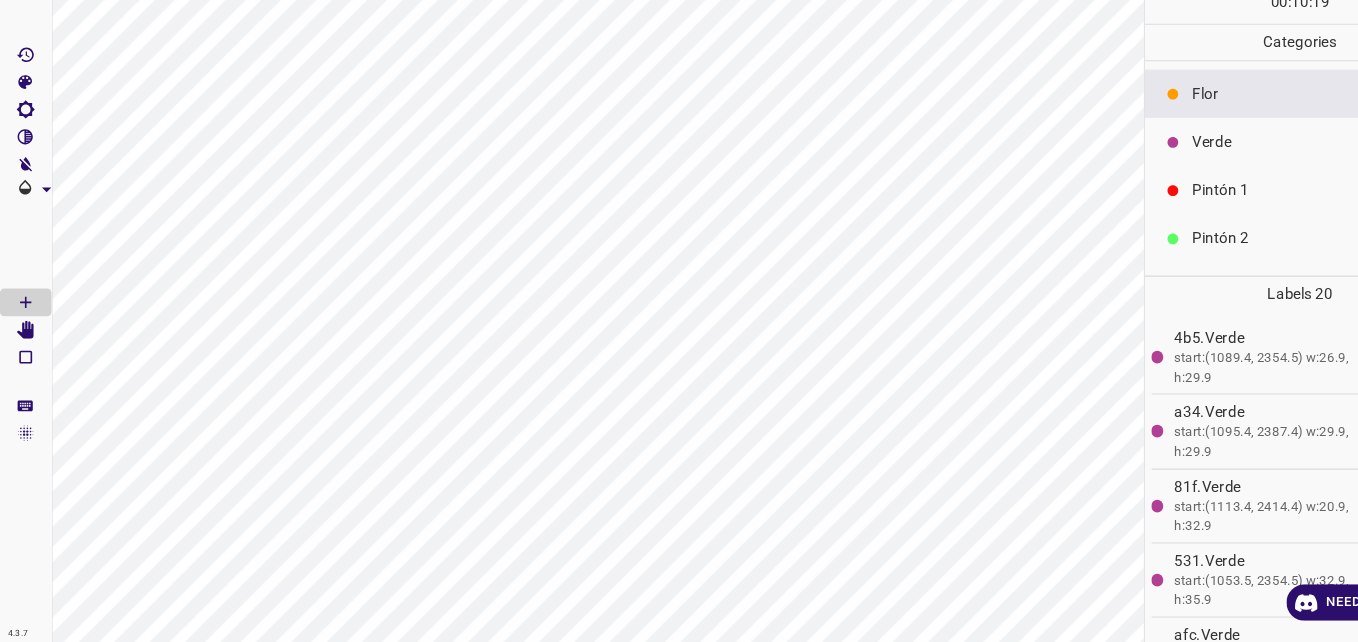 scroll, scrollTop: 0, scrollLeft: 0, axis: both 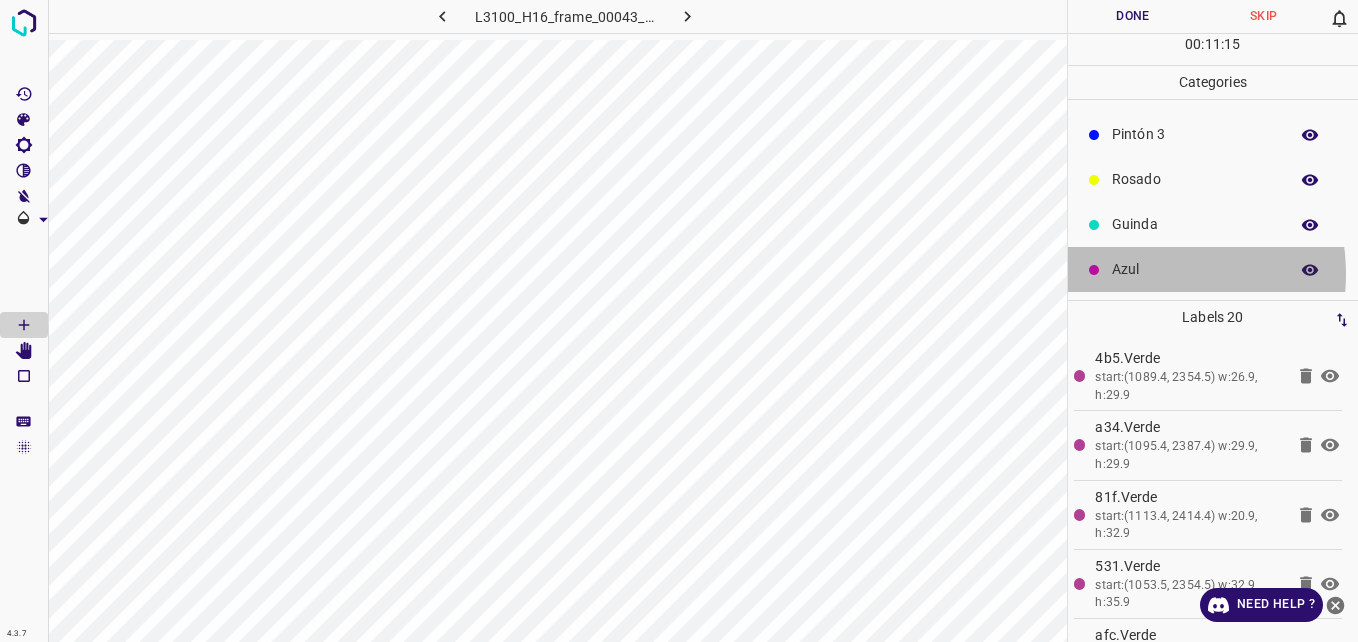 click on "Azul" at bounding box center (1195, 269) 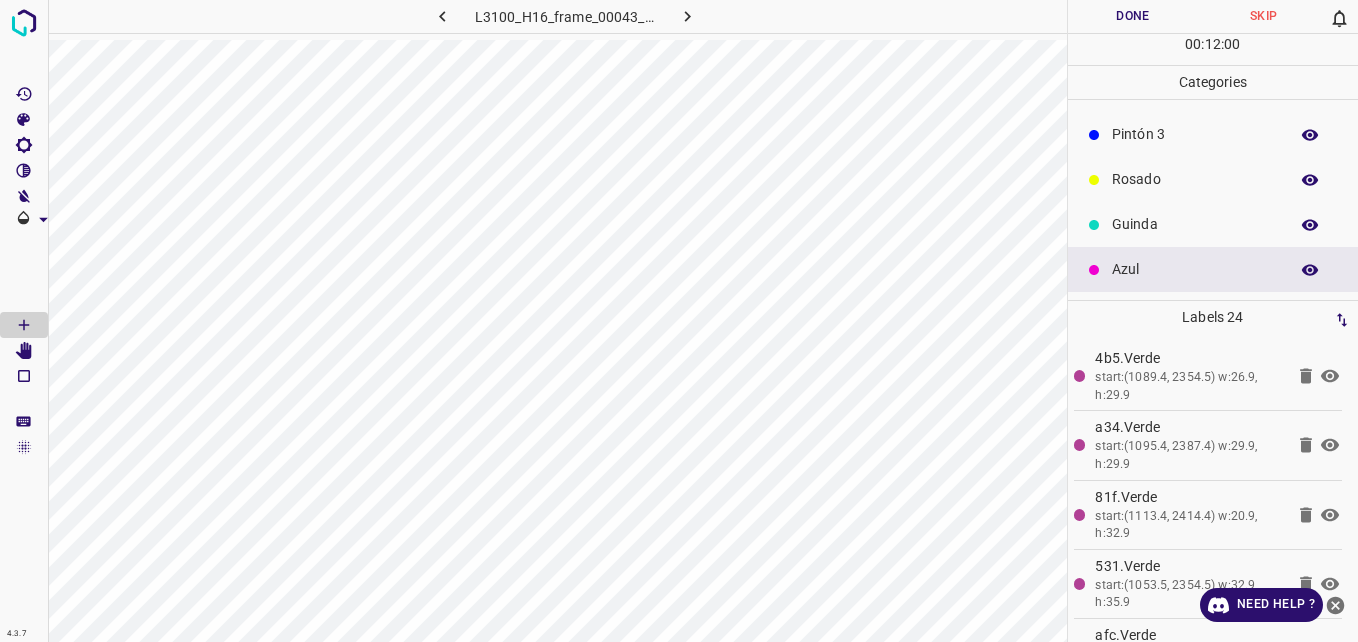 drag, startPoint x: 1342, startPoint y: 233, endPoint x: 1342, endPoint y: 177, distance: 56 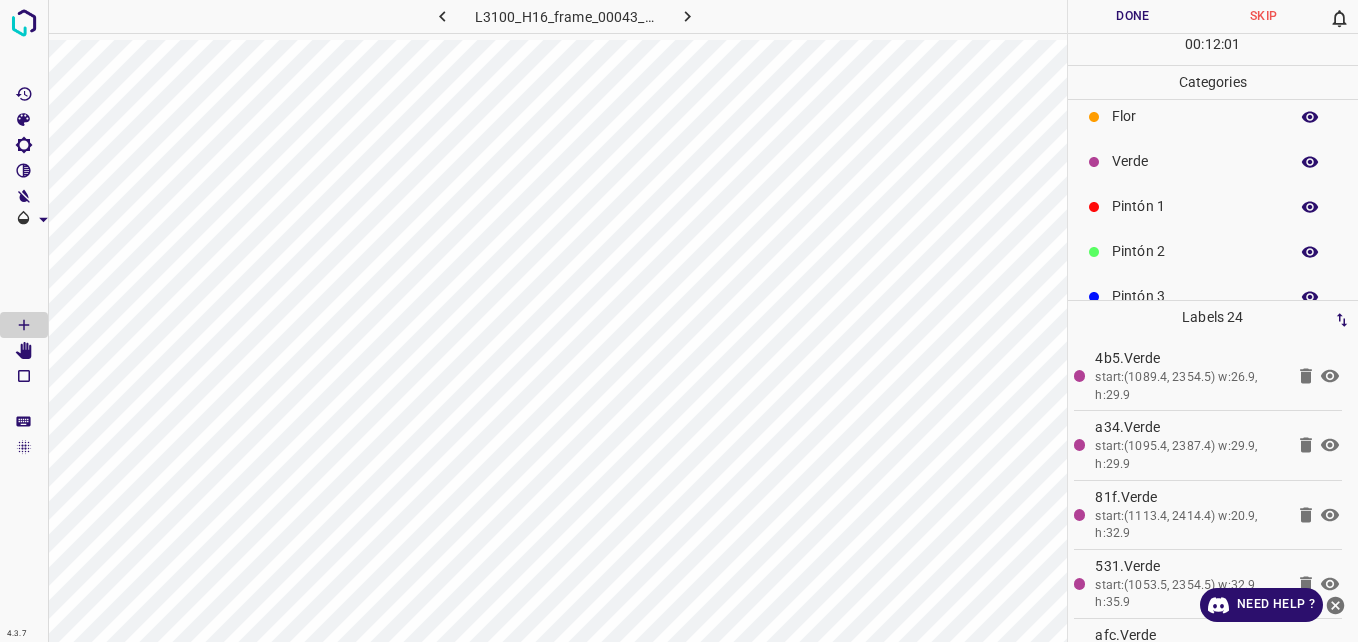 scroll, scrollTop: 0, scrollLeft: 0, axis: both 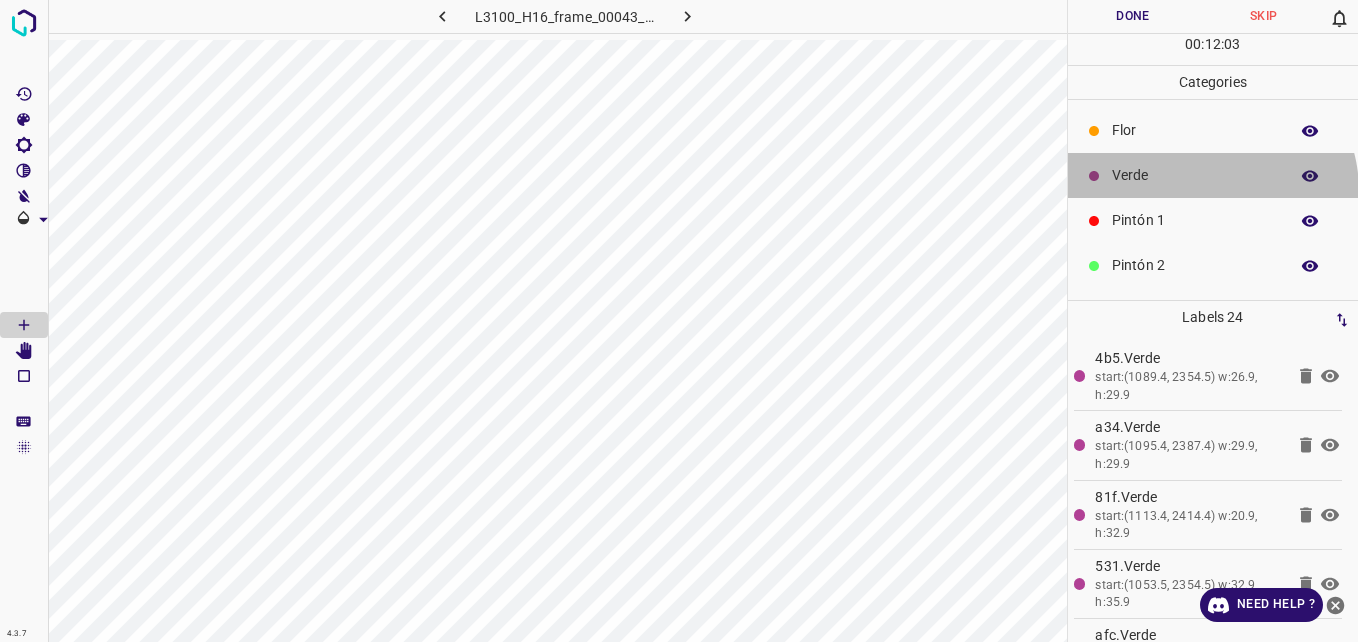 click on "Verde" at bounding box center [1213, 175] 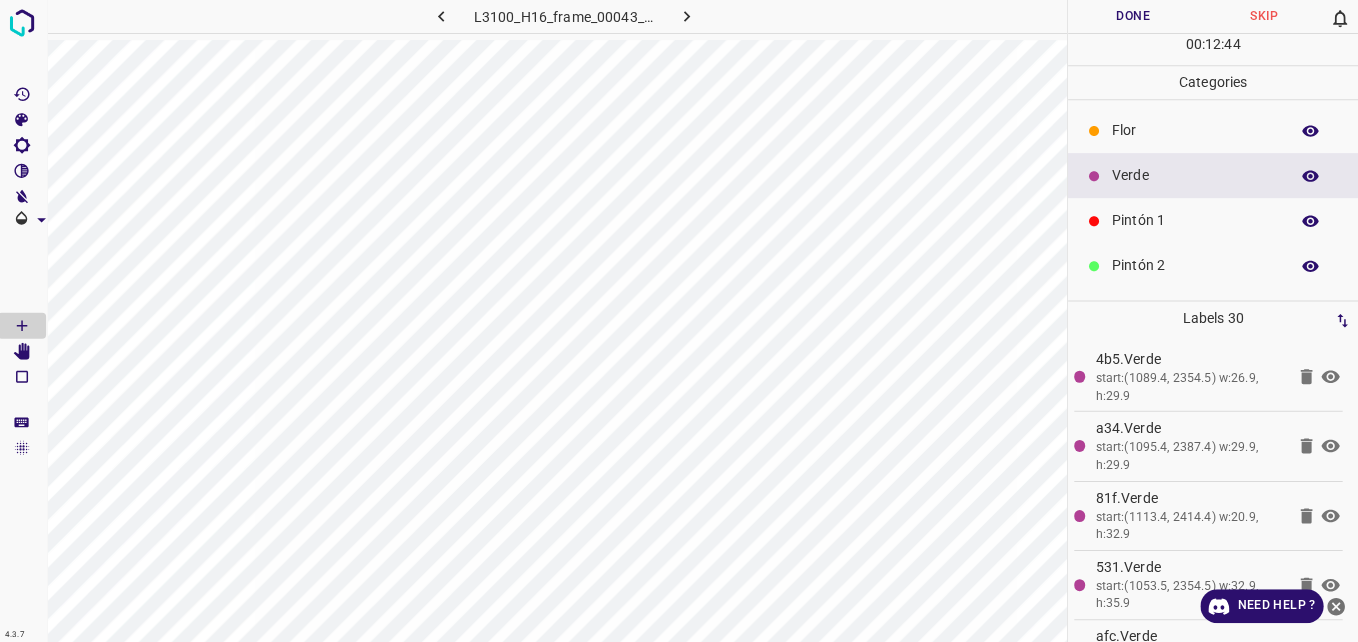 scroll, scrollTop: 0, scrollLeft: 0, axis: both 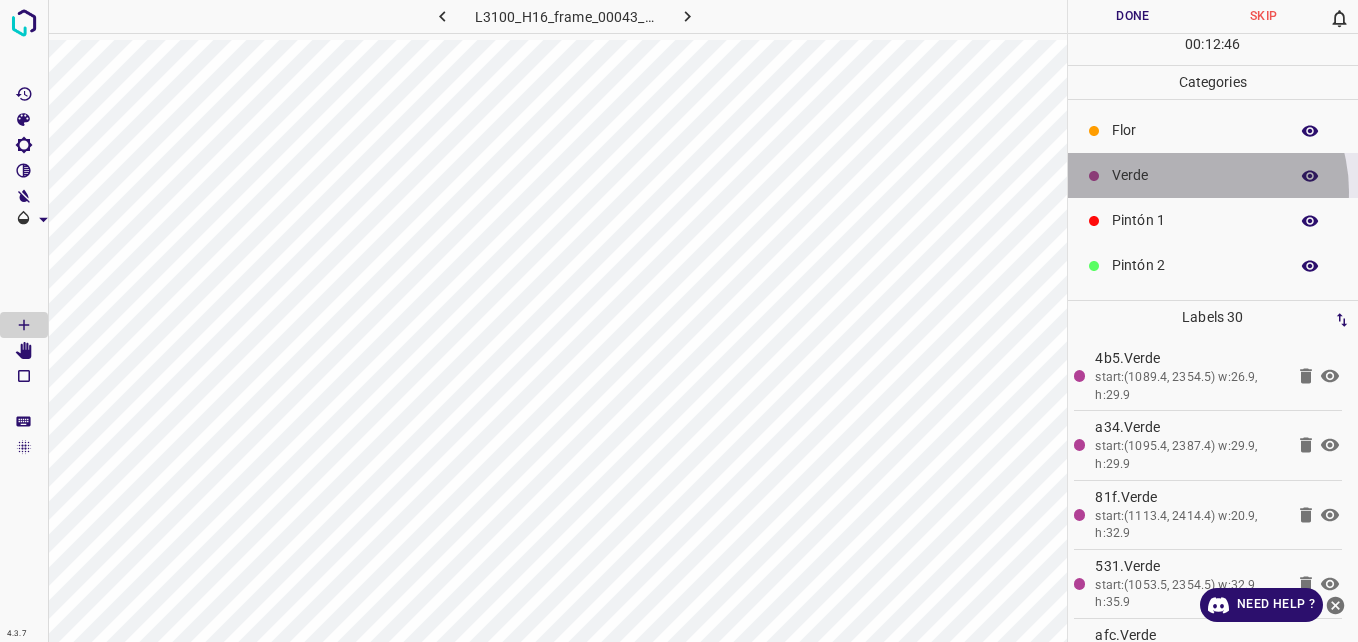 click on "Verde" at bounding box center [1213, 175] 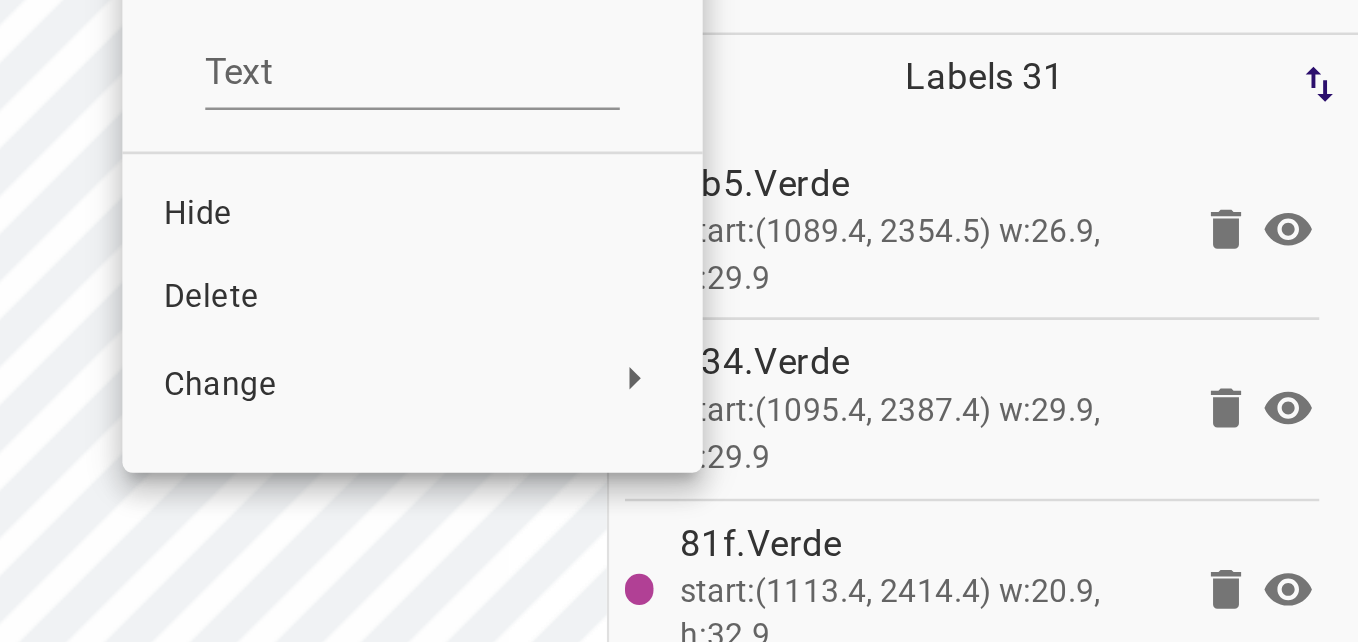 scroll, scrollTop: 0, scrollLeft: 0, axis: both 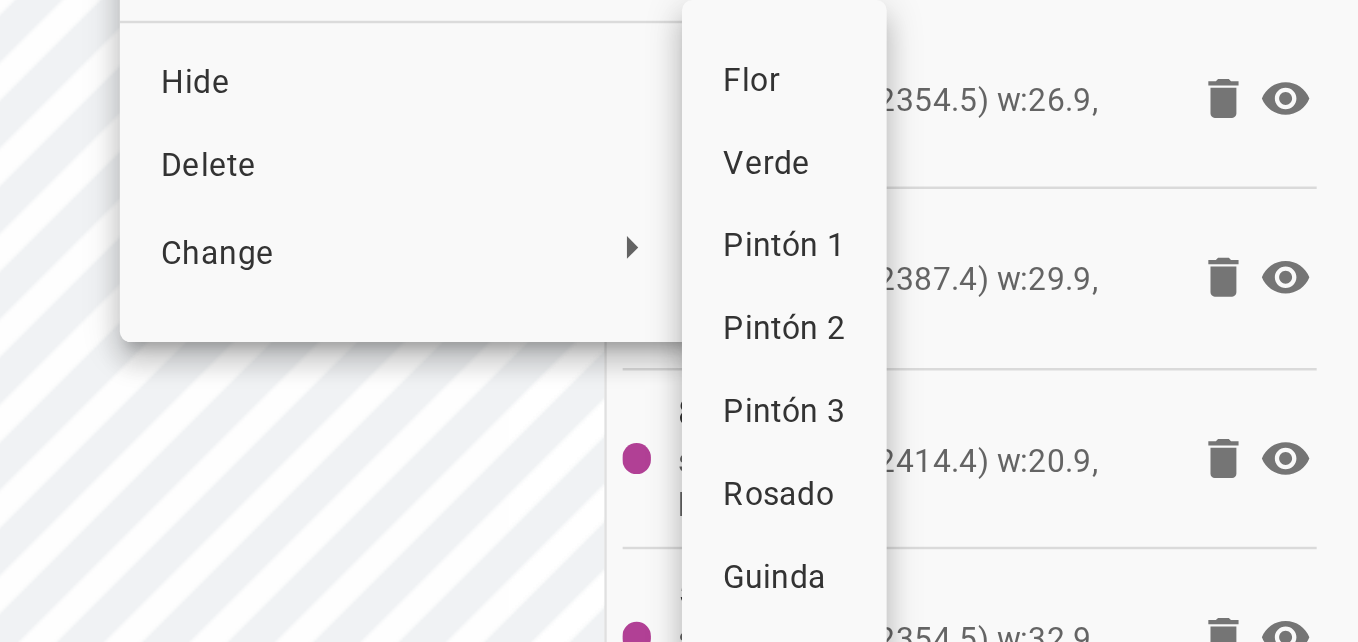 click at bounding box center (679, 321) 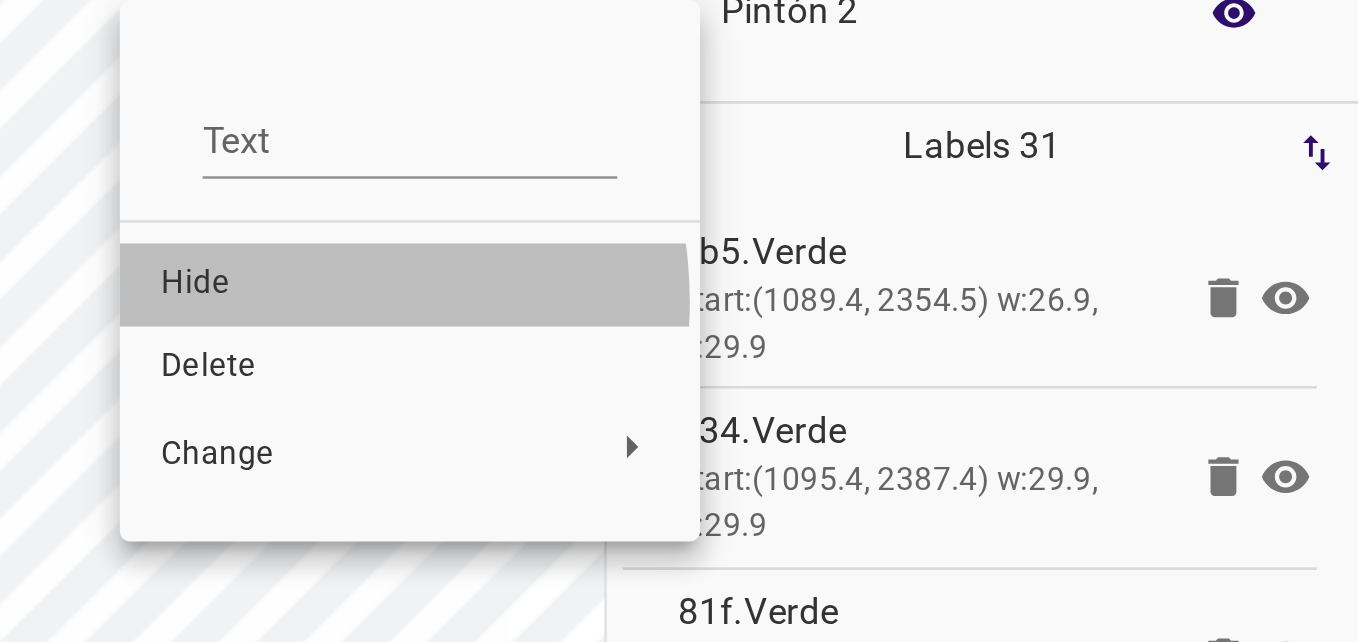 click on "Hide" at bounding box center (992, 371) 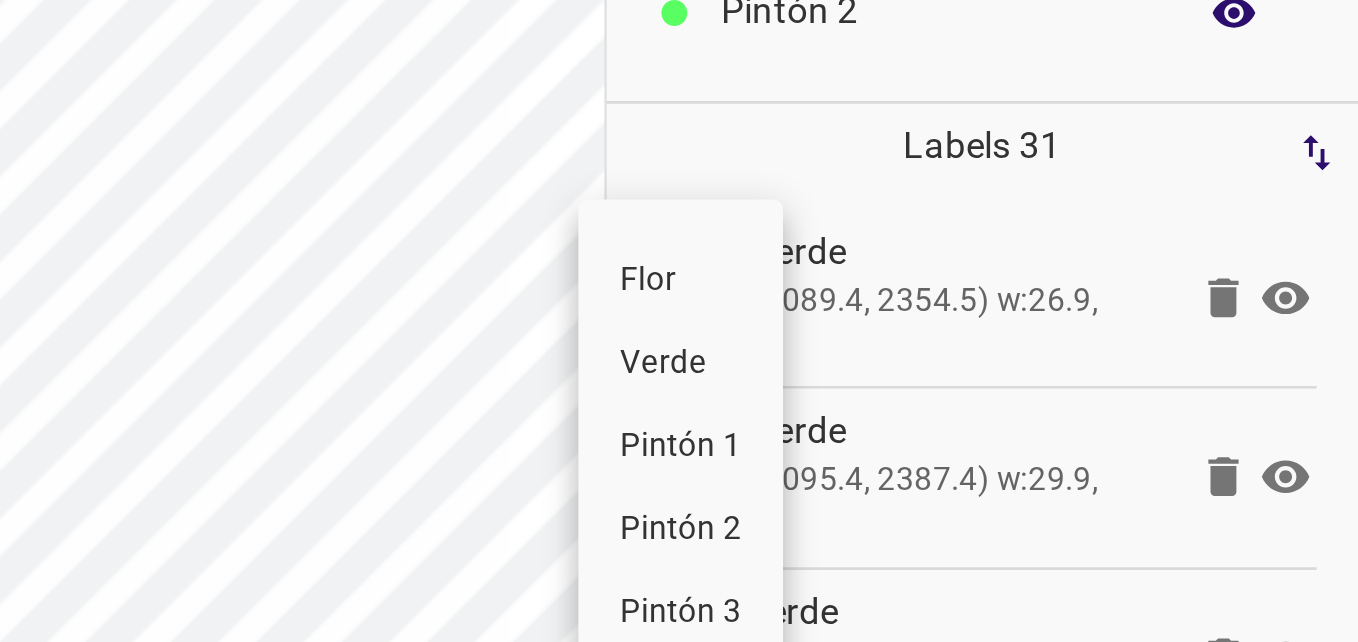 scroll, scrollTop: 0, scrollLeft: 0, axis: both 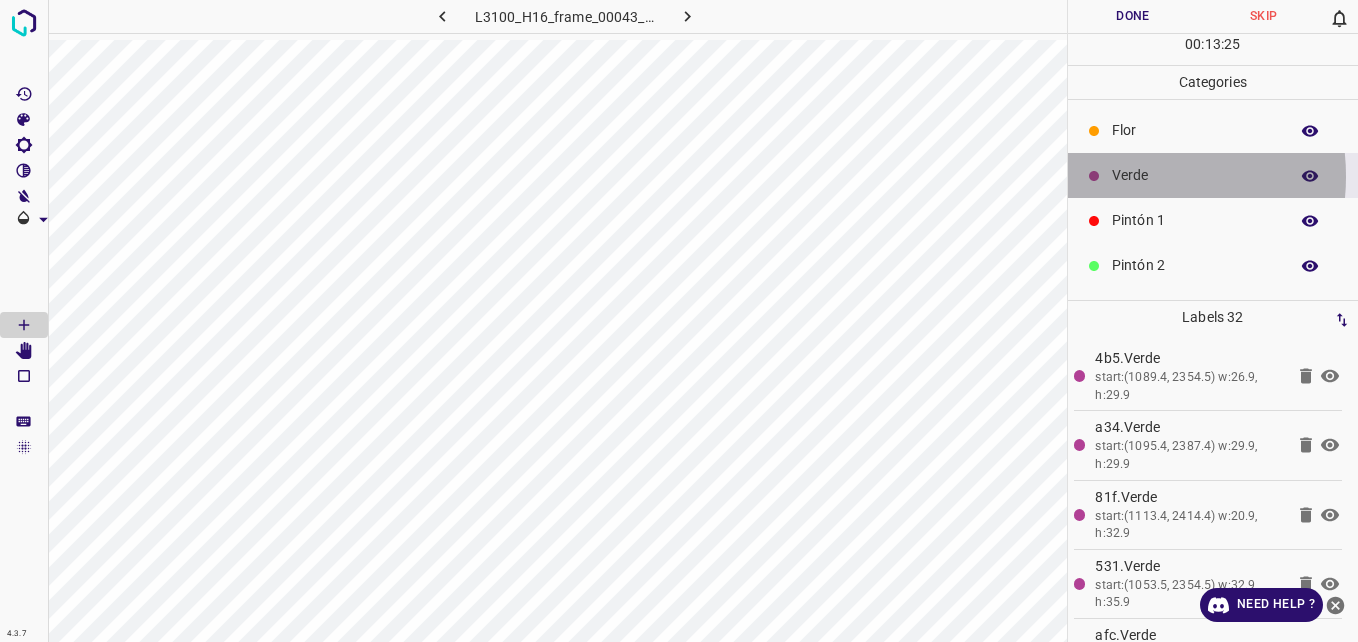 click on "Verde" at bounding box center [1195, 175] 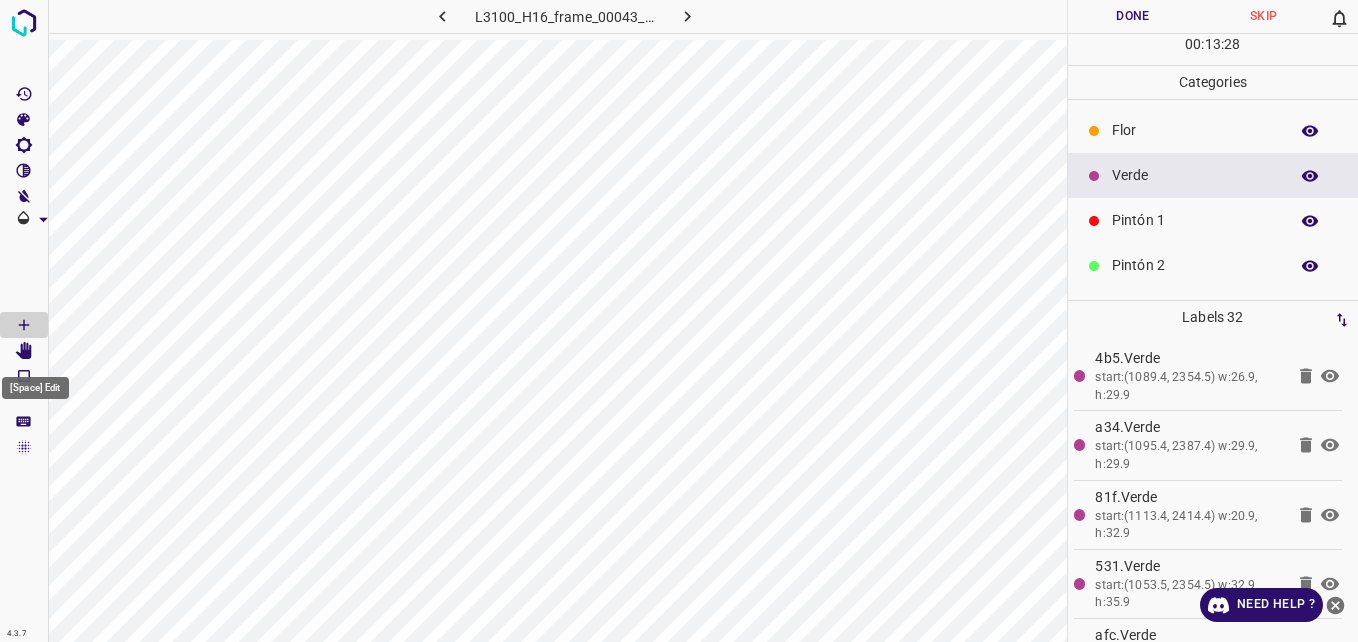 click 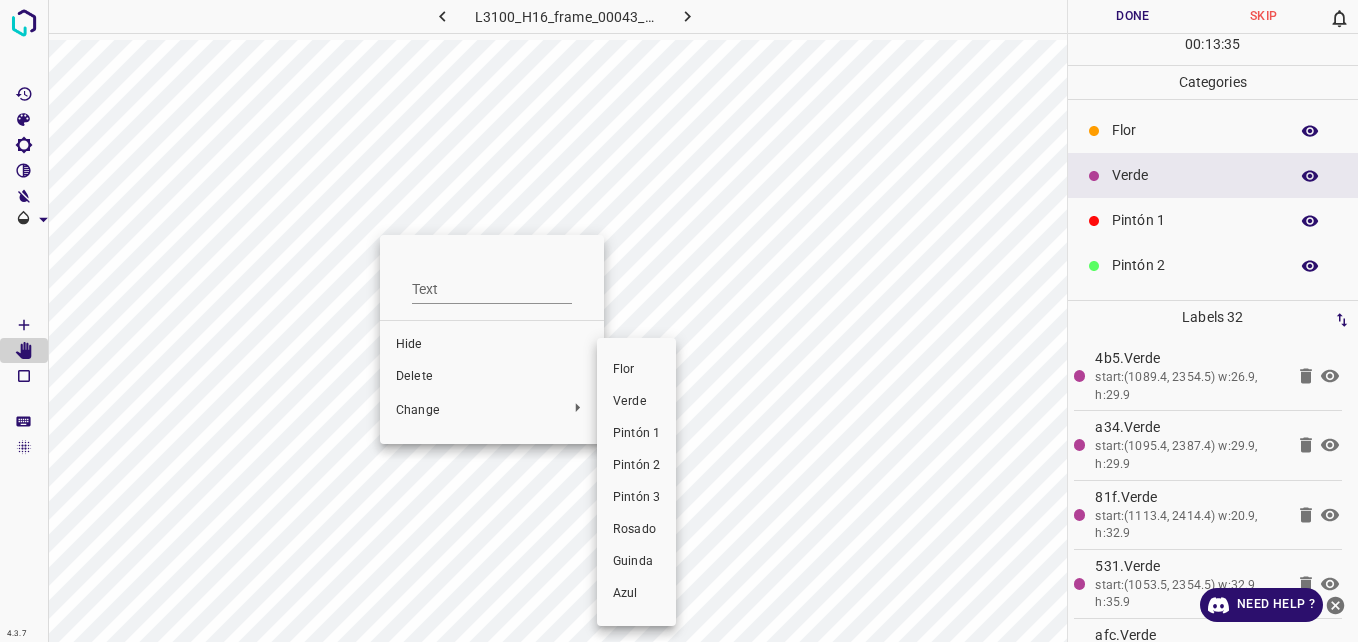 click at bounding box center (679, 321) 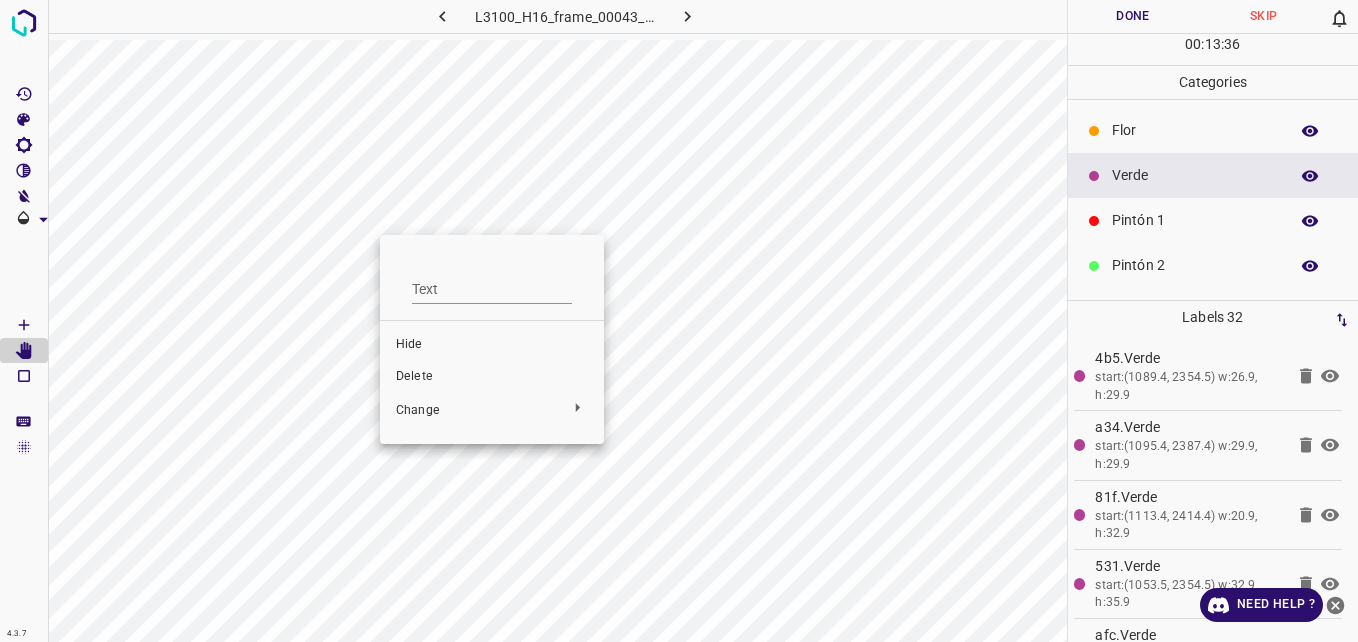 click on "Delete" at bounding box center (492, 377) 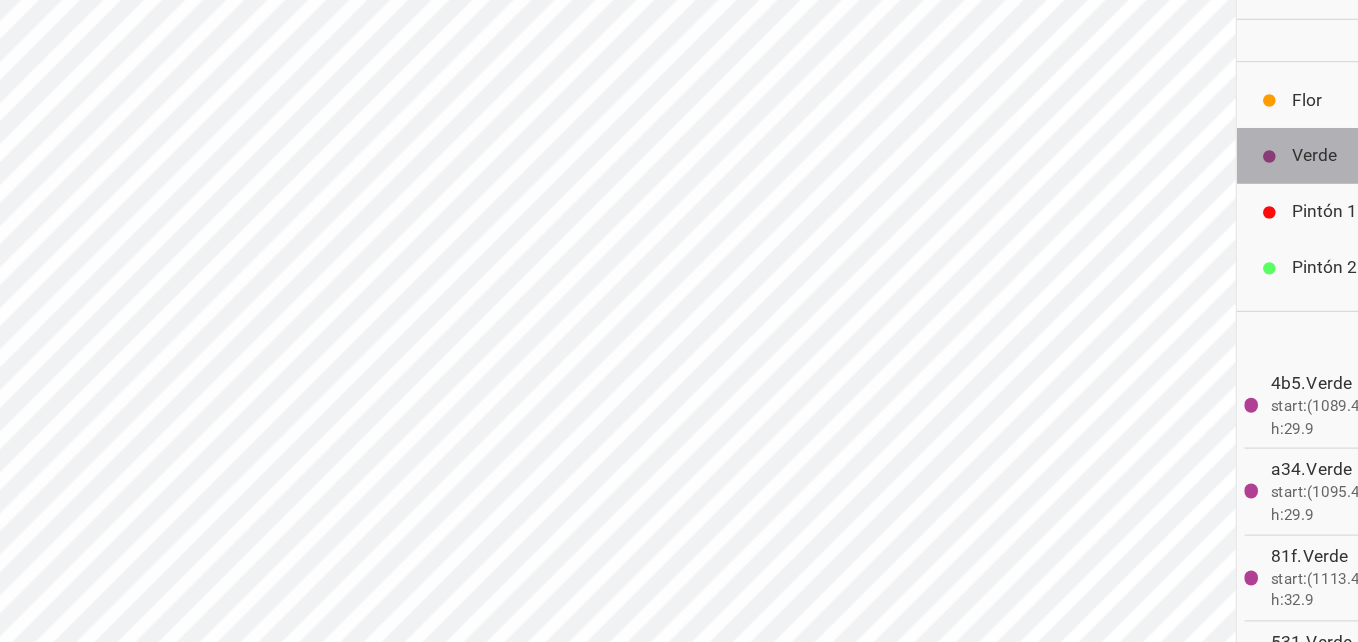click on "Verde" at bounding box center (1213, 175) 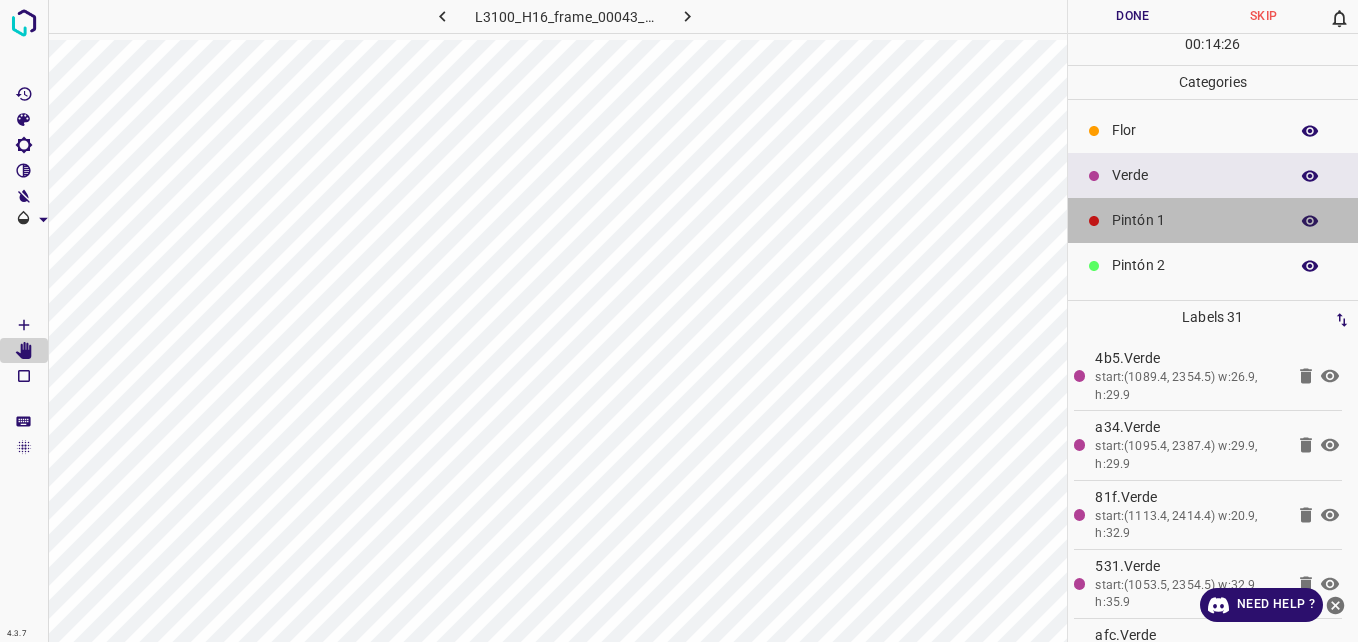click on "Pintón 1" at bounding box center [1195, 220] 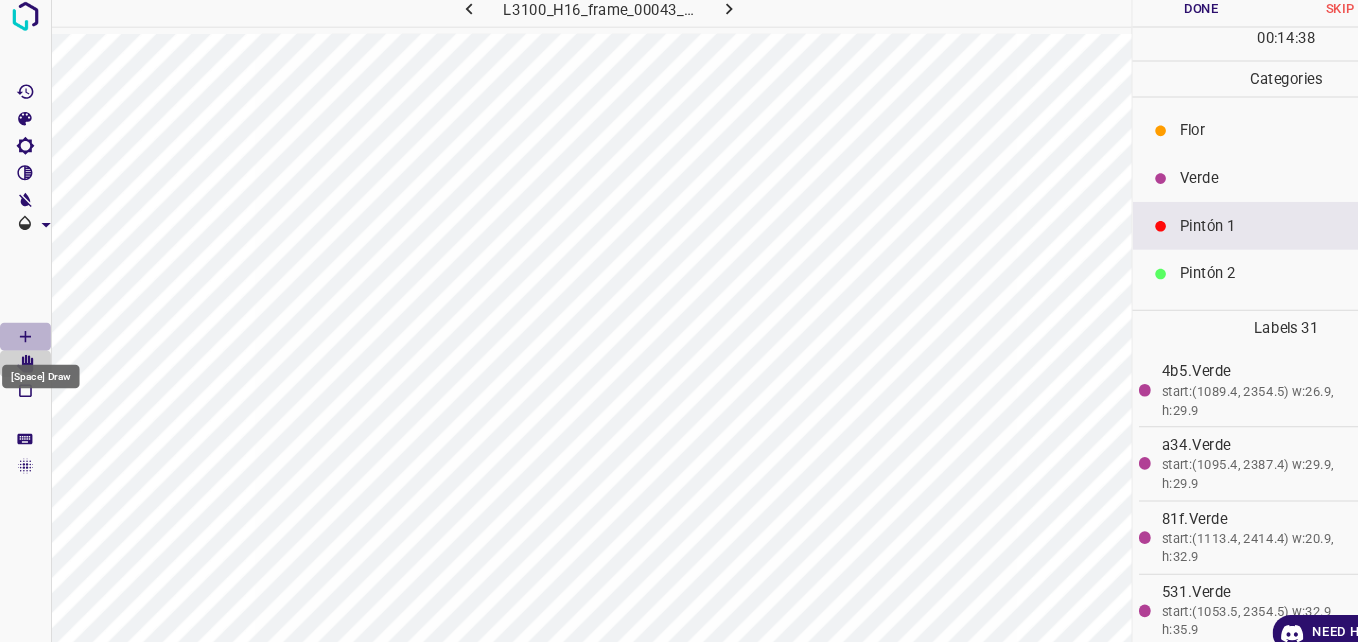 click 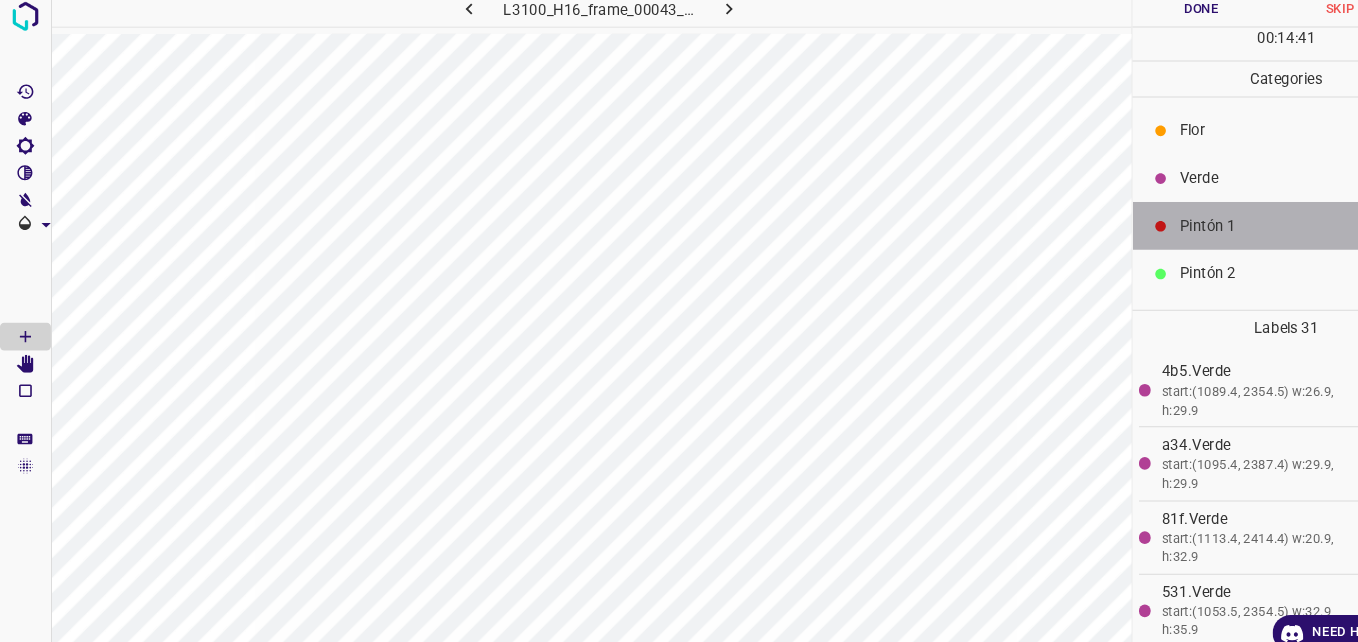 click on "Pintón 1" at bounding box center (1195, 220) 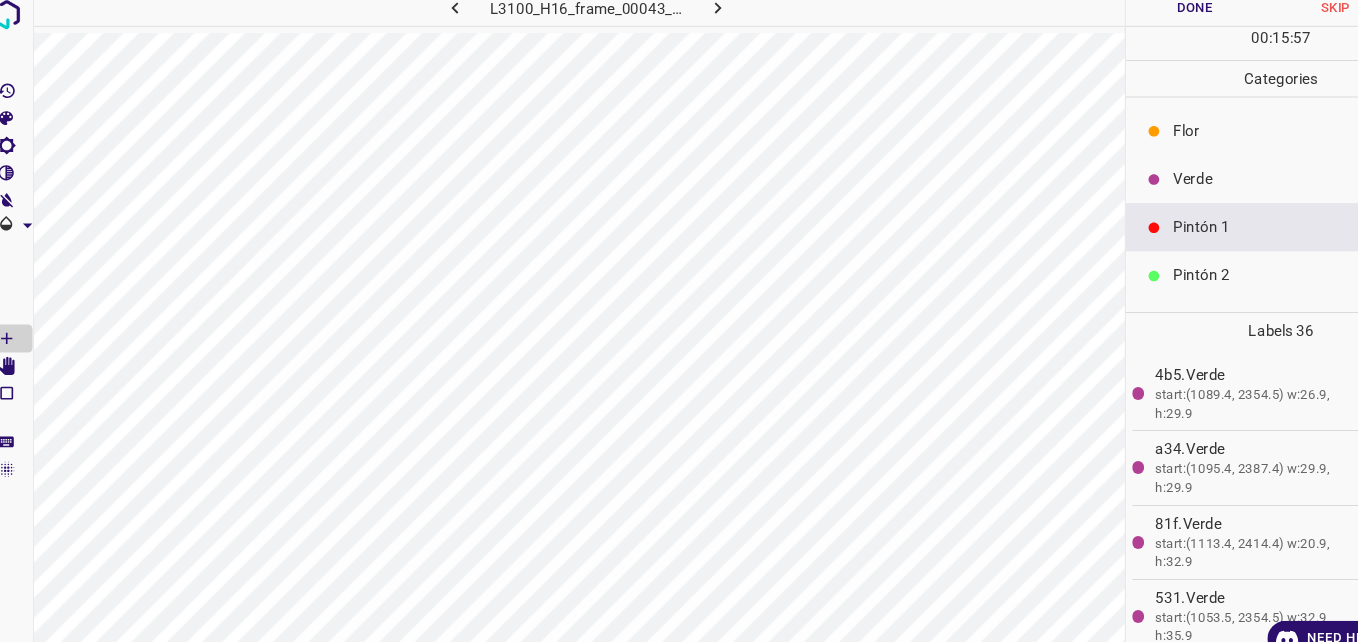 click on "Verde" at bounding box center [1195, 175] 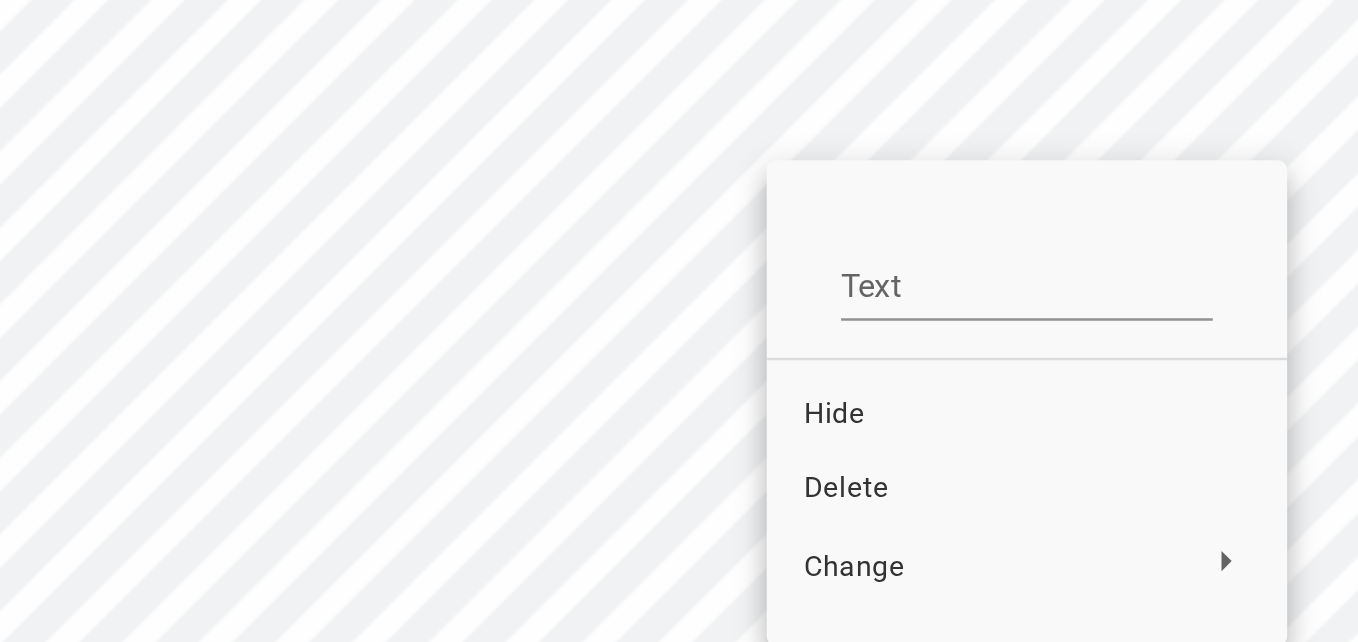click at bounding box center (679, 321) 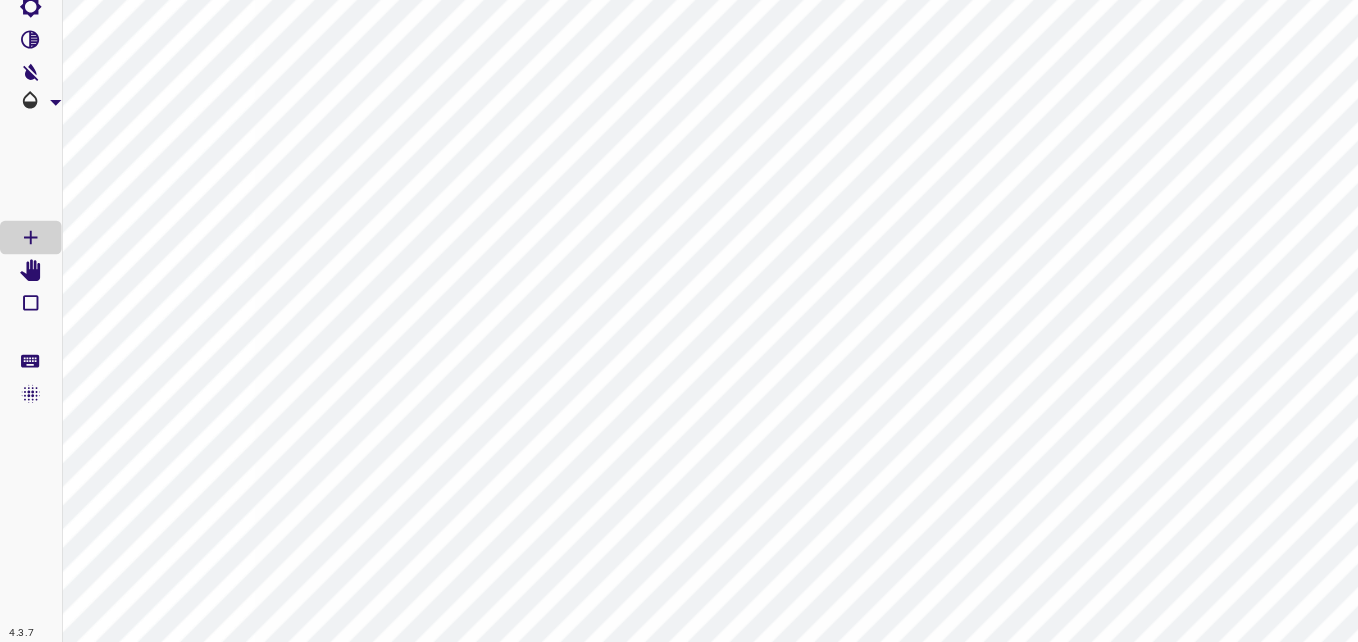 scroll, scrollTop: 0, scrollLeft: 0, axis: both 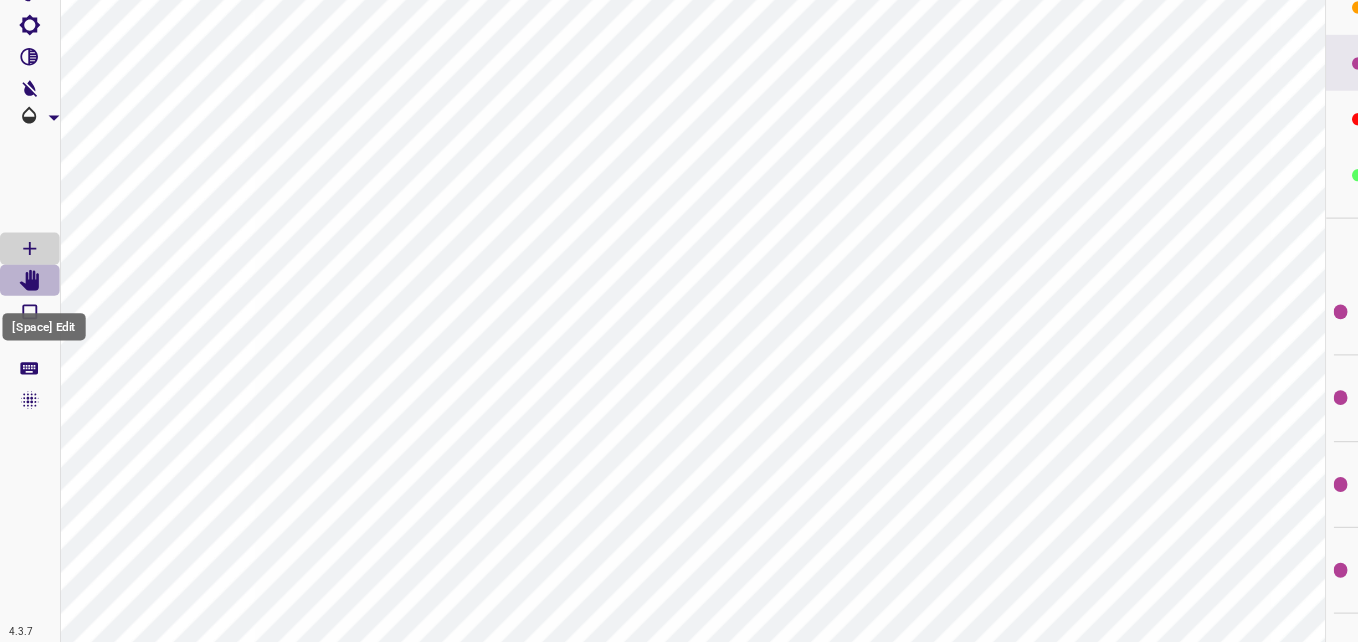 click 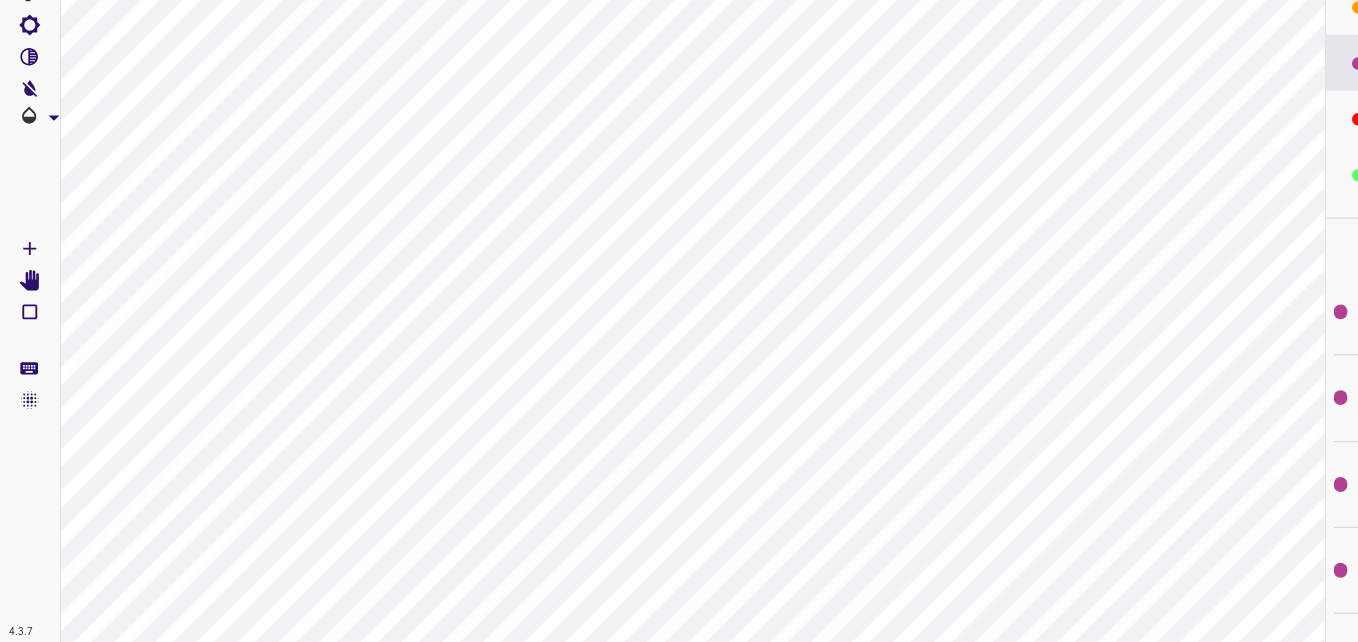 scroll, scrollTop: 0, scrollLeft: 0, axis: both 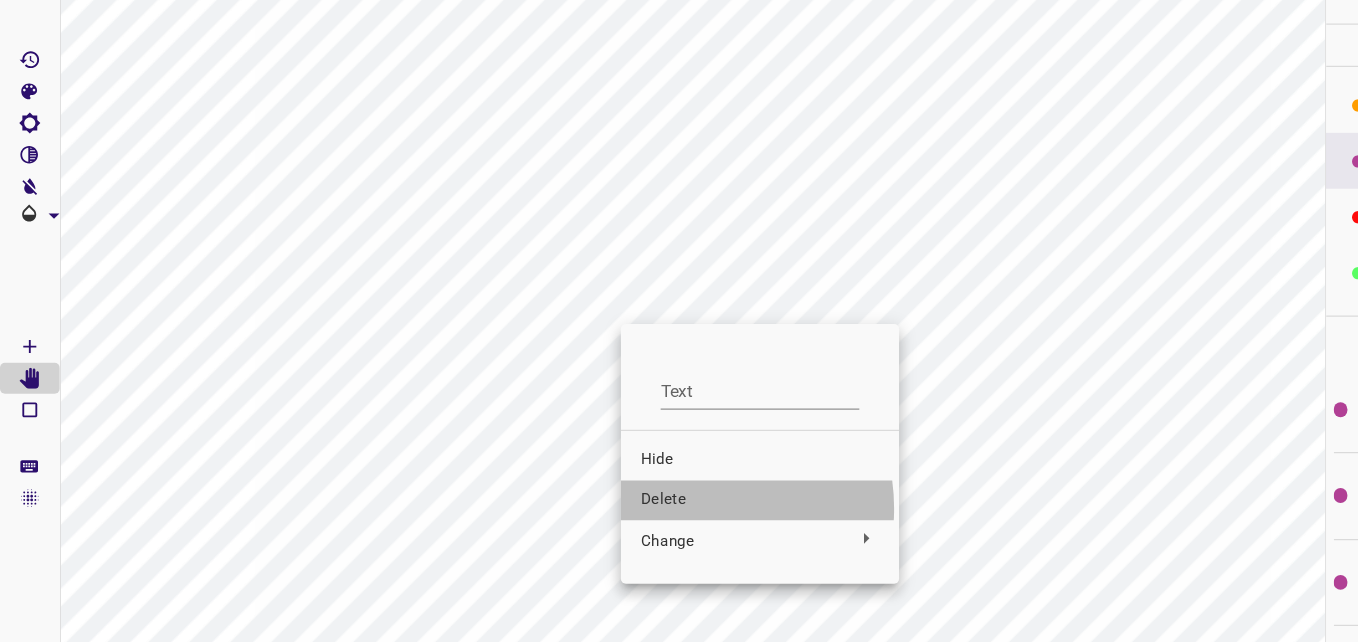 click on "Delete" at bounding box center (612, 449) 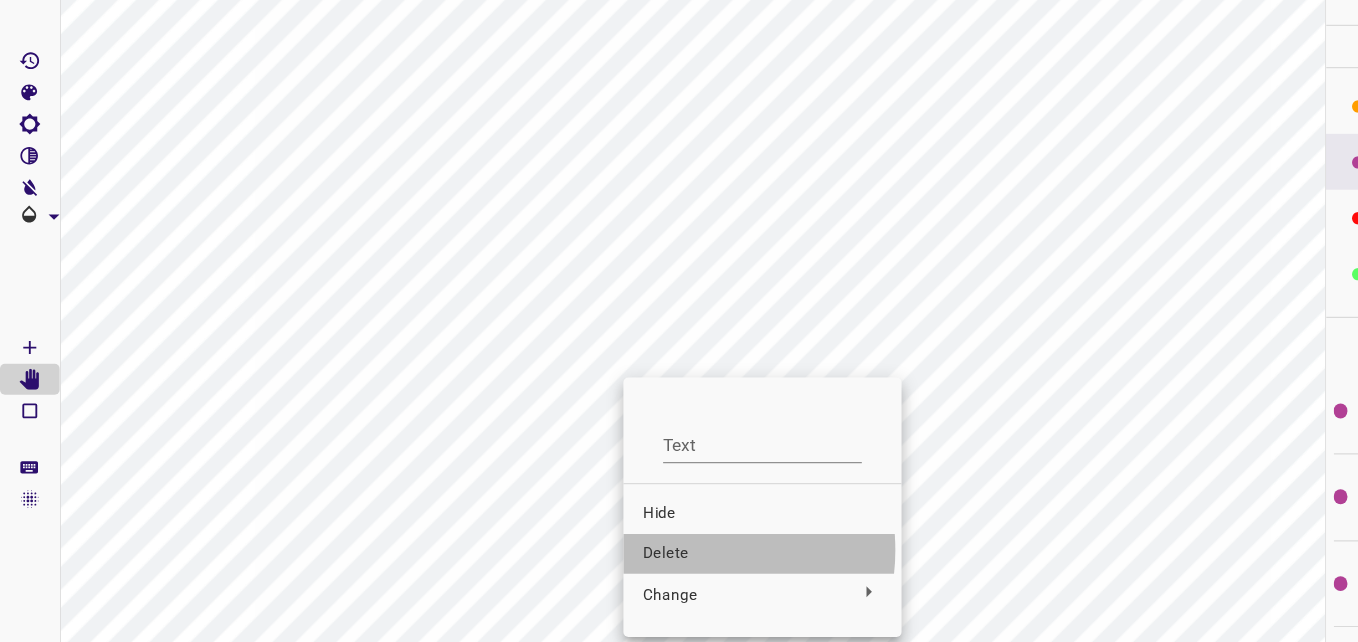 click on "Delete" at bounding box center (614, 491) 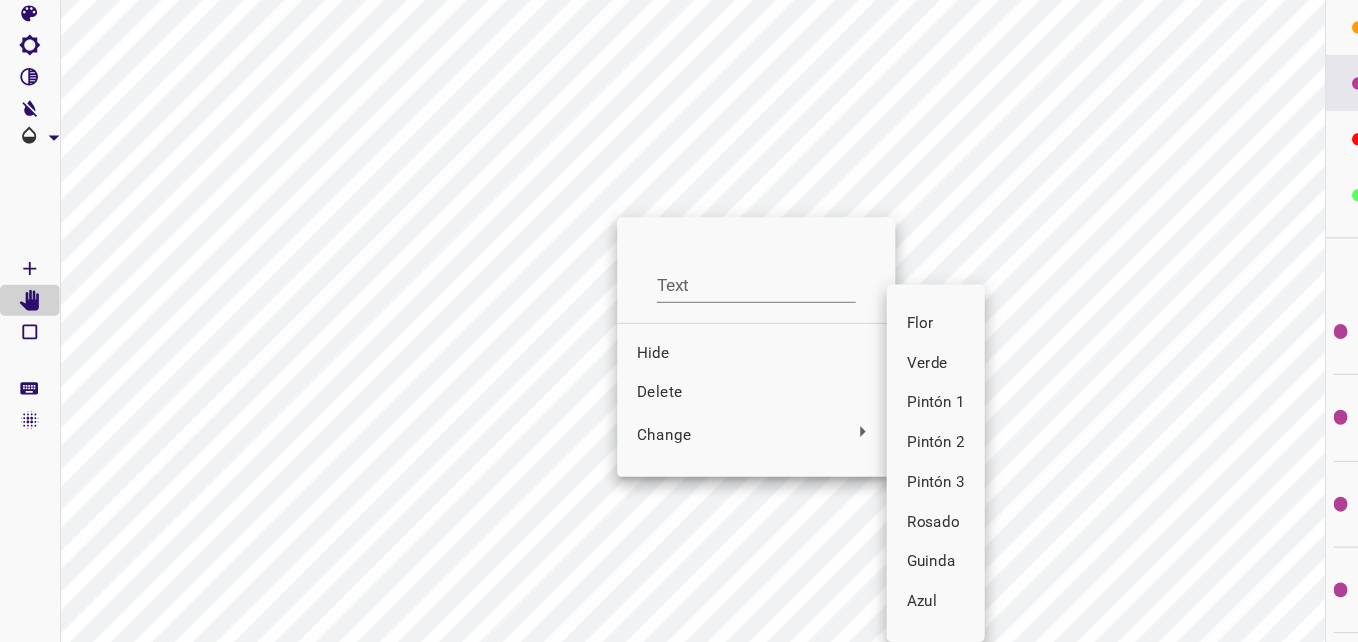 click at bounding box center (679, 321) 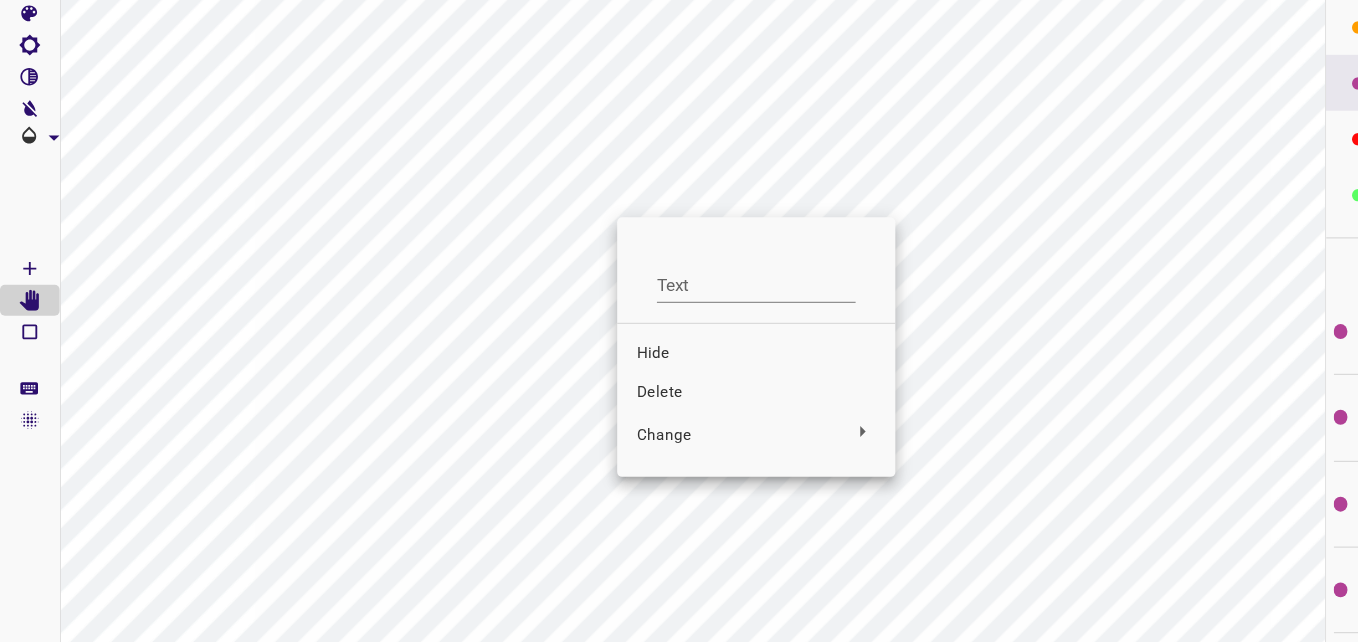 drag, startPoint x: 518, startPoint y: 246, endPoint x: 483, endPoint y: 257, distance: 36.687874 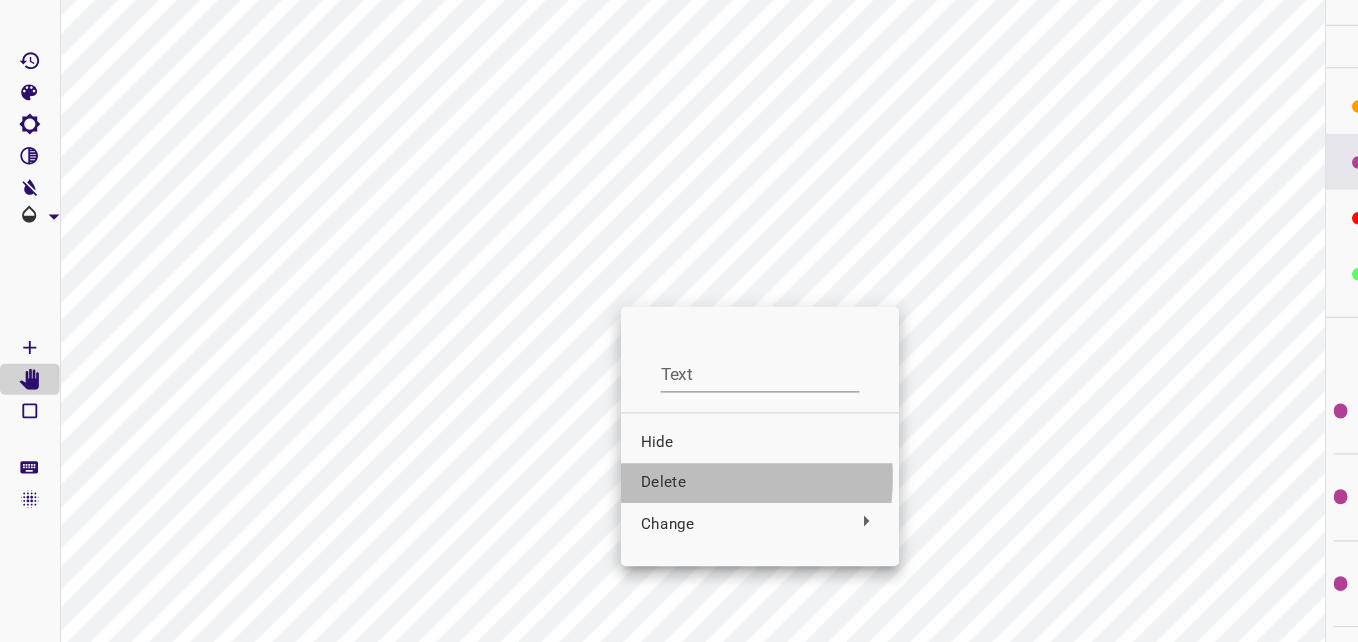 click on "Delete" at bounding box center (612, 434) 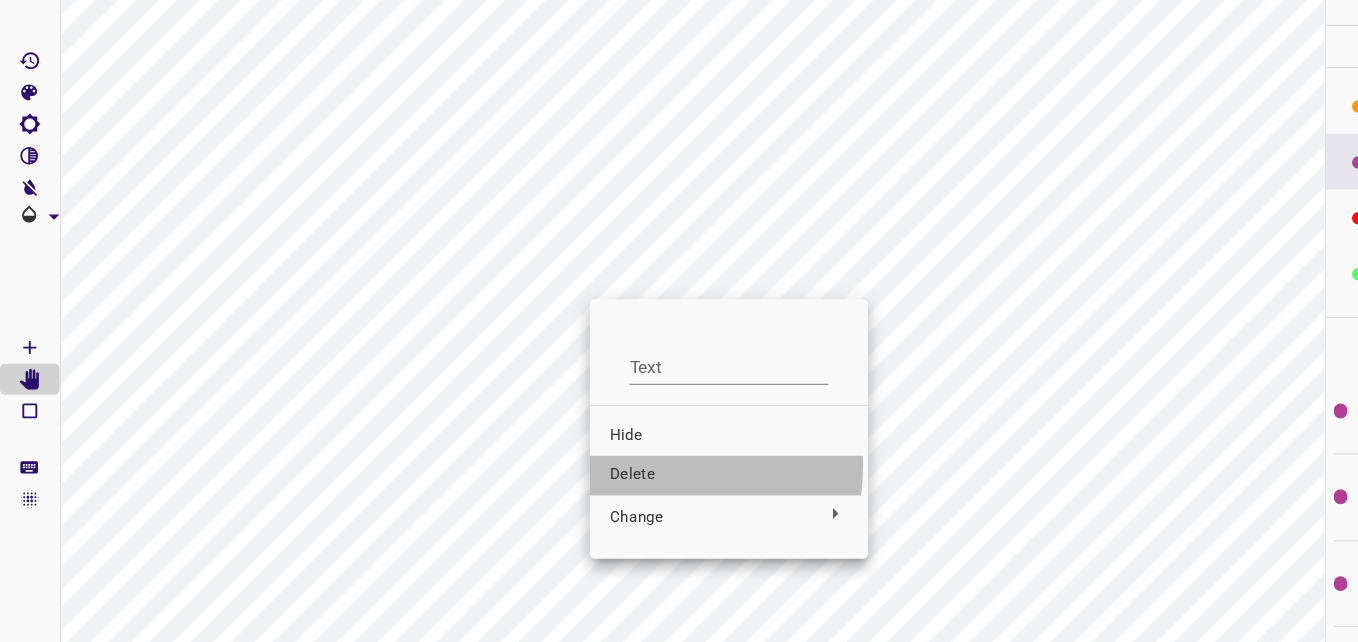 click on "Delete" at bounding box center [587, 428] 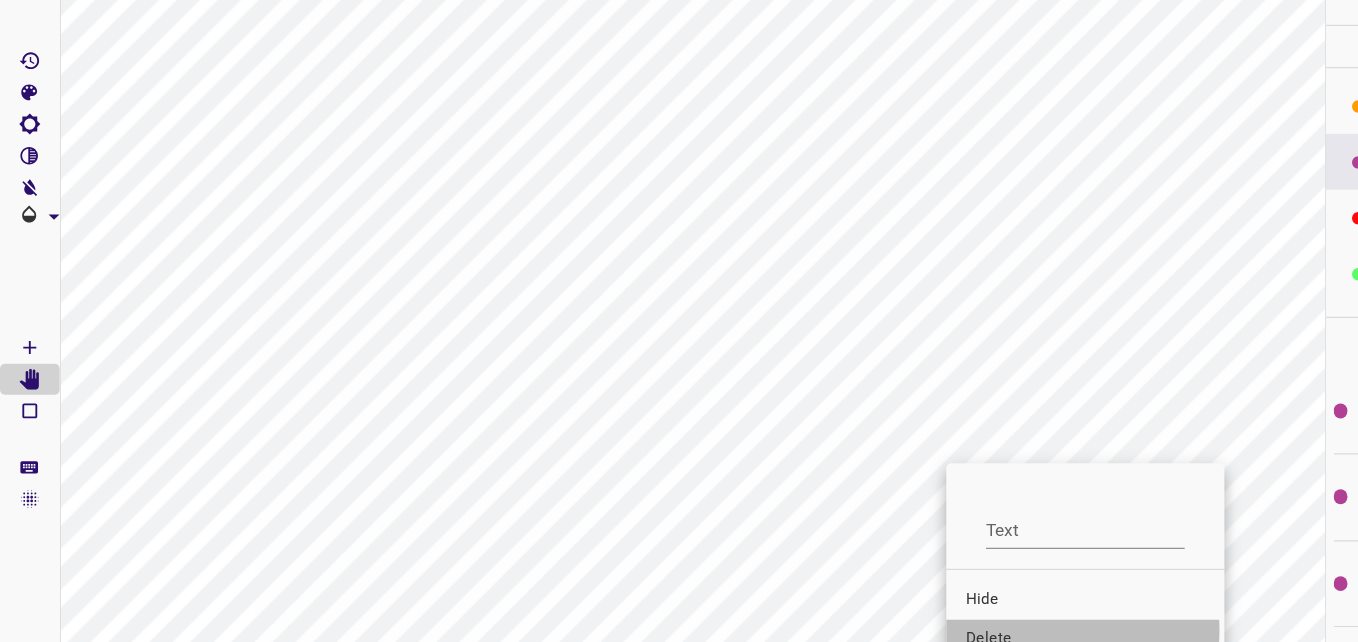 click on "Delete" at bounding box center [874, 560] 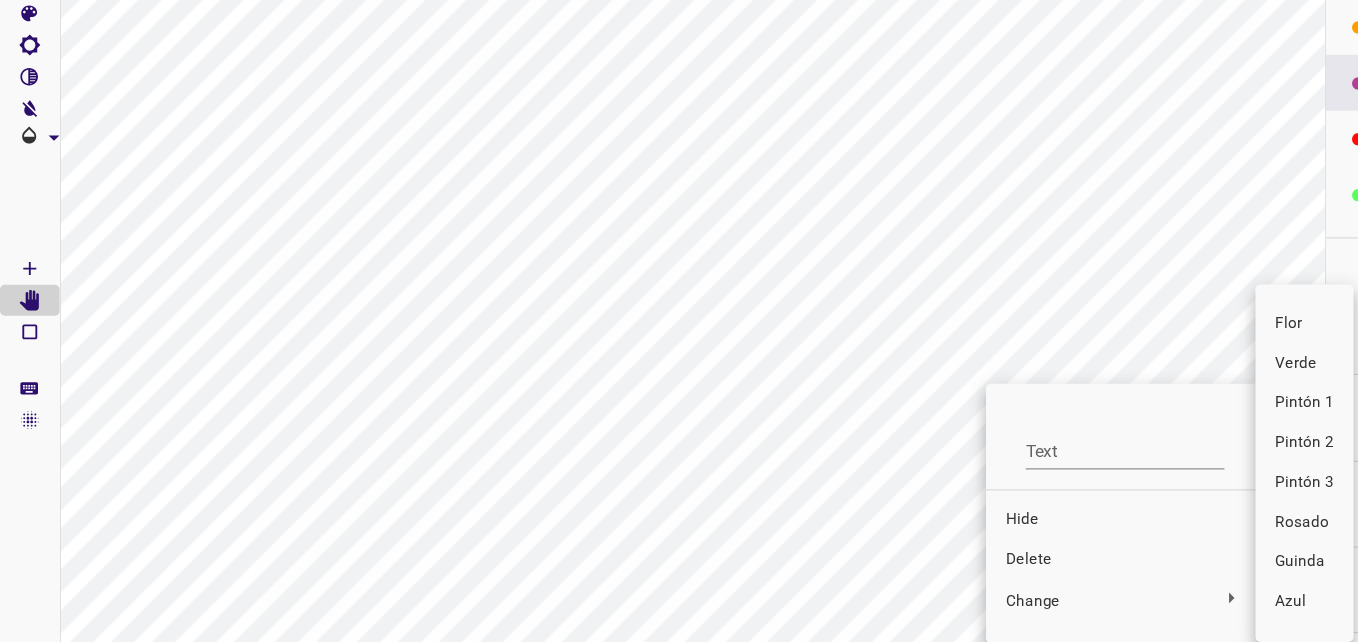 click at bounding box center [679, 321] 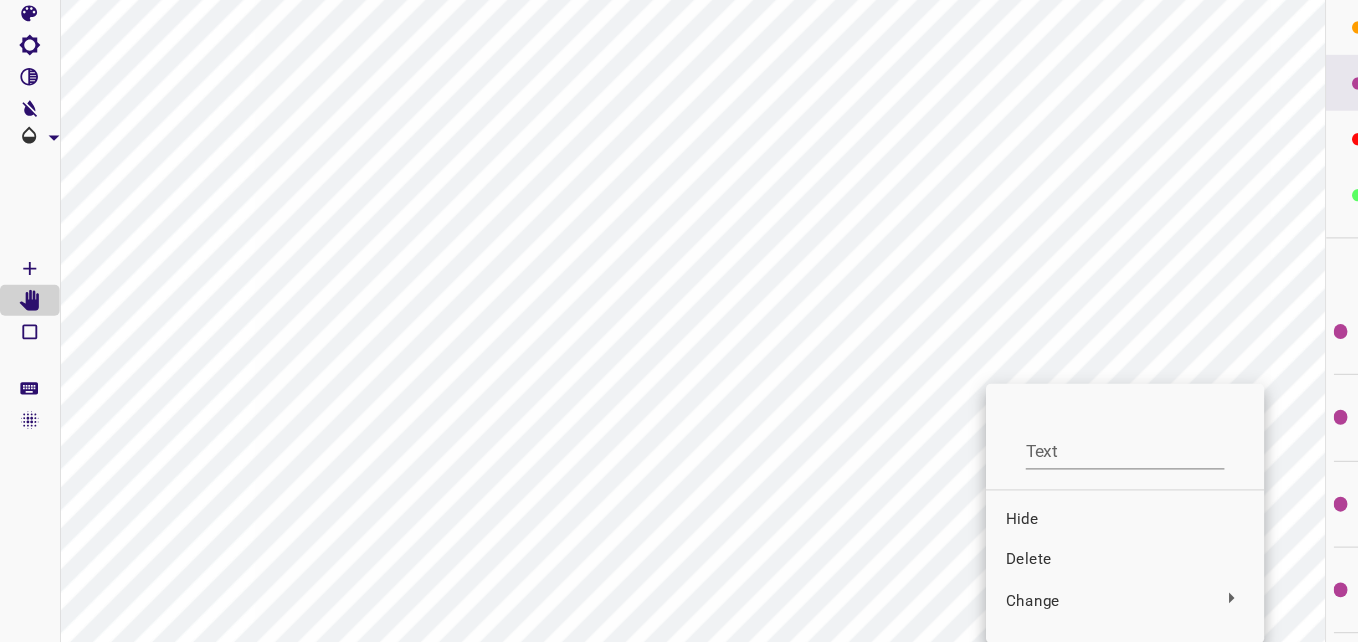 click at bounding box center [679, 321] 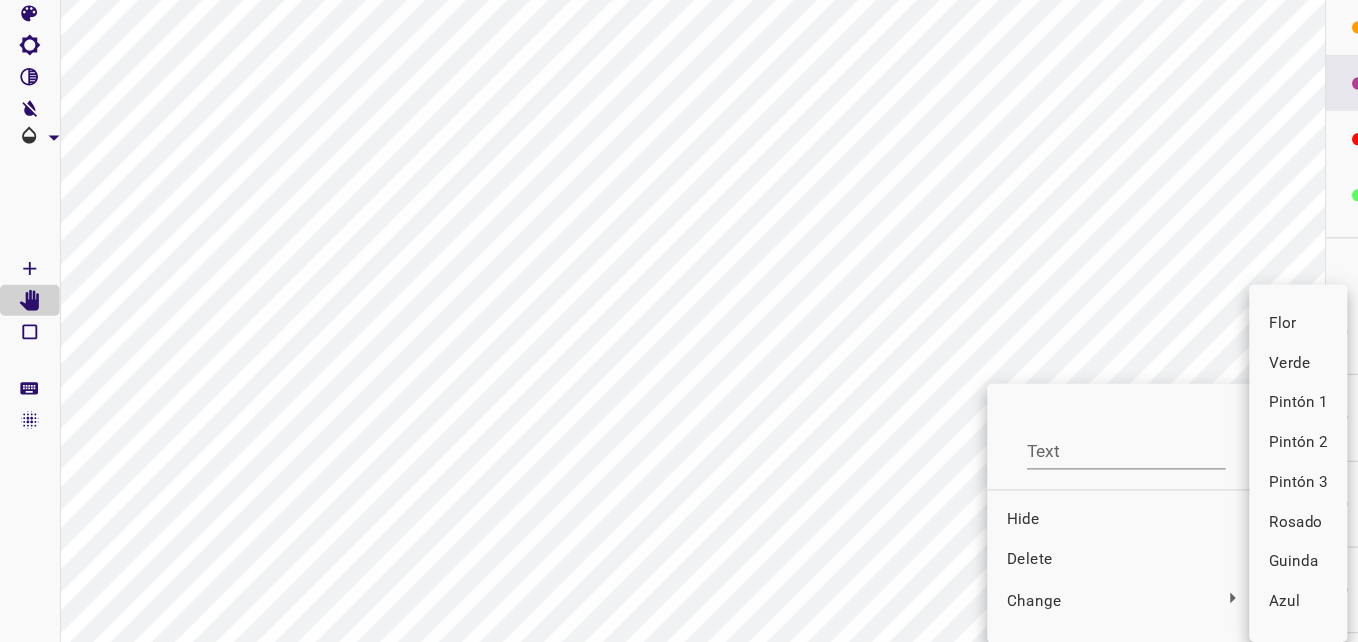 click at bounding box center (679, 321) 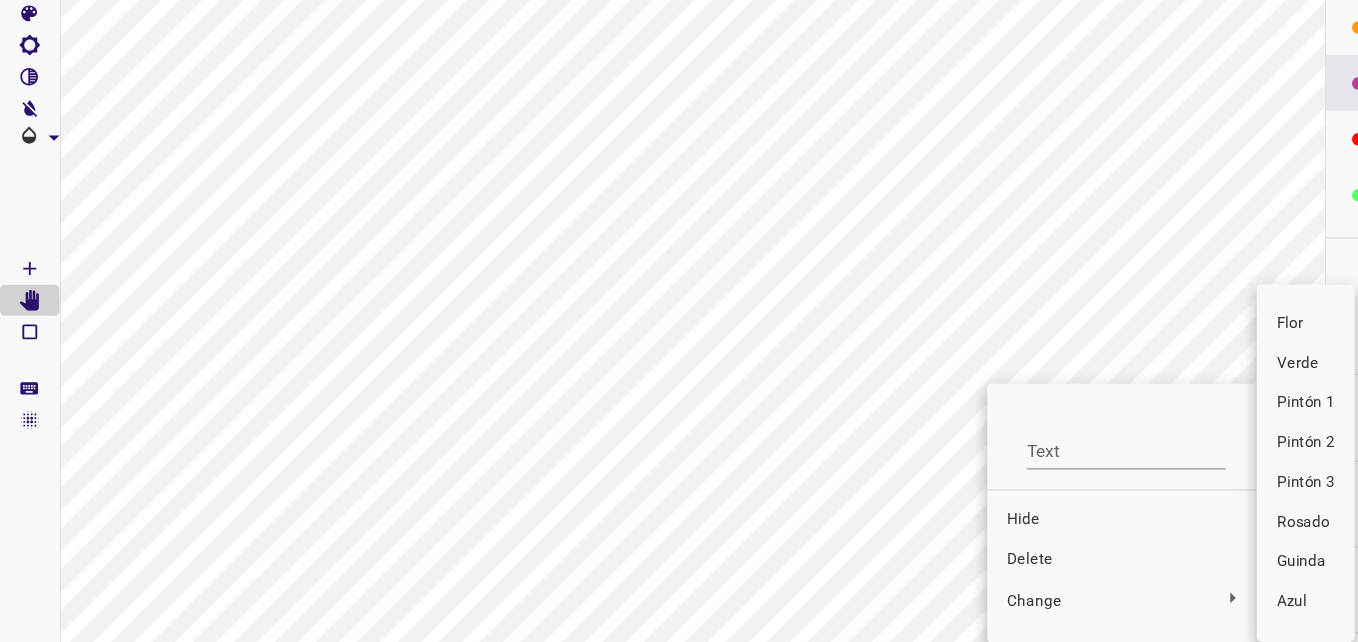click at bounding box center (679, 321) 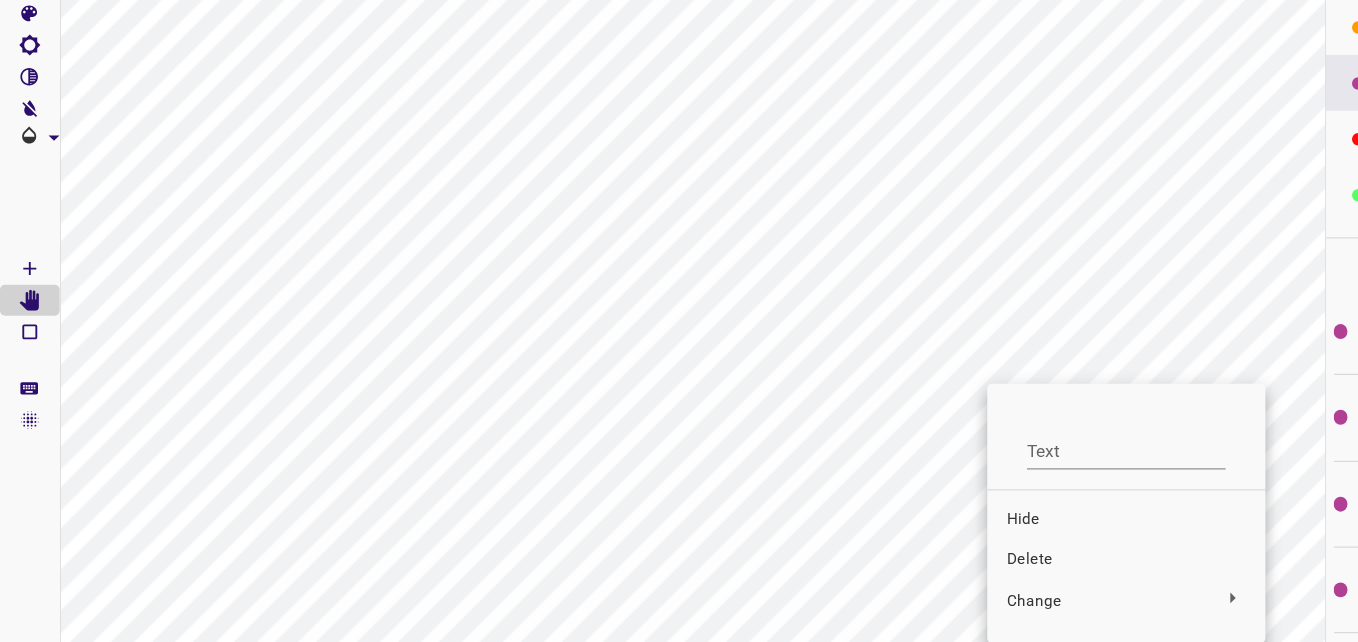 click at bounding box center [679, 321] 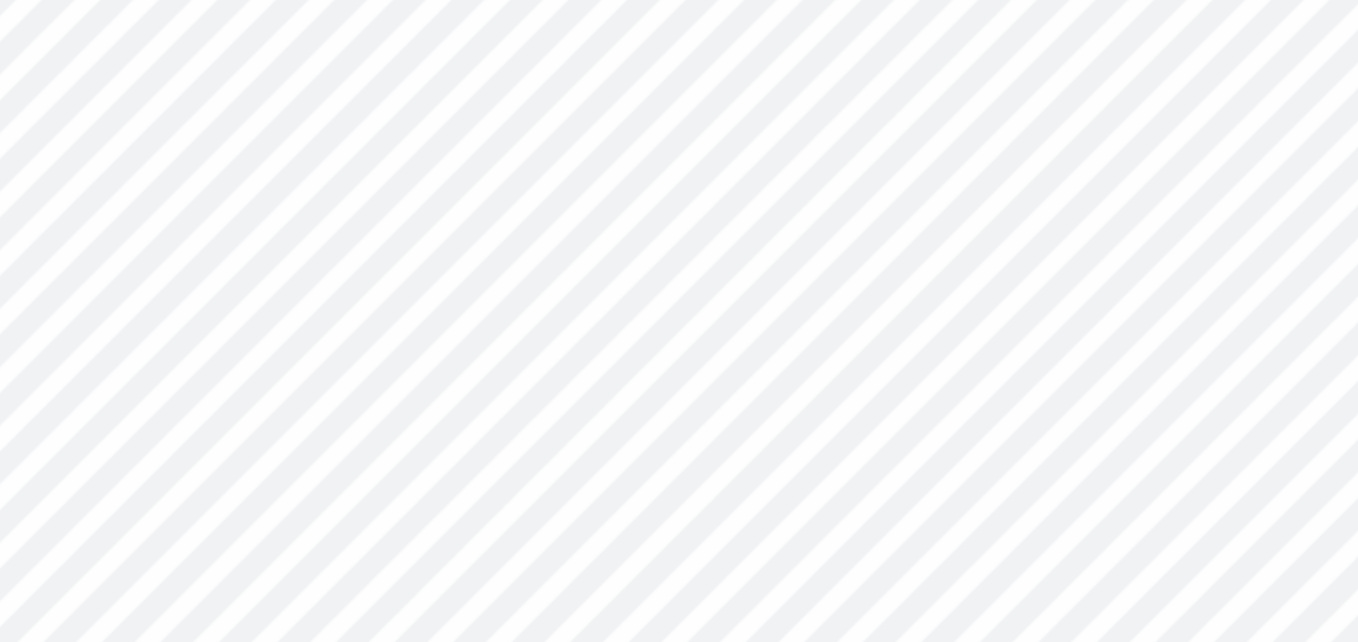 scroll, scrollTop: 0, scrollLeft: 0, axis: both 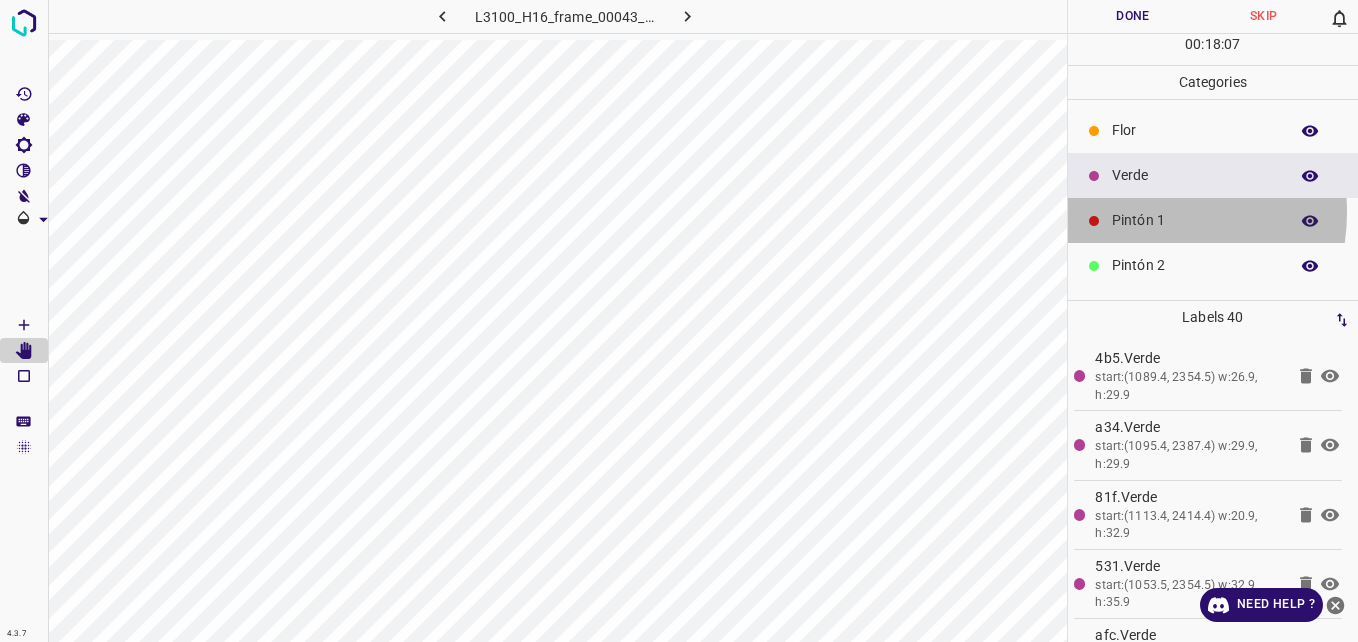 click on "Pintón 1" at bounding box center (1195, 220) 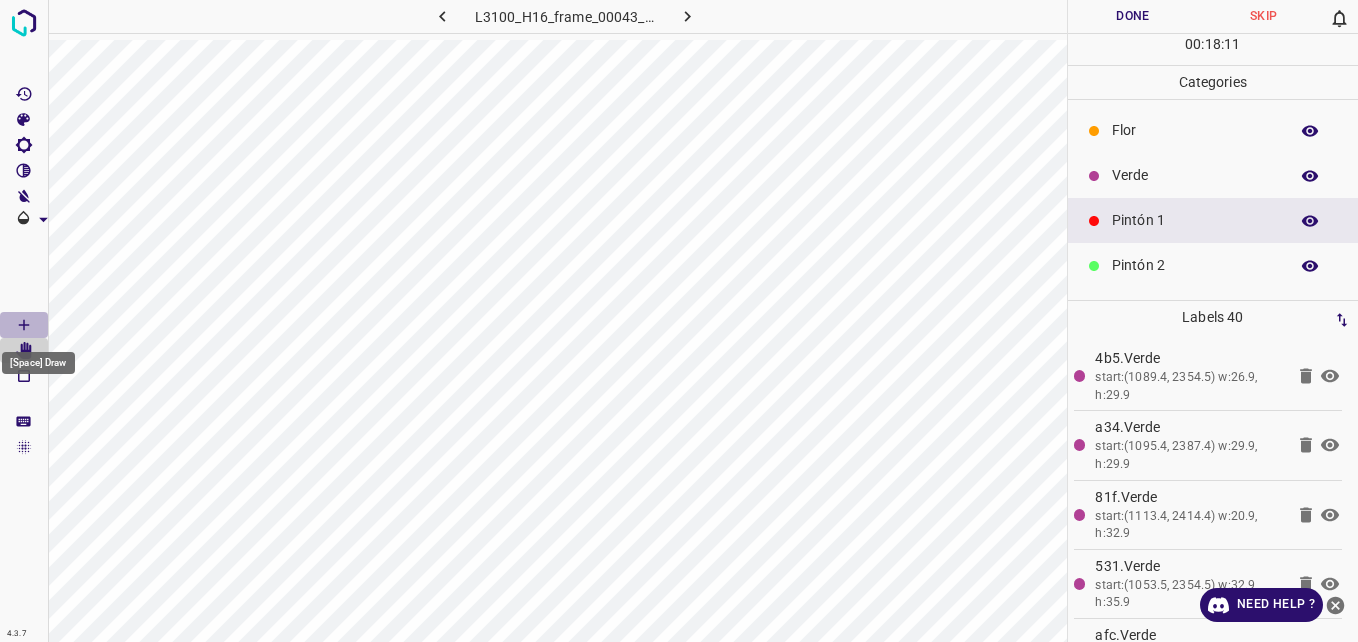 click 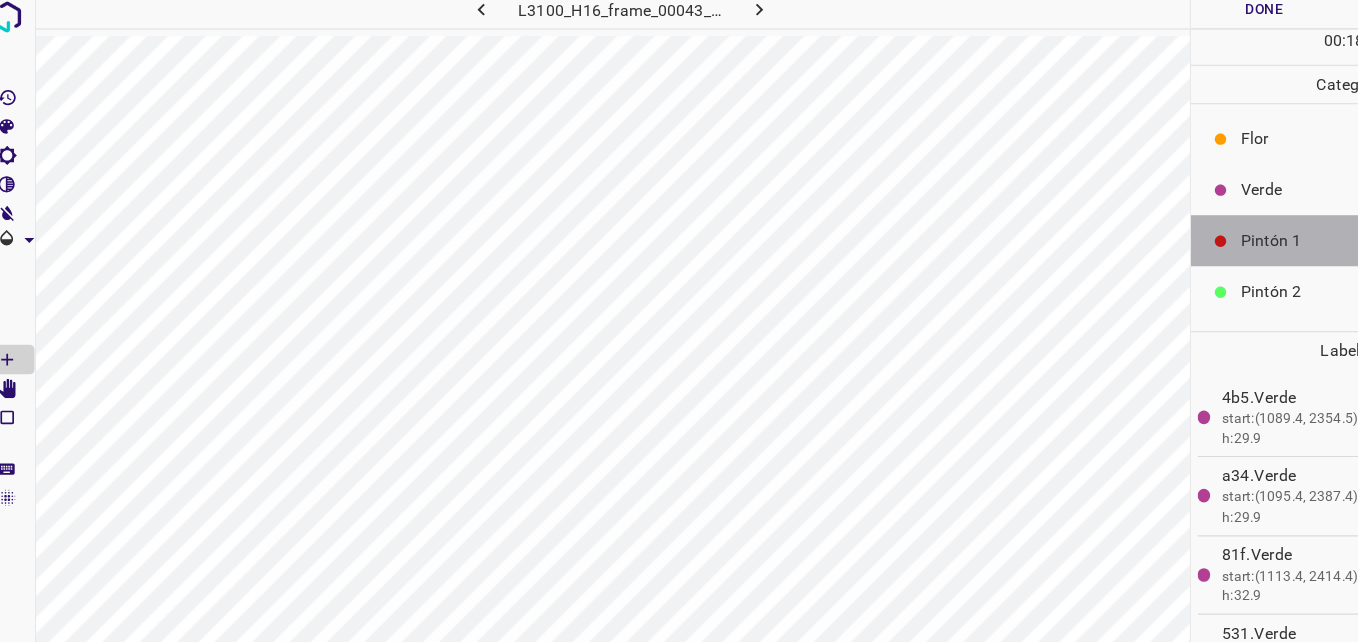 click on "Pintón 1" at bounding box center [1195, 220] 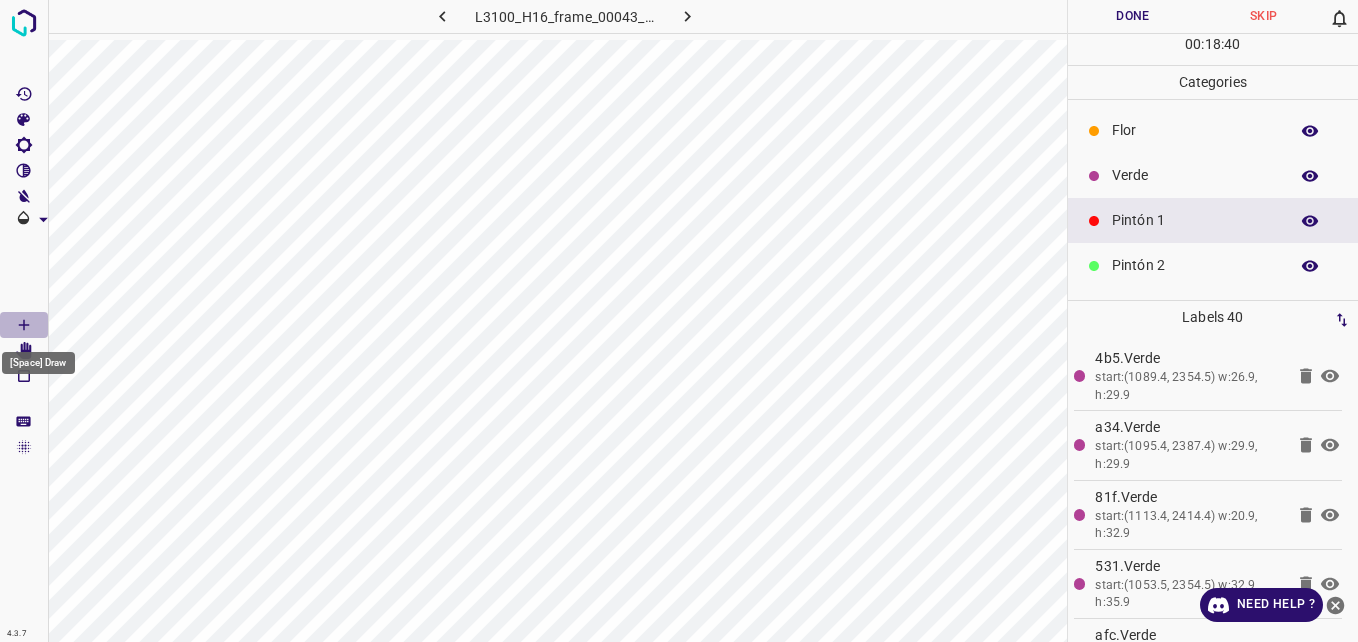 click 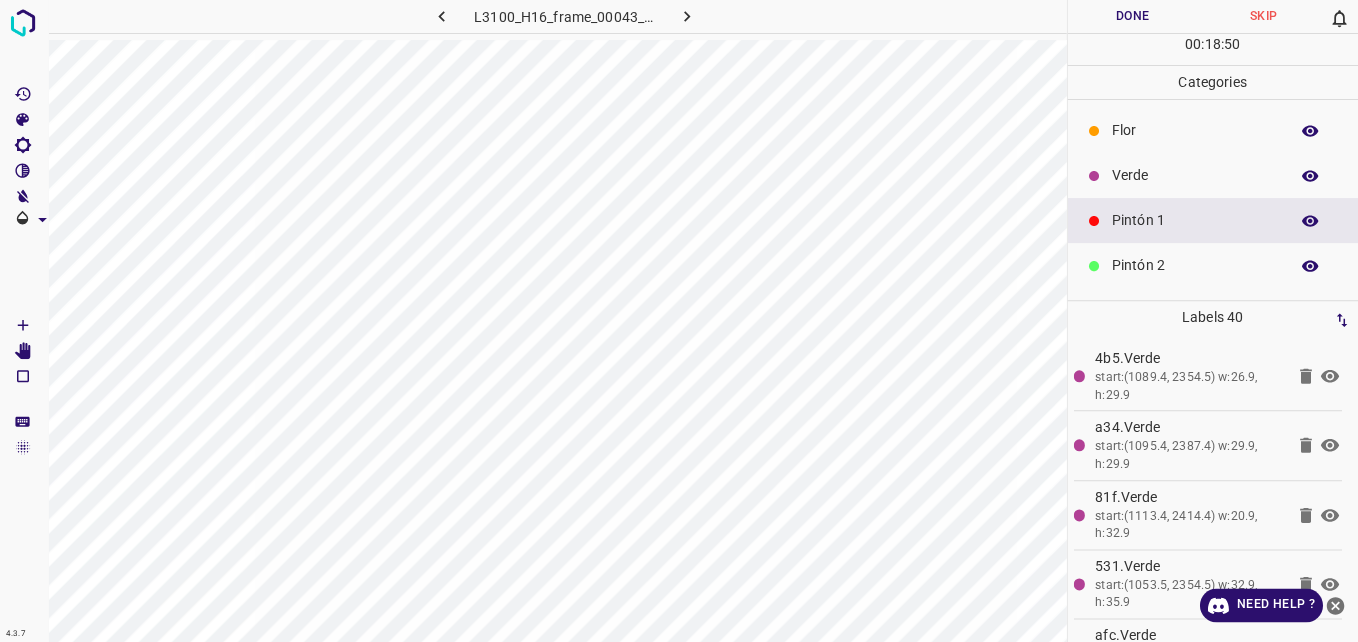 scroll, scrollTop: 0, scrollLeft: 0, axis: both 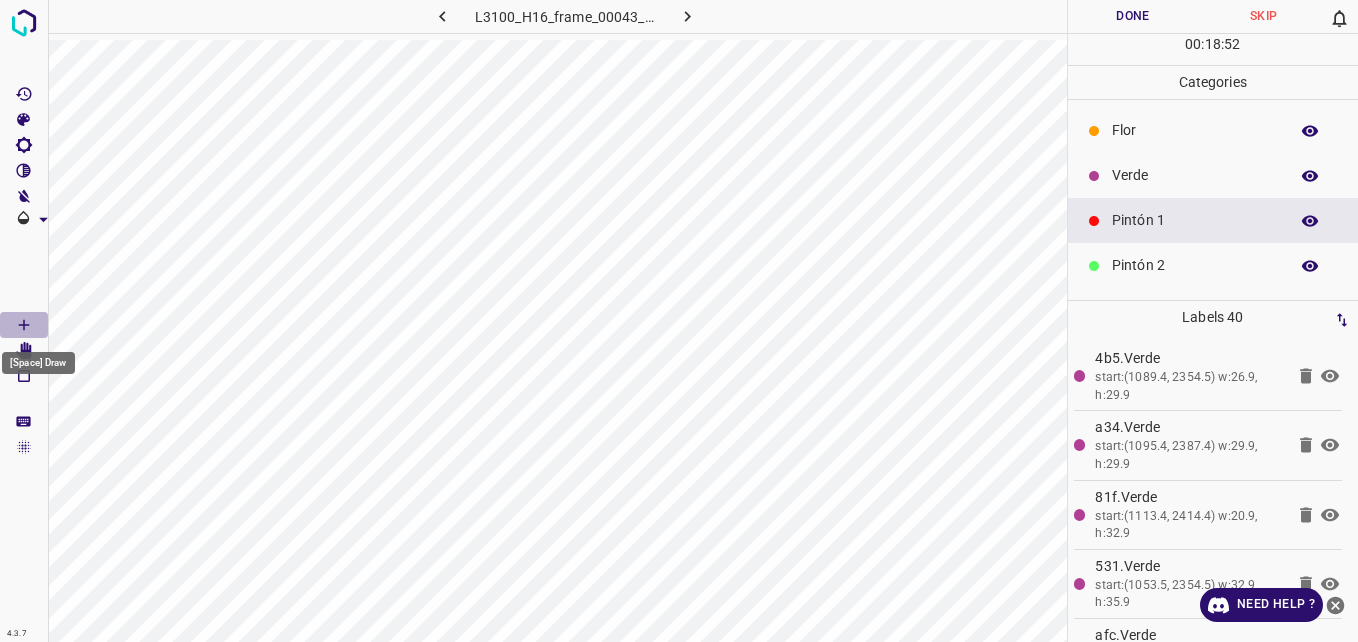 click 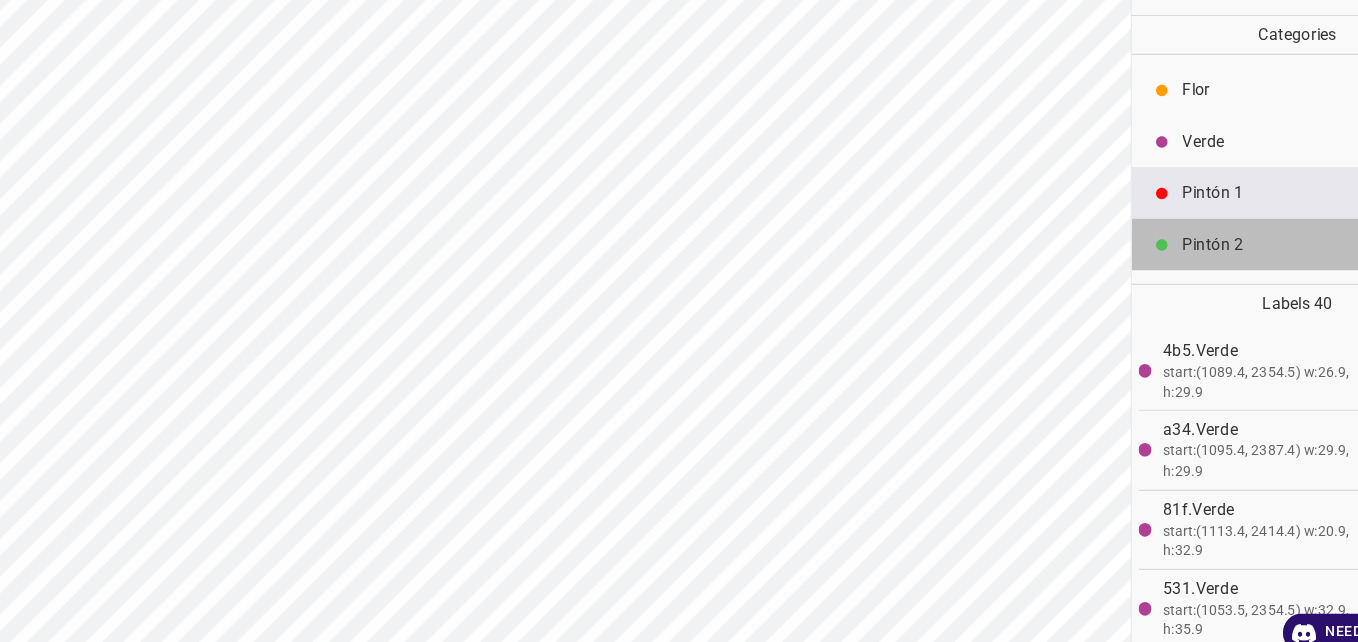 click on "Pintón 2" at bounding box center (1195, 265) 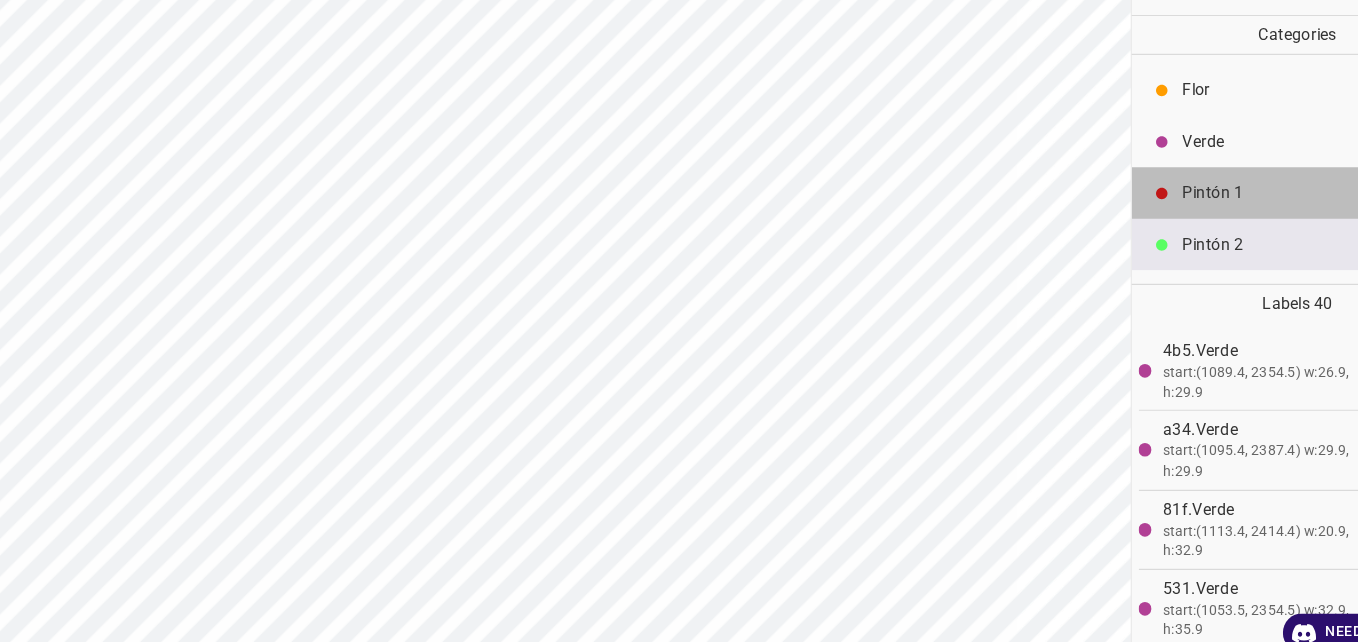 click on "Pintón 1" at bounding box center (1195, 220) 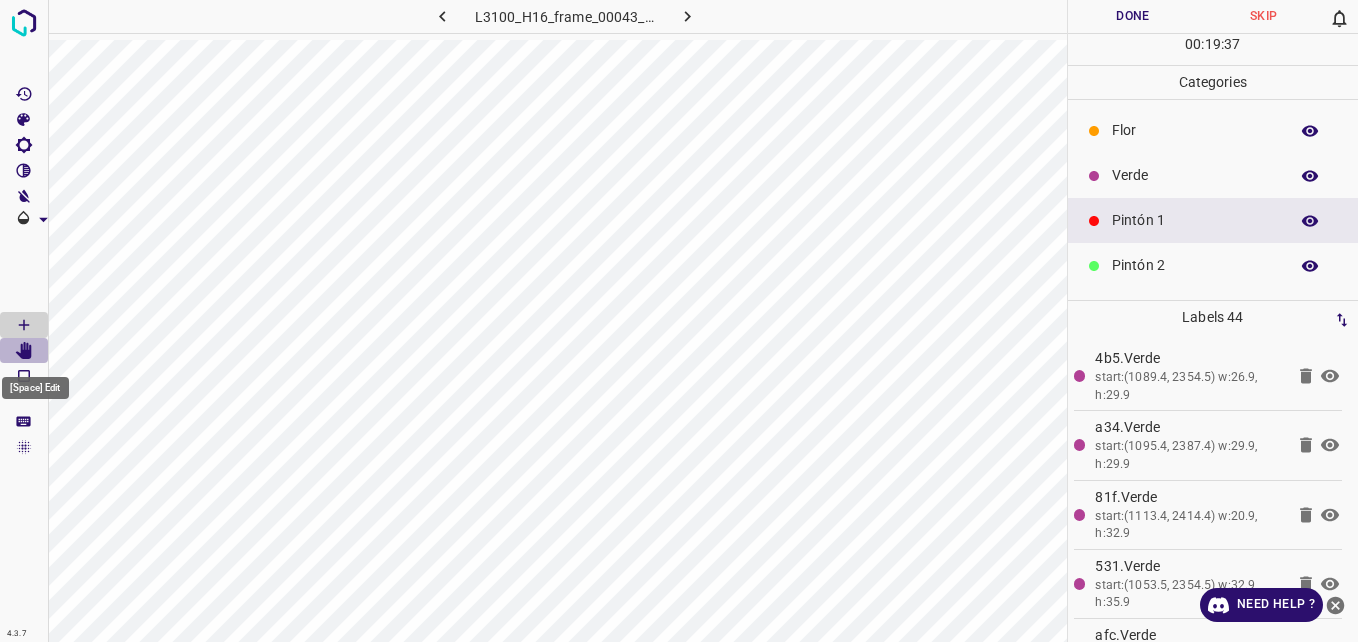 click 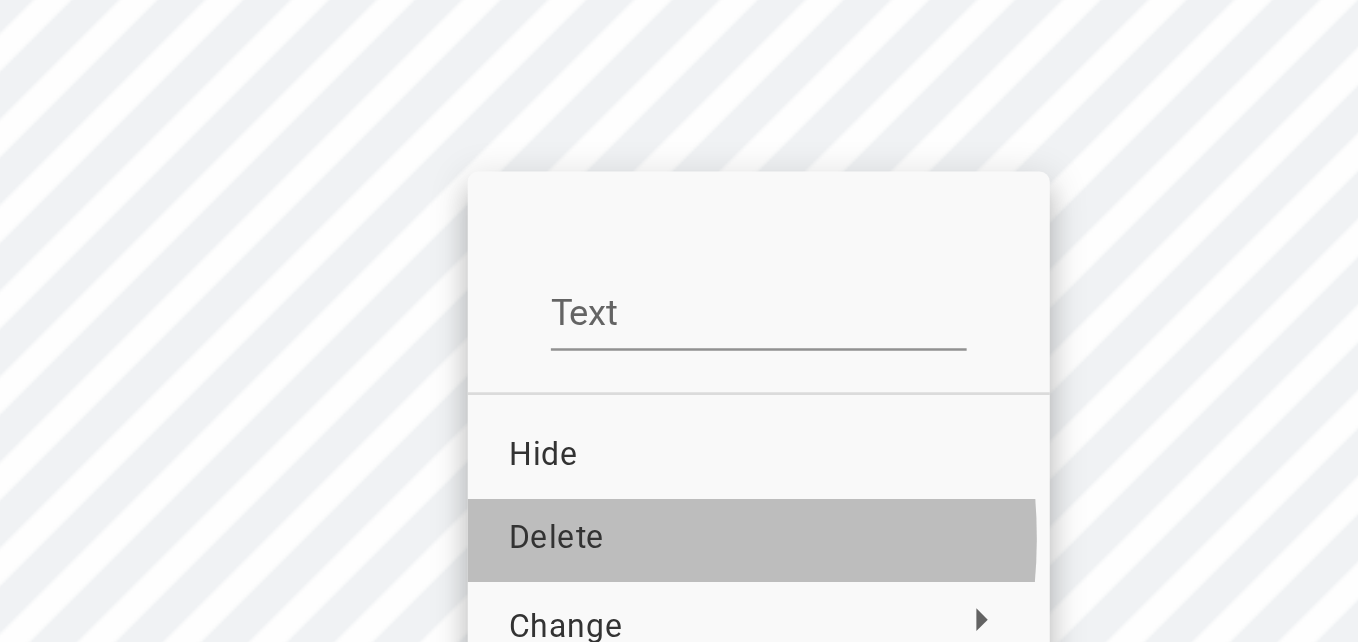 click on "Delete" at bounding box center [730, 392] 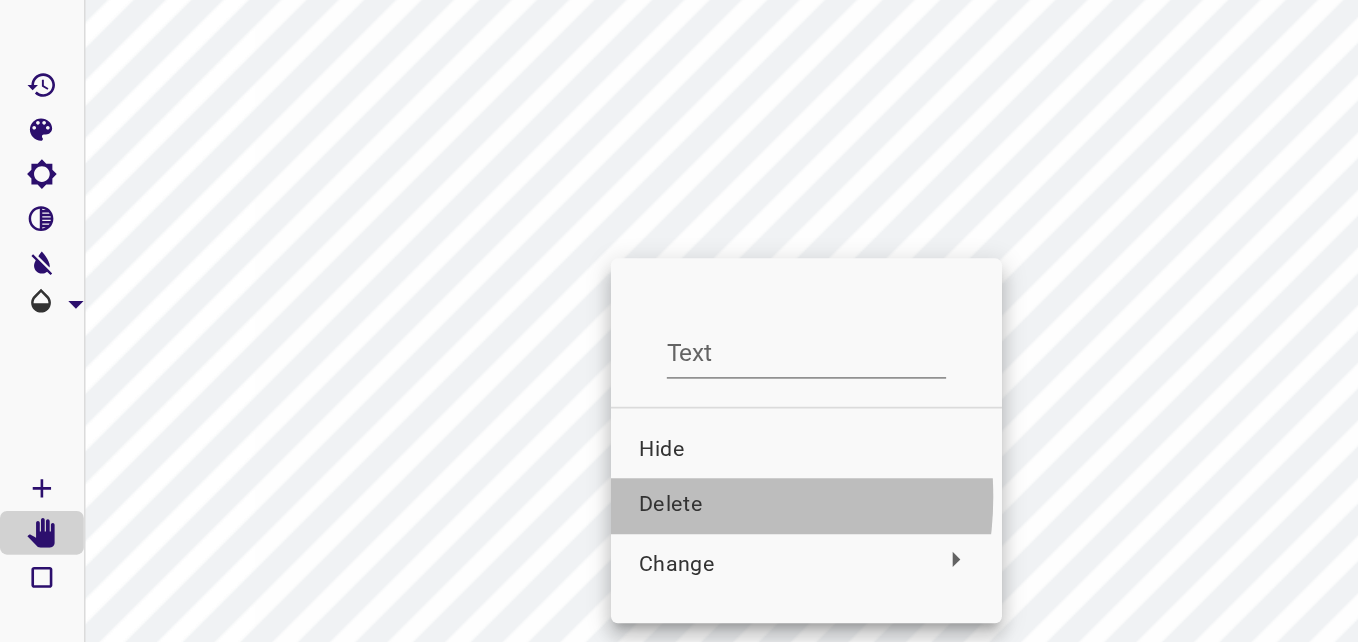 click on "Delete" at bounding box center [462, 335] 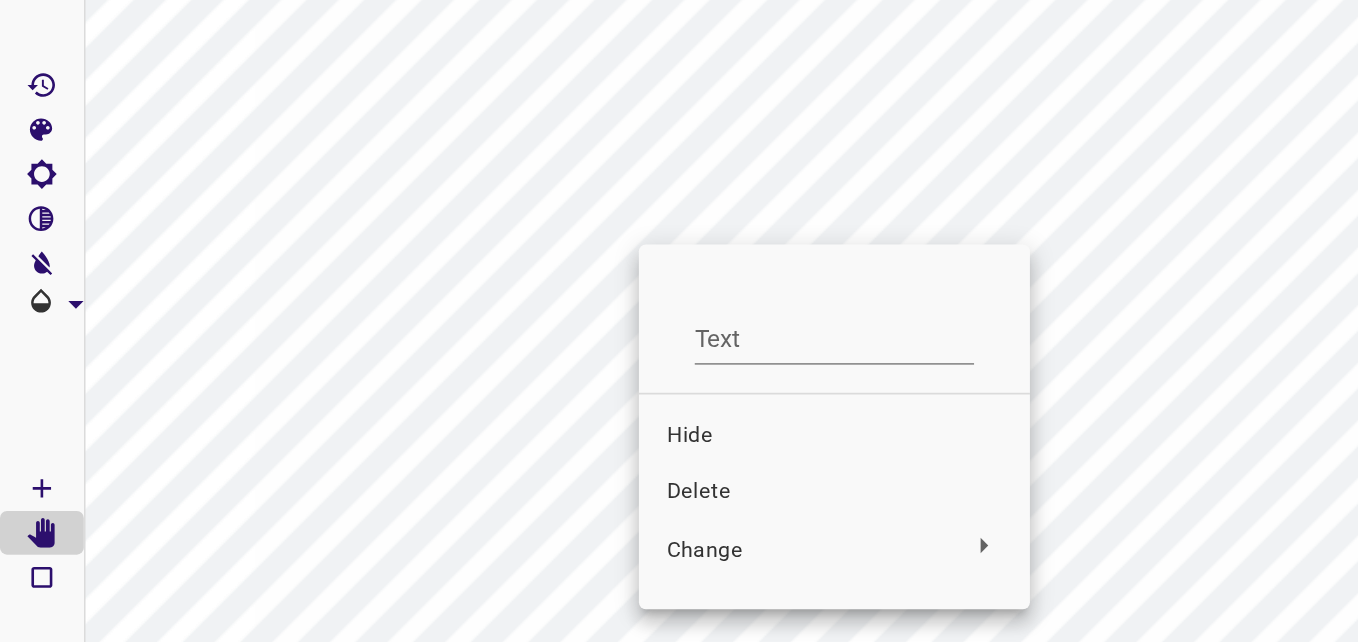 click on "Delete" at bounding box center (478, 327) 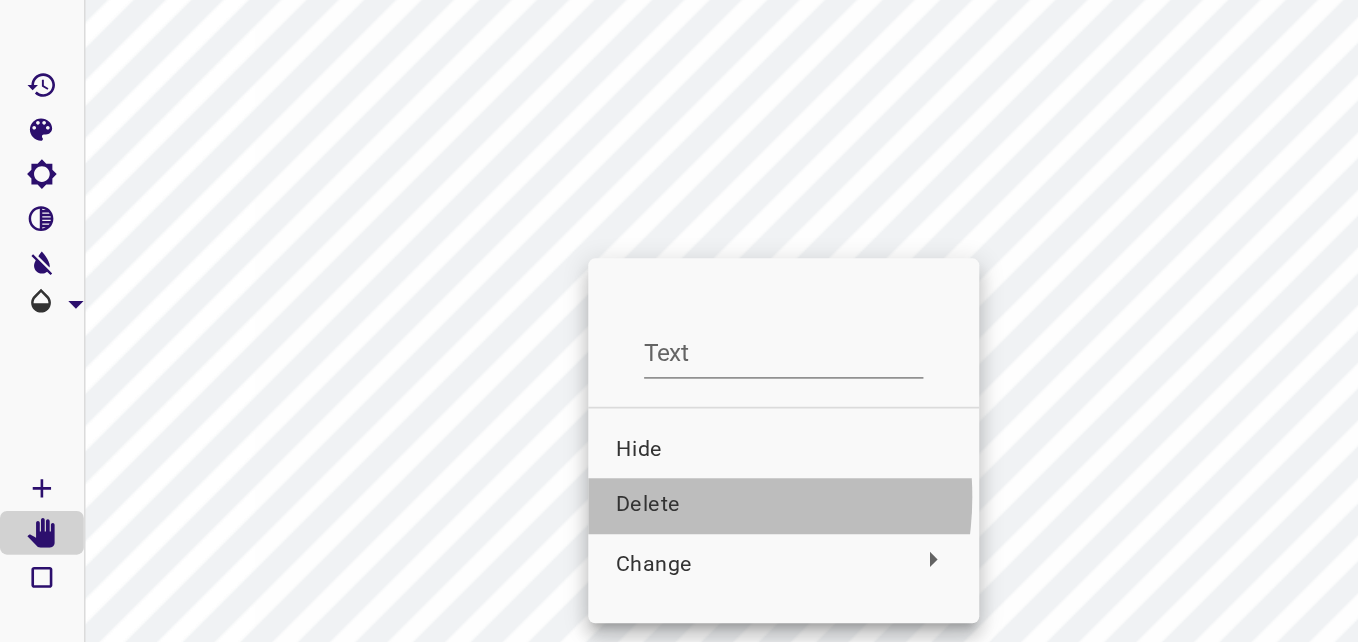 click on "Delete" at bounding box center (449, 335) 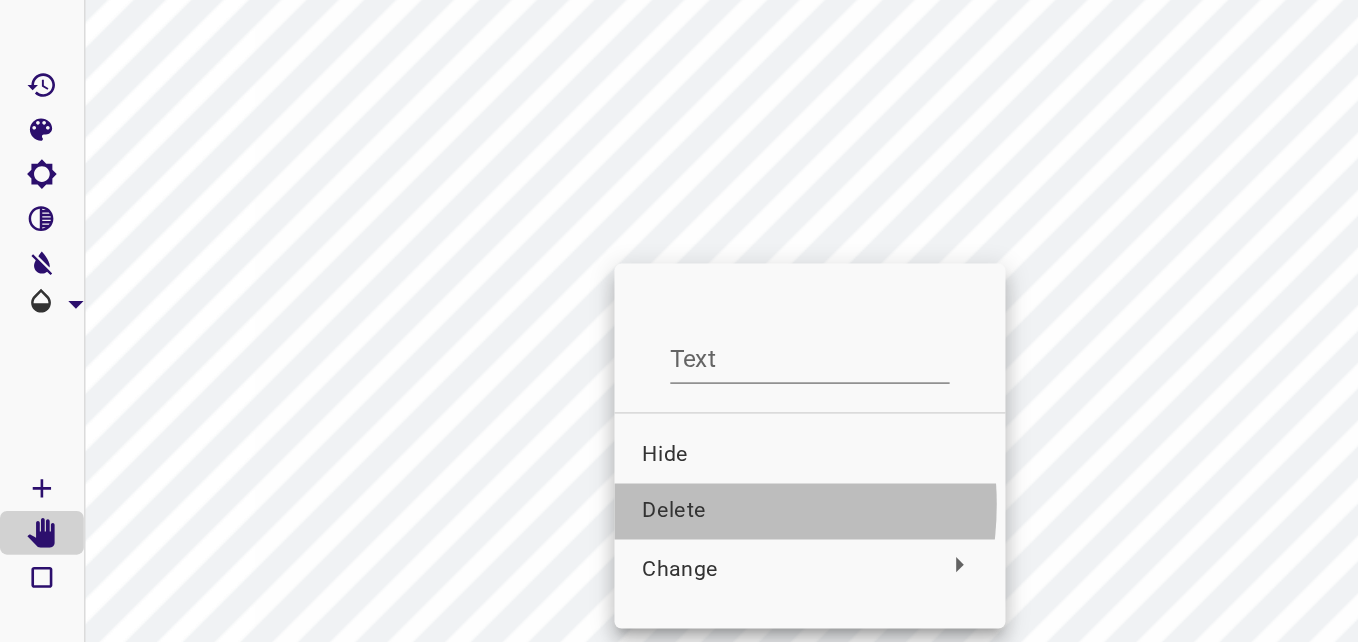 click on "Delete" at bounding box center [464, 338] 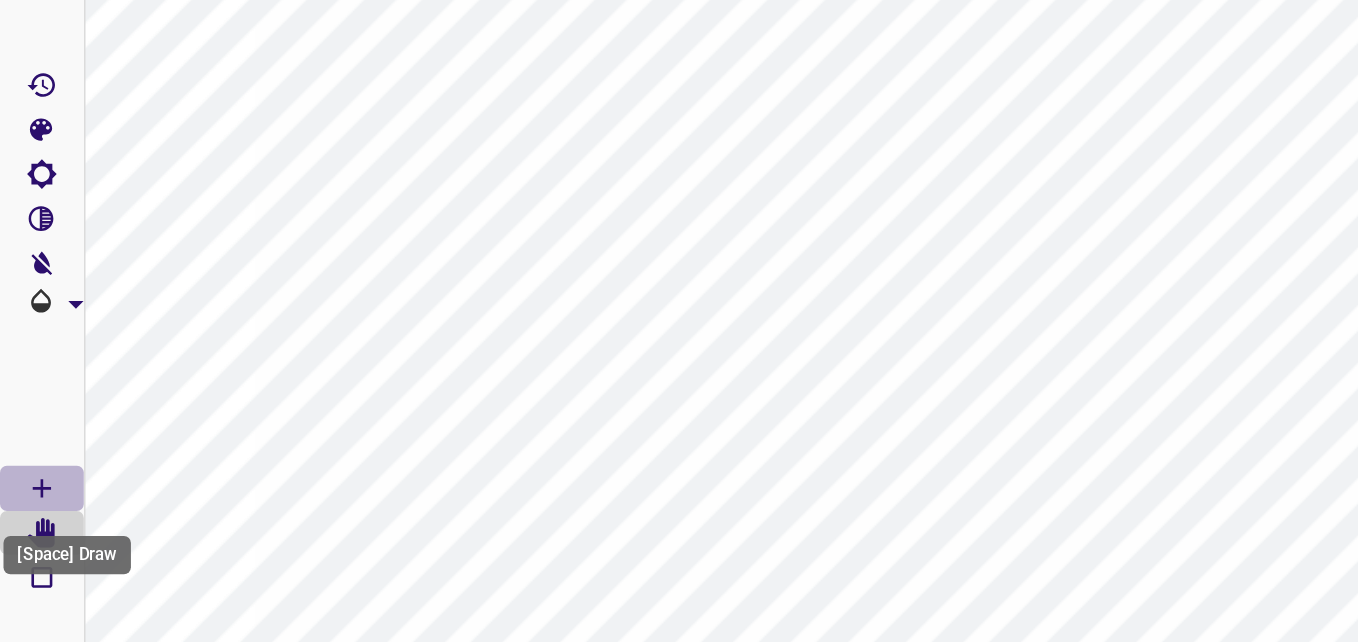 click 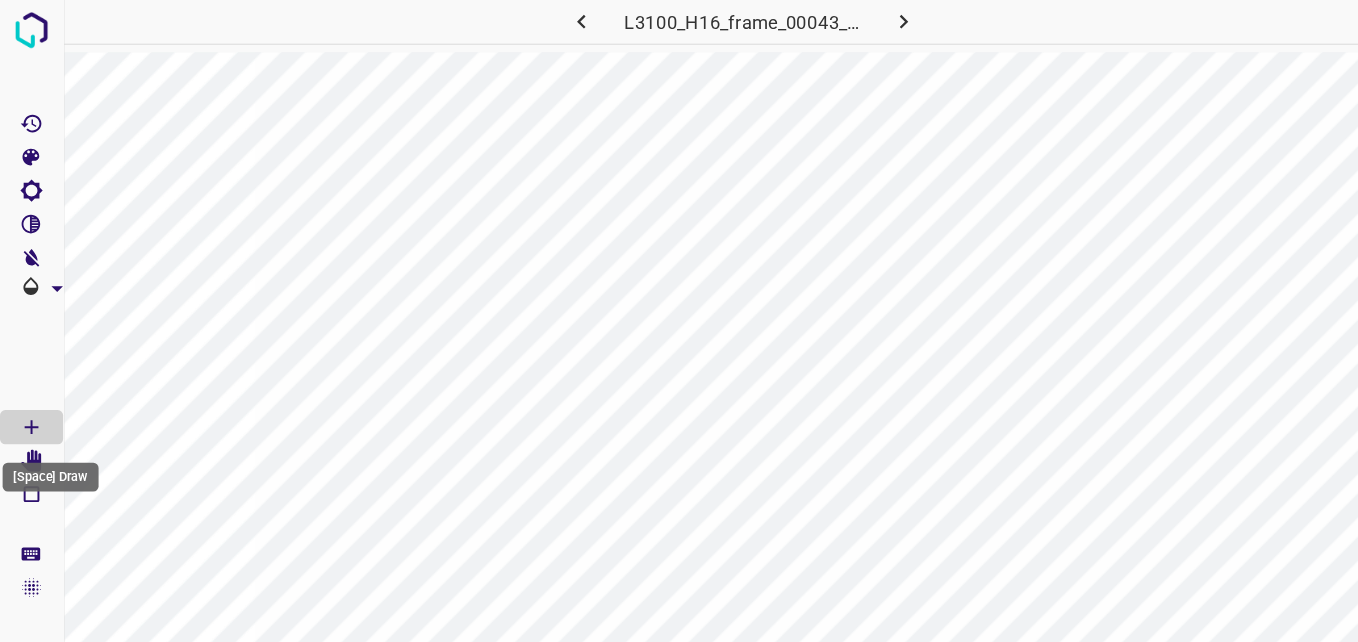 click on "[Space] Draw" at bounding box center [38, 357] 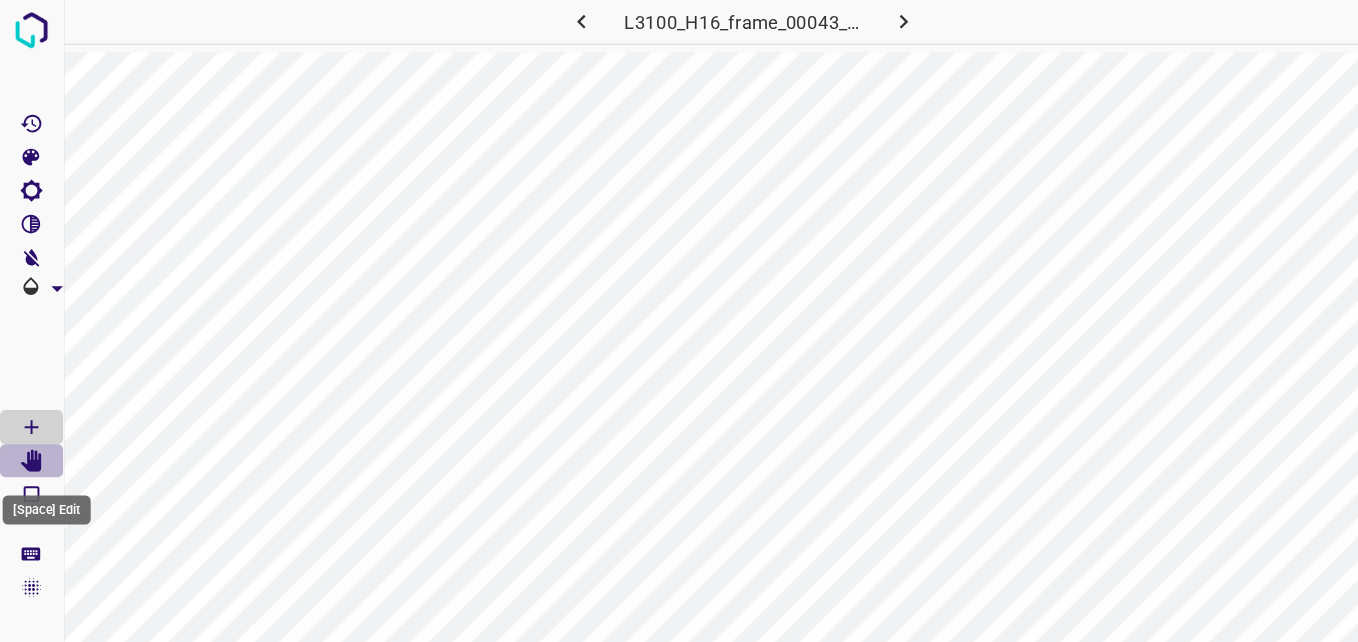 click 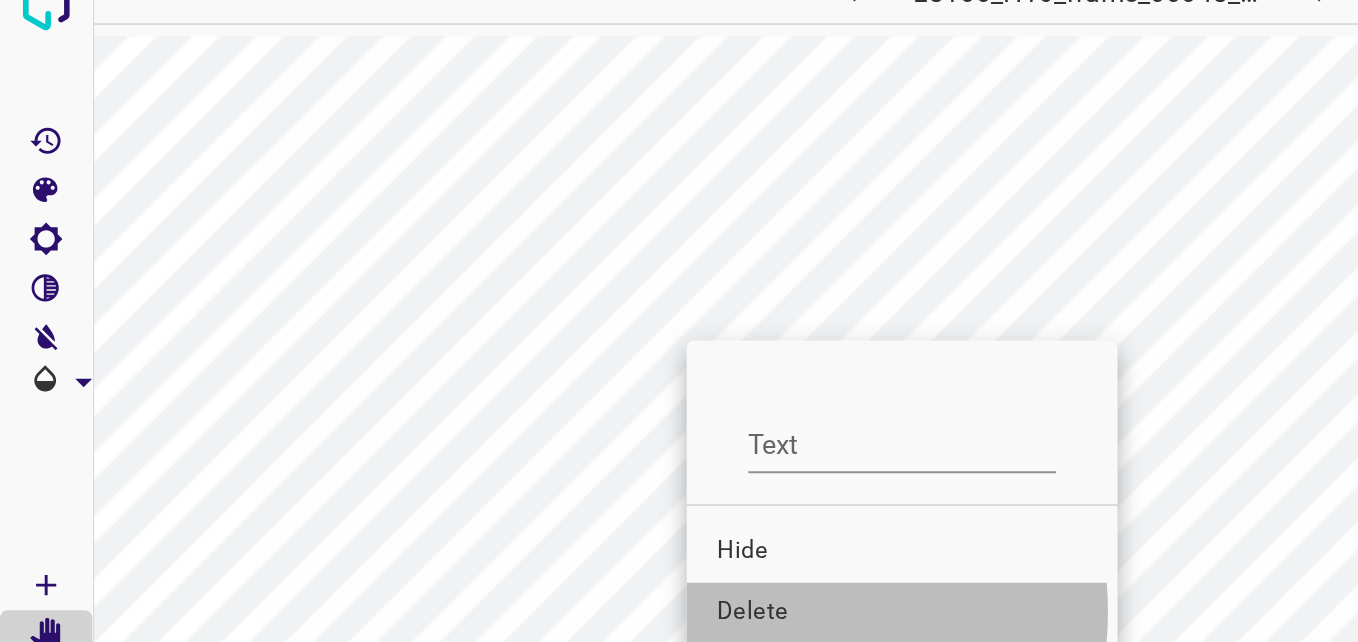 click on "Delete" at bounding box center (469, 340) 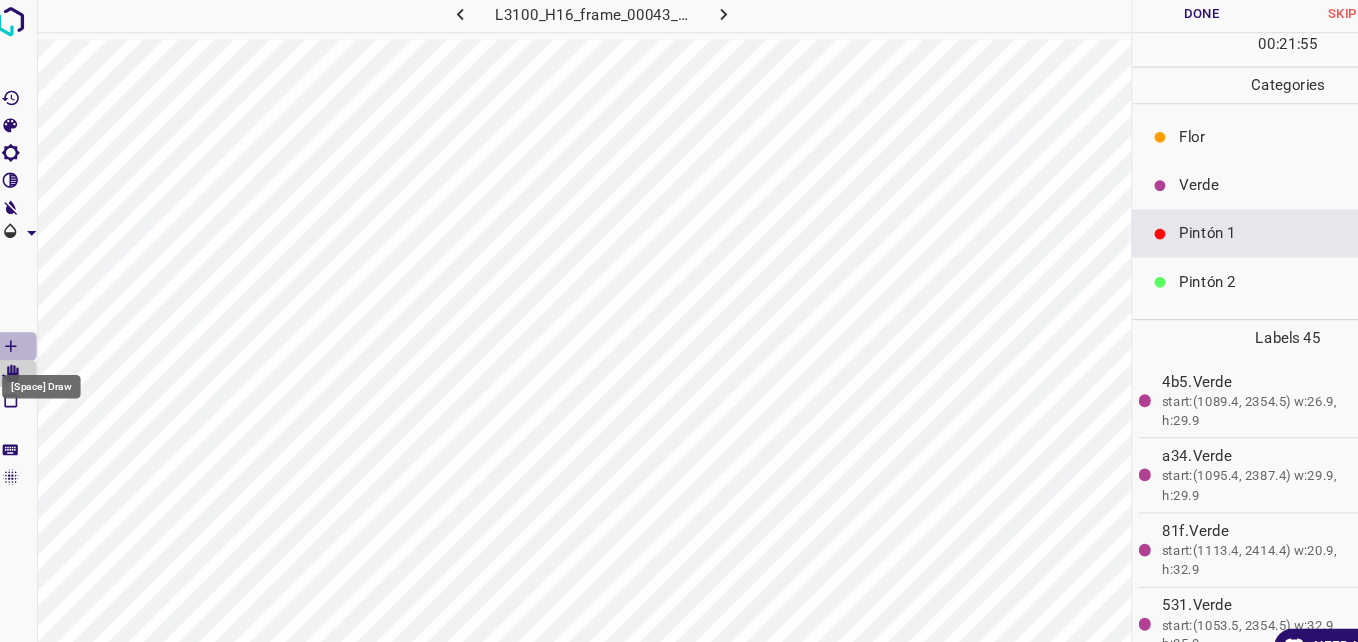 click 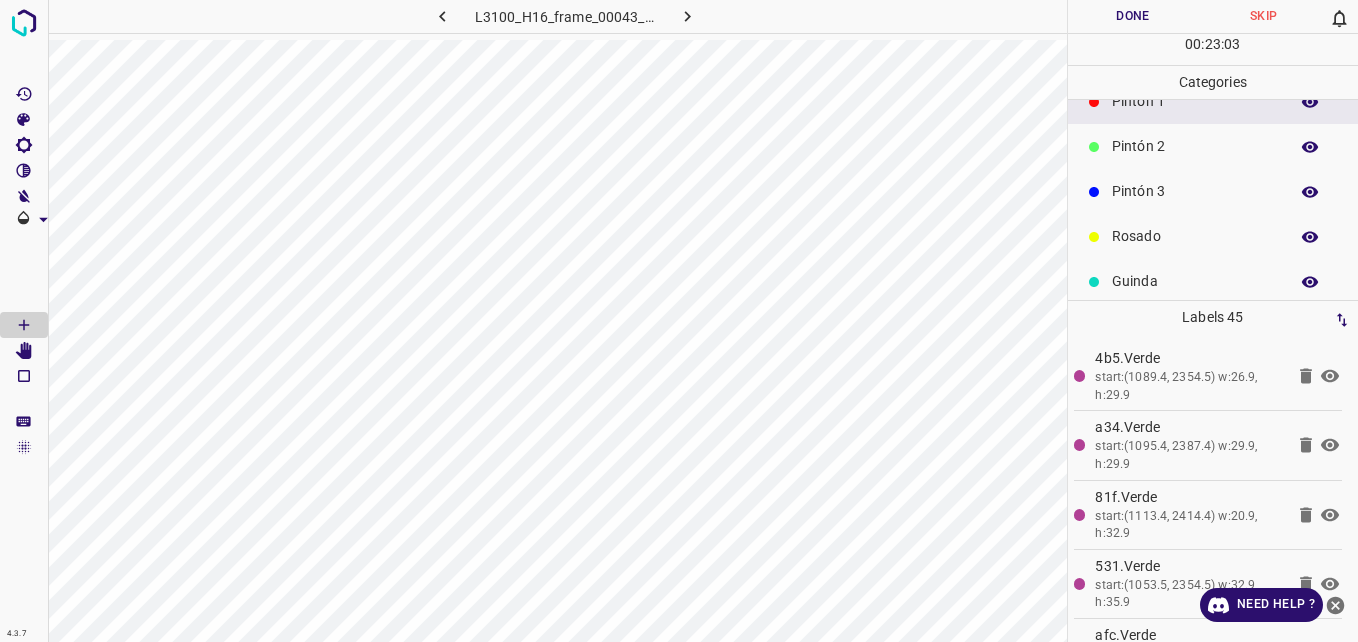 scroll, scrollTop: 160, scrollLeft: 0, axis: vertical 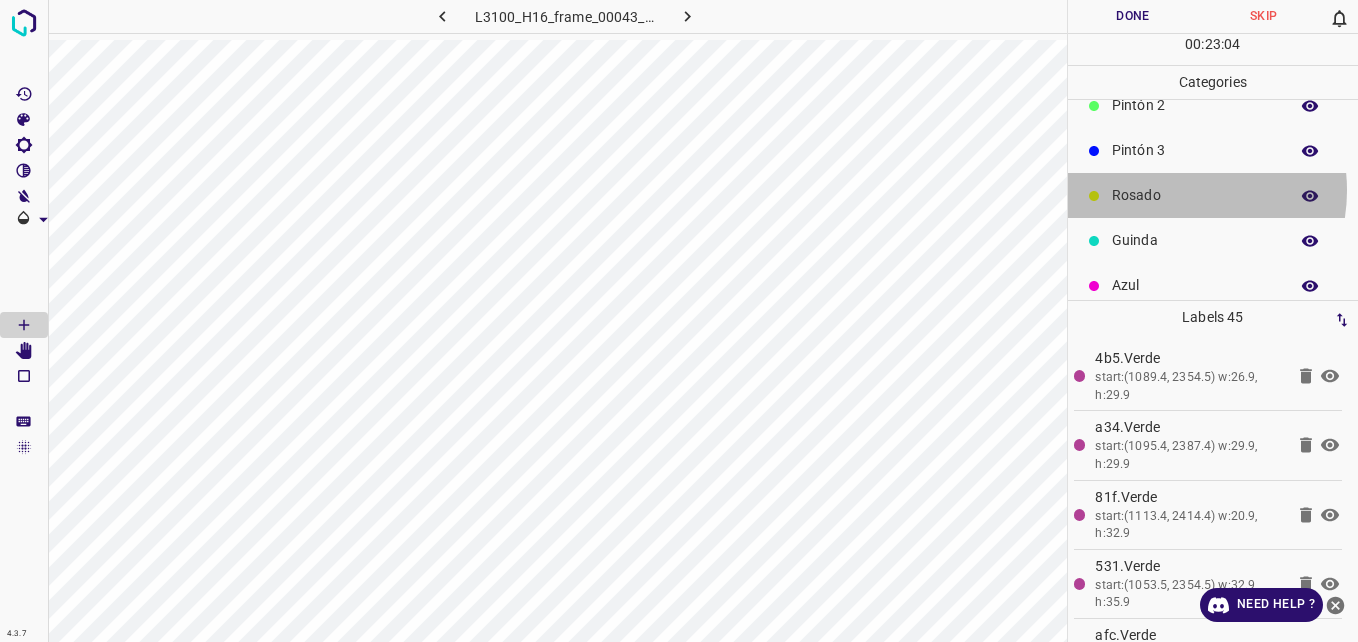 click on "Rosado" at bounding box center (1195, 195) 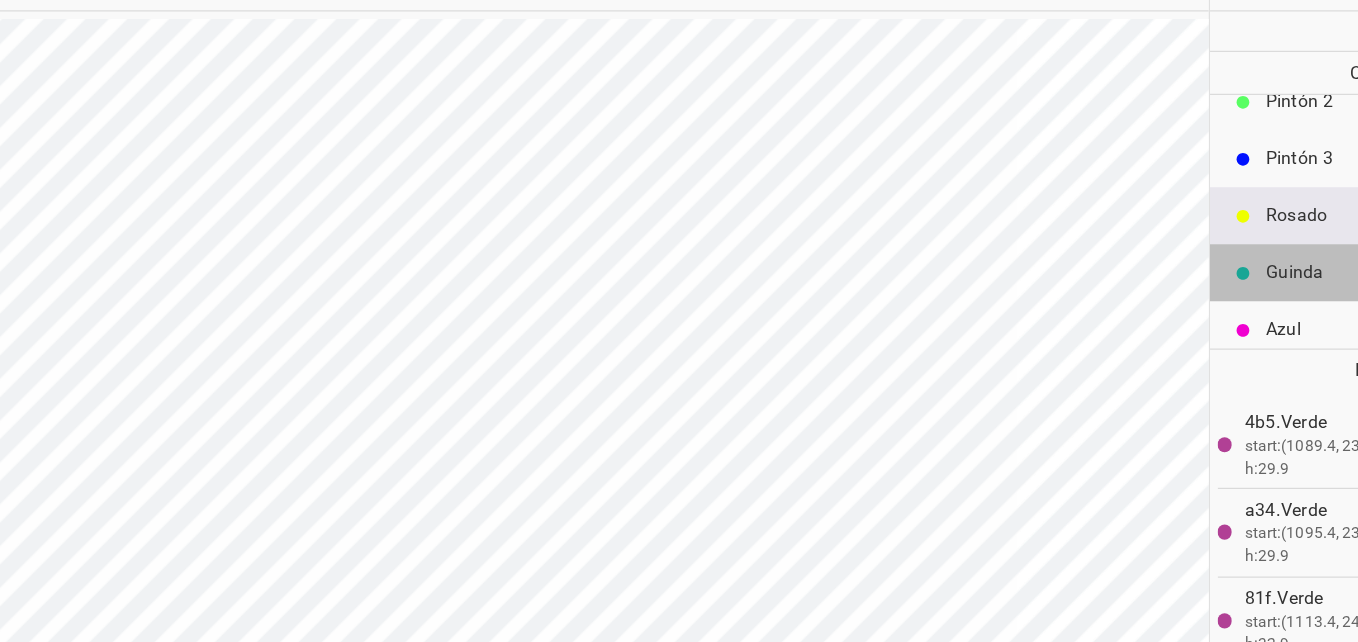 click on "Guinda" at bounding box center [1213, 240] 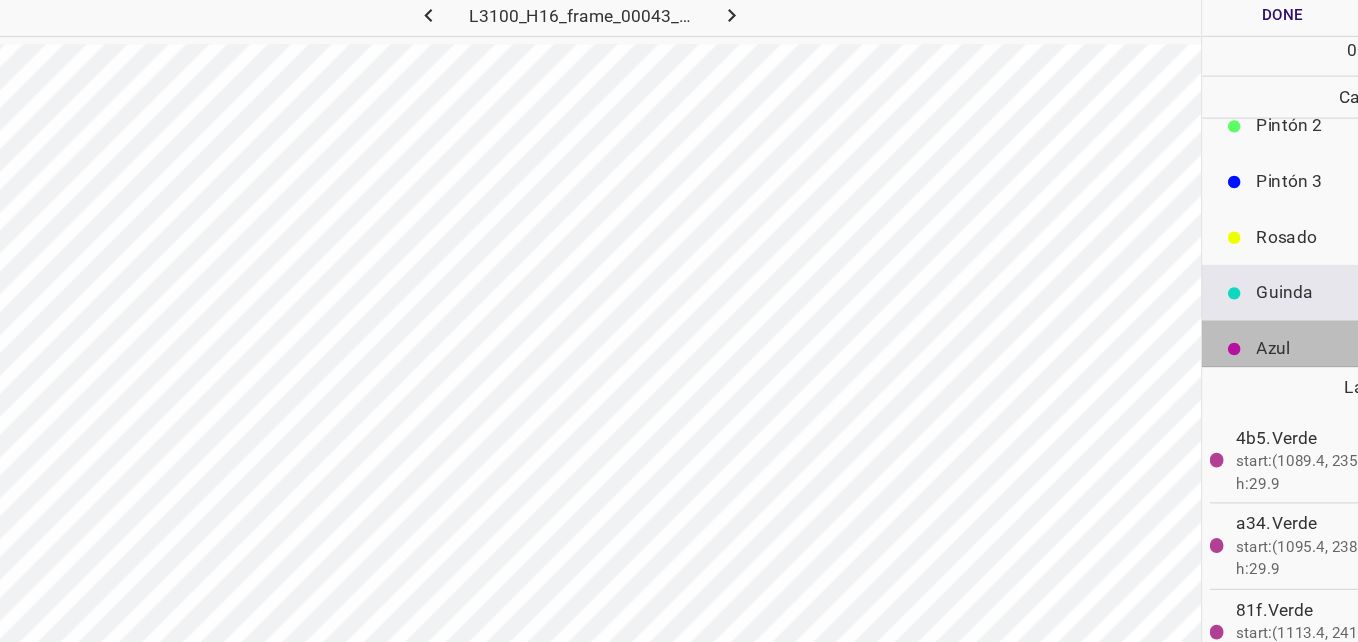 click on "Azul" at bounding box center (1213, 285) 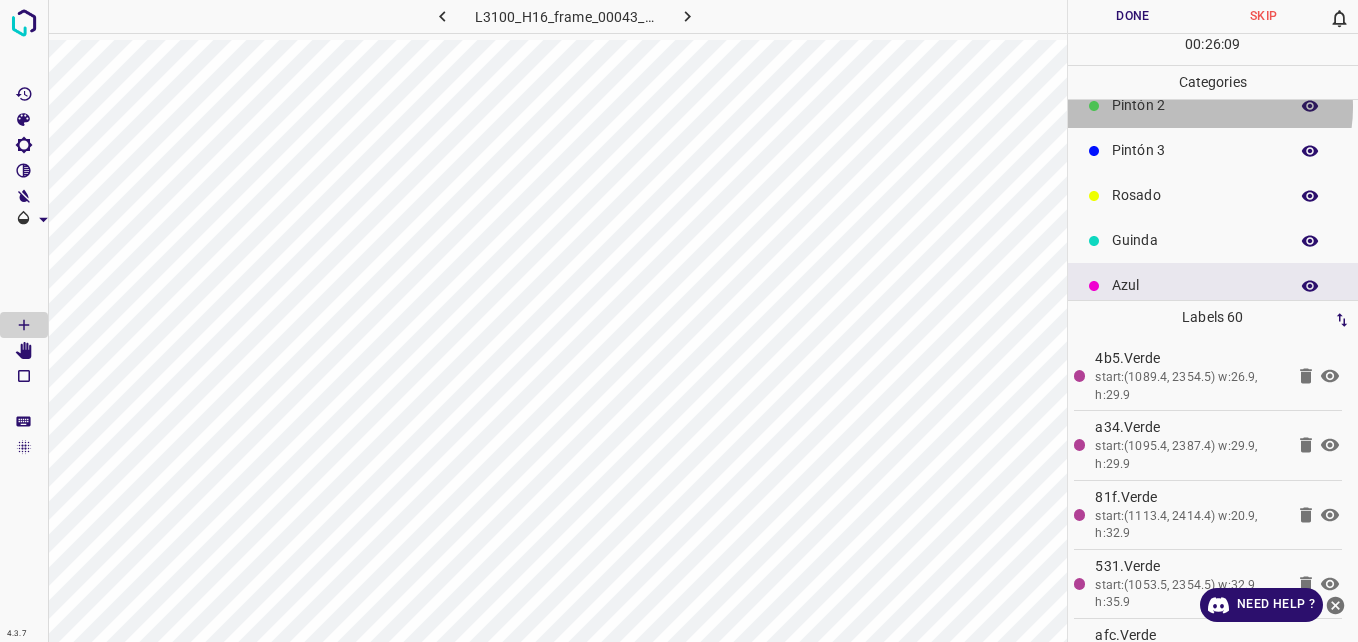 click on "Pintón 2" at bounding box center [1195, 105] 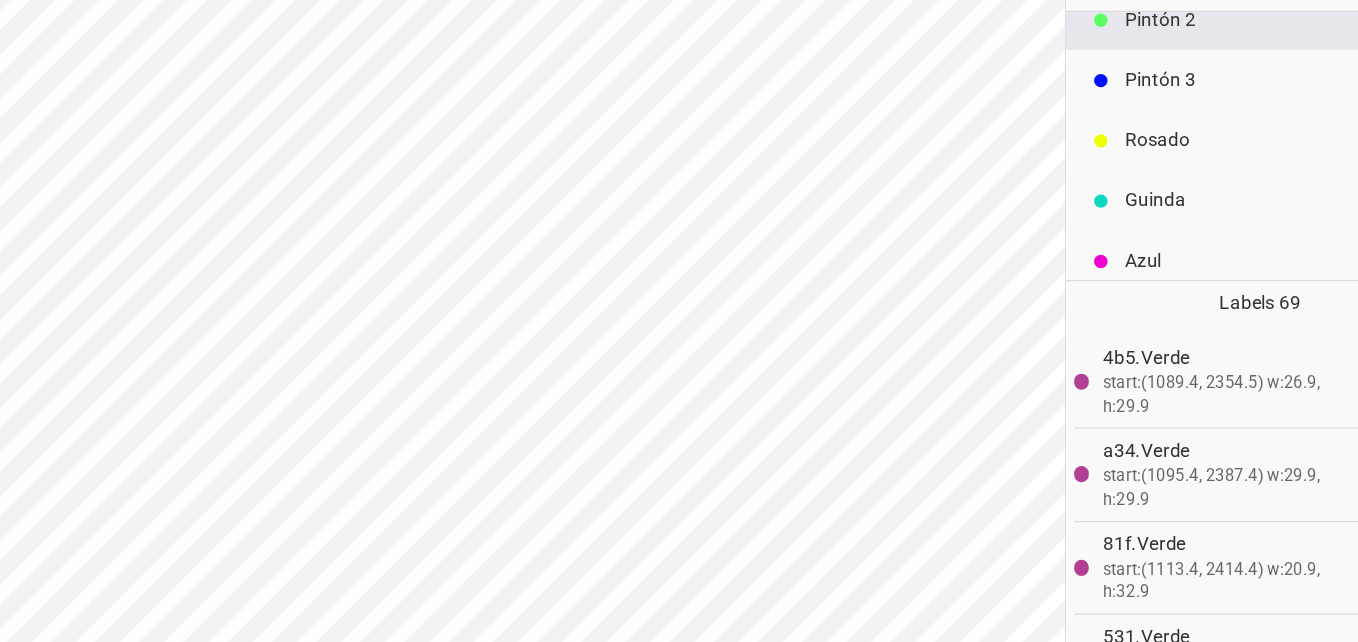 scroll, scrollTop: 0, scrollLeft: 0, axis: both 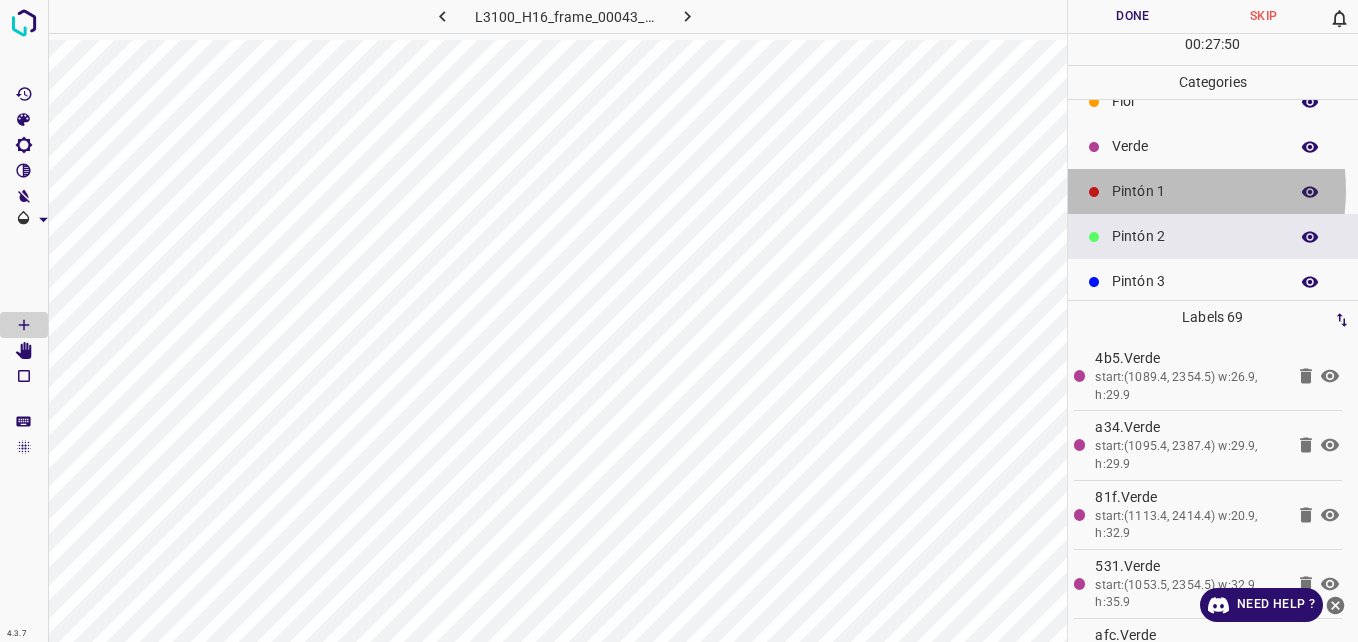 click on "Pintón 1" at bounding box center (1195, 191) 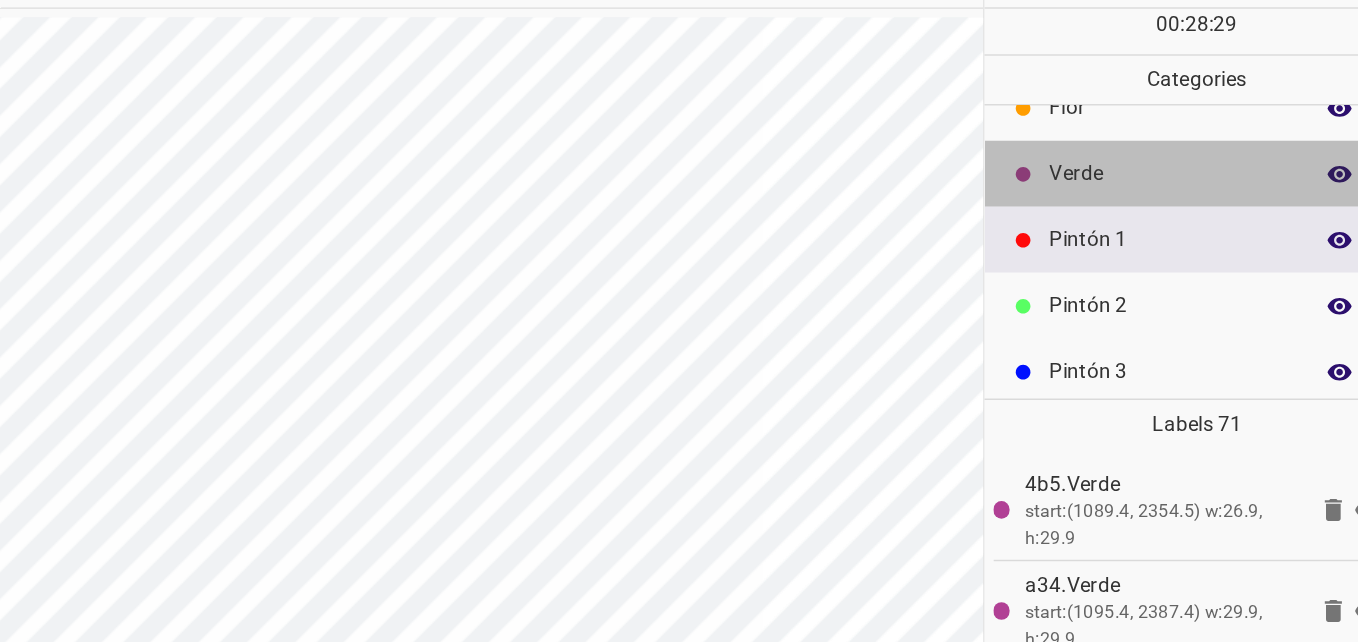 click on "Verde" at bounding box center [1195, 146] 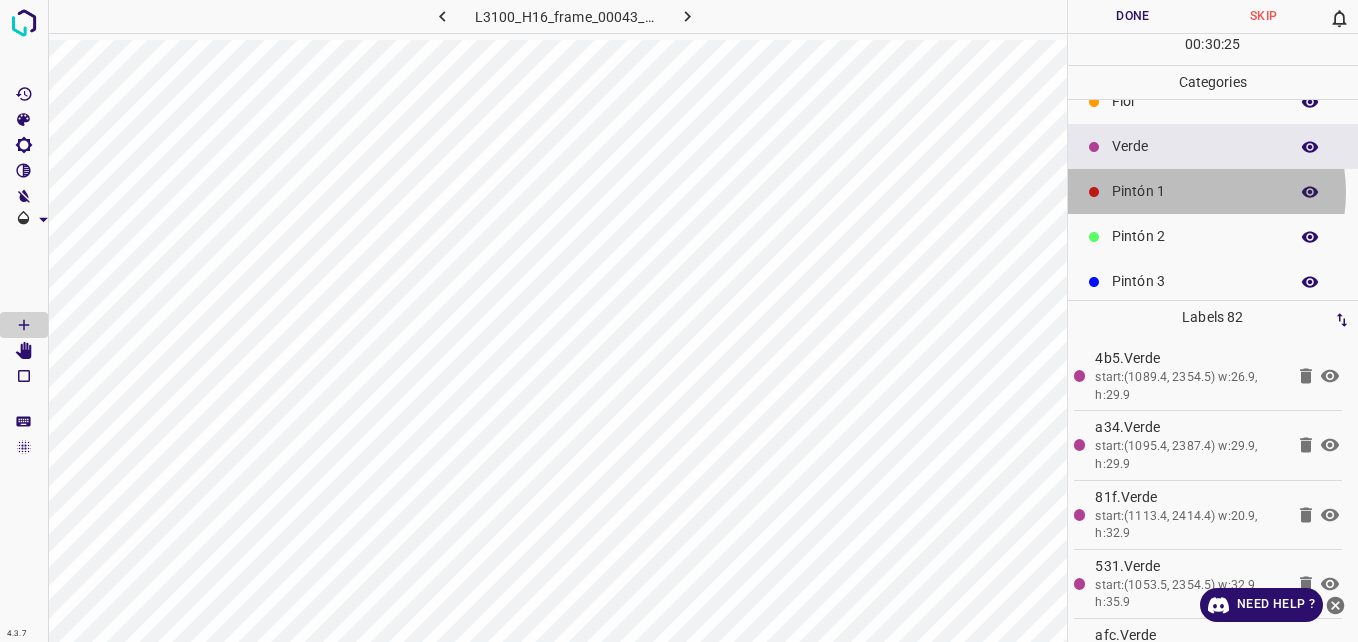click on "Pintón 1" at bounding box center [1195, 191] 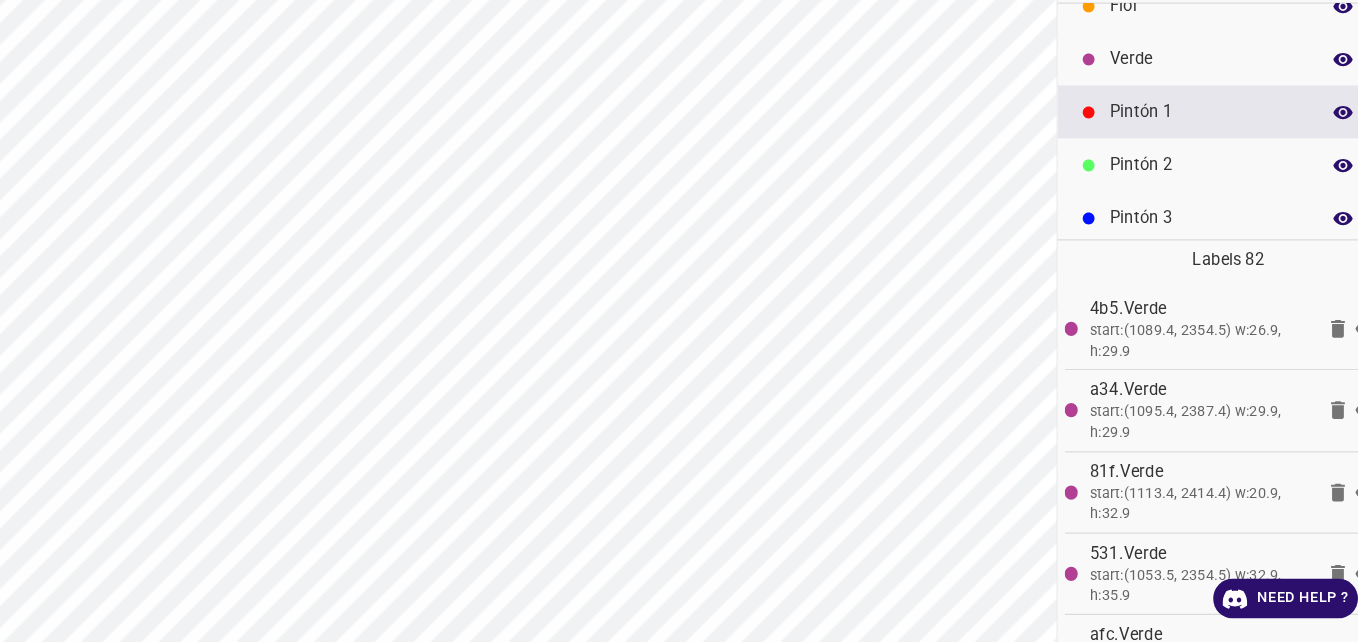 scroll, scrollTop: 0, scrollLeft: 0, axis: both 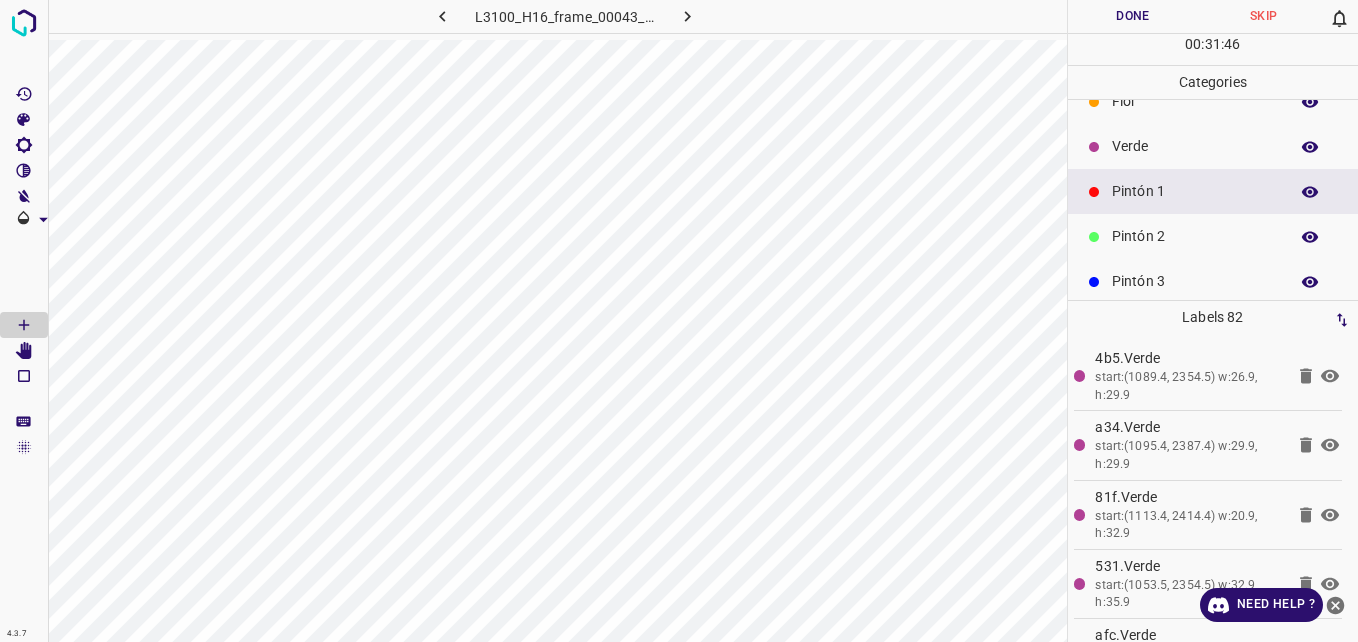 click on "Done" at bounding box center (1133, 16) 